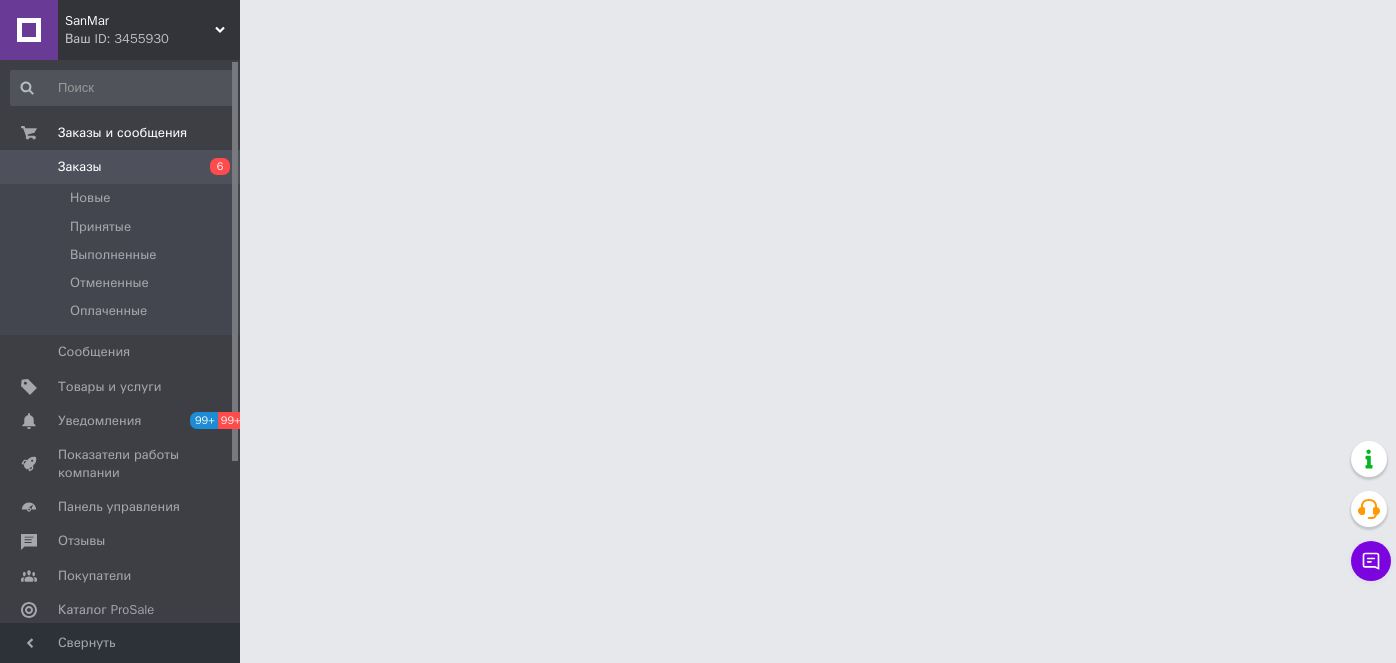 scroll, scrollTop: 0, scrollLeft: 0, axis: both 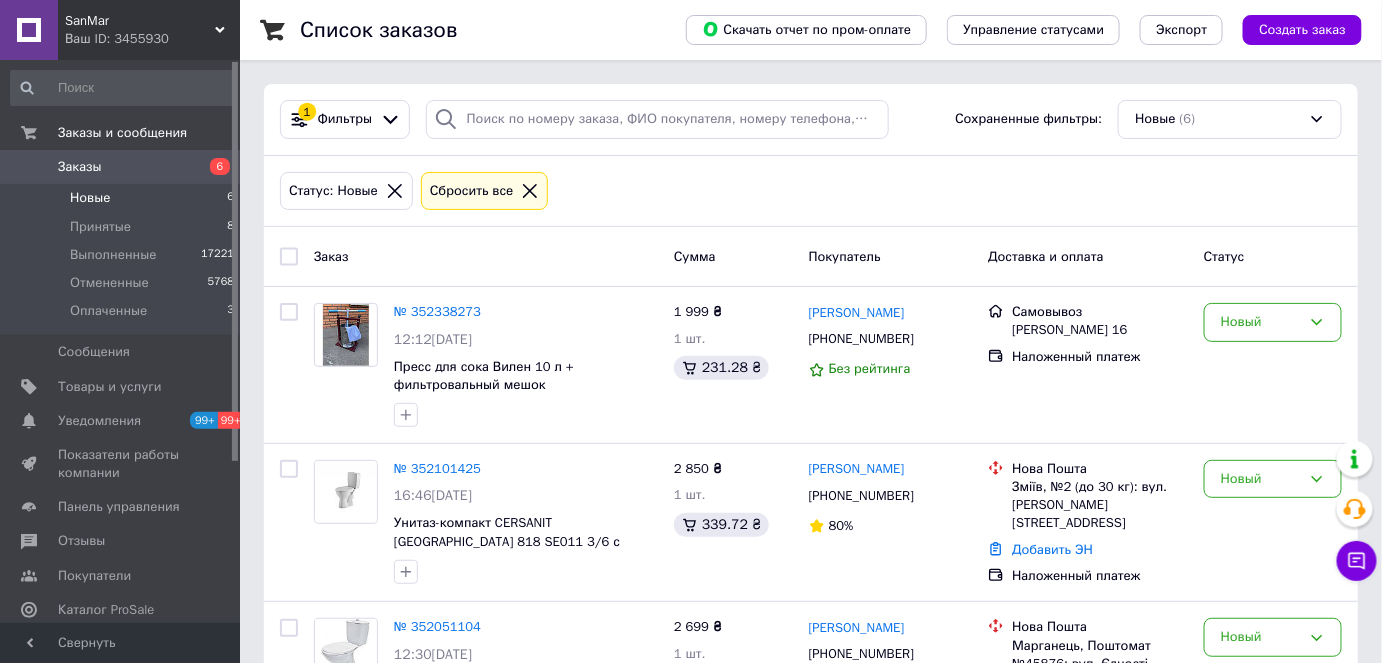 click on "Новые" at bounding box center (90, 198) 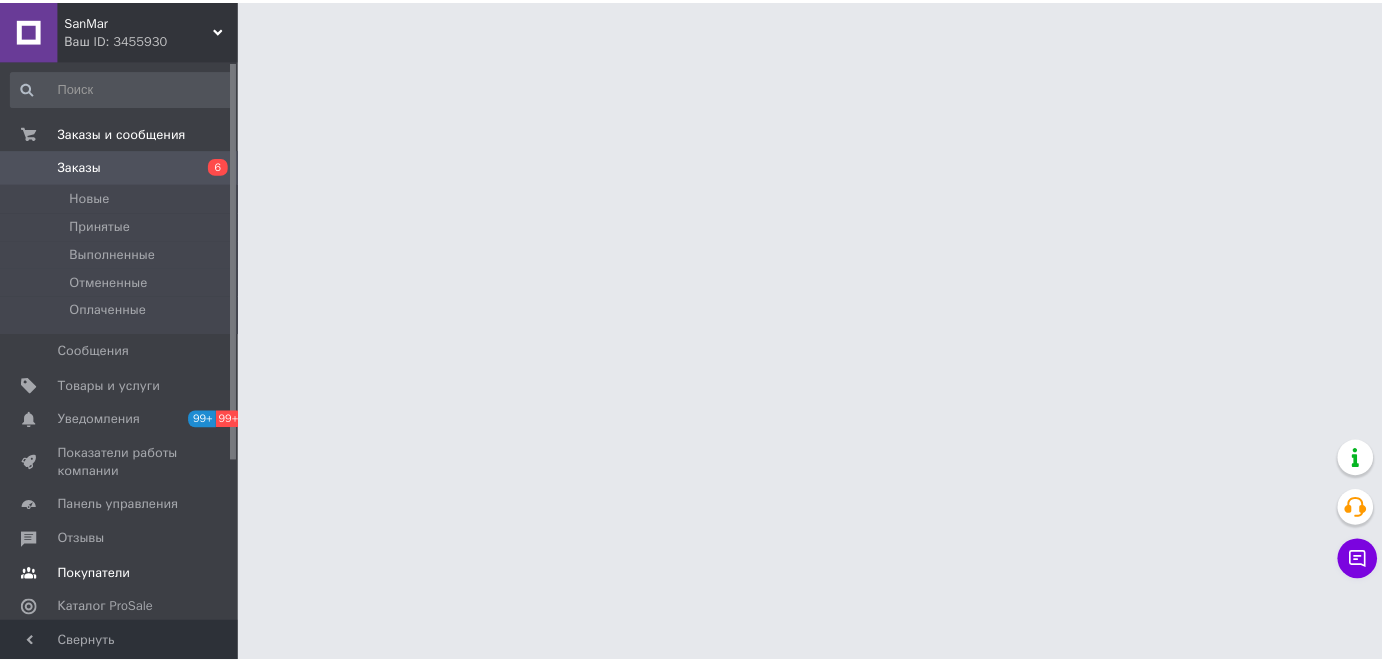 scroll, scrollTop: 0, scrollLeft: 0, axis: both 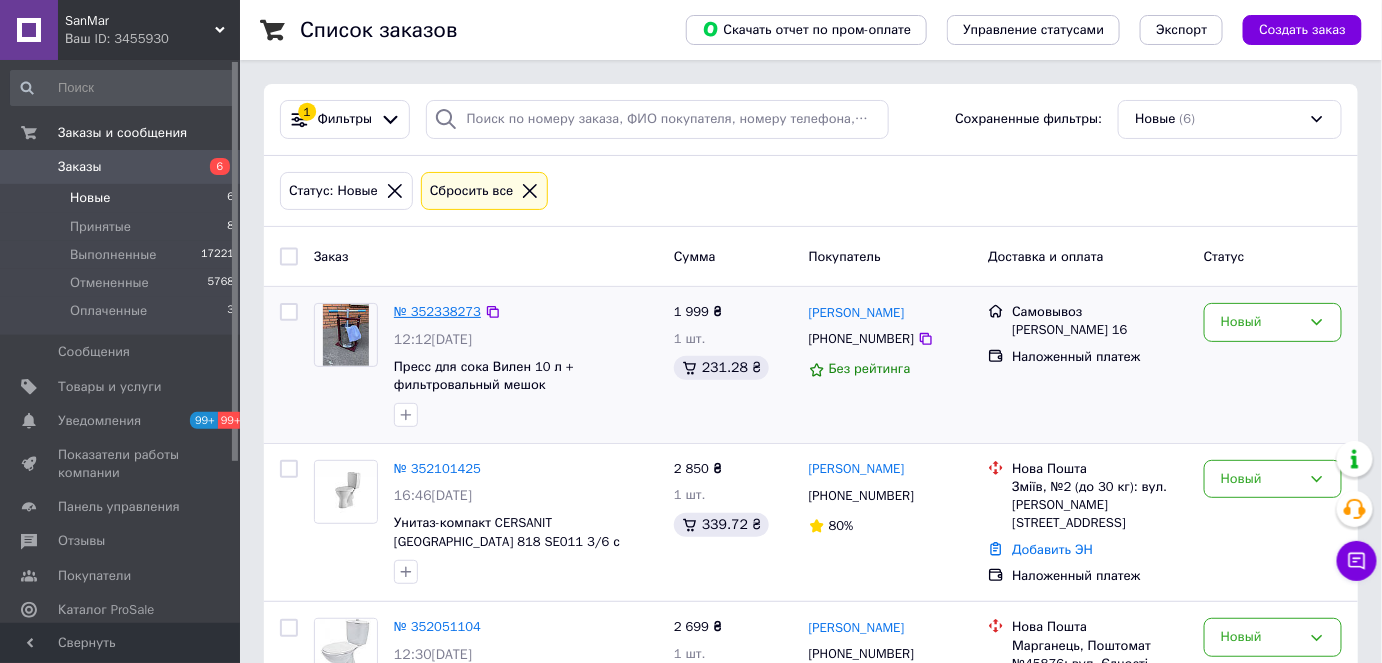 click on "№ 352338273" at bounding box center [437, 311] 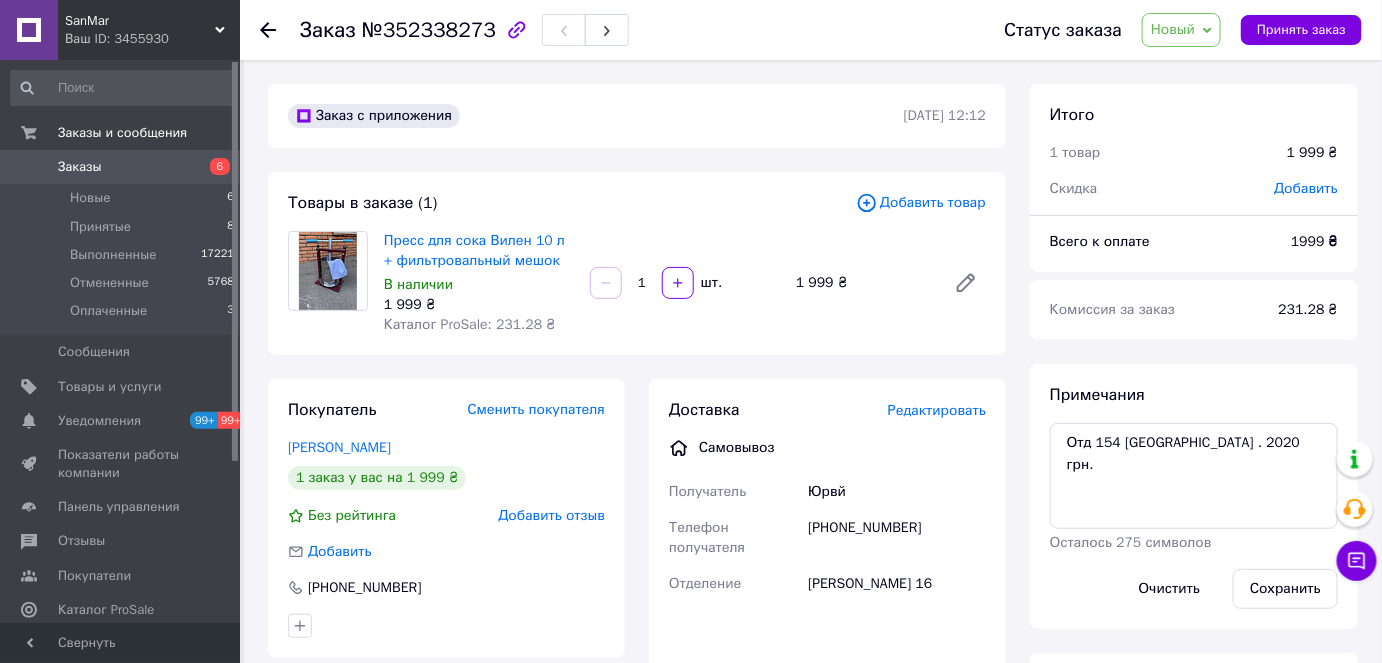 click on "Редактировать" at bounding box center [937, 410] 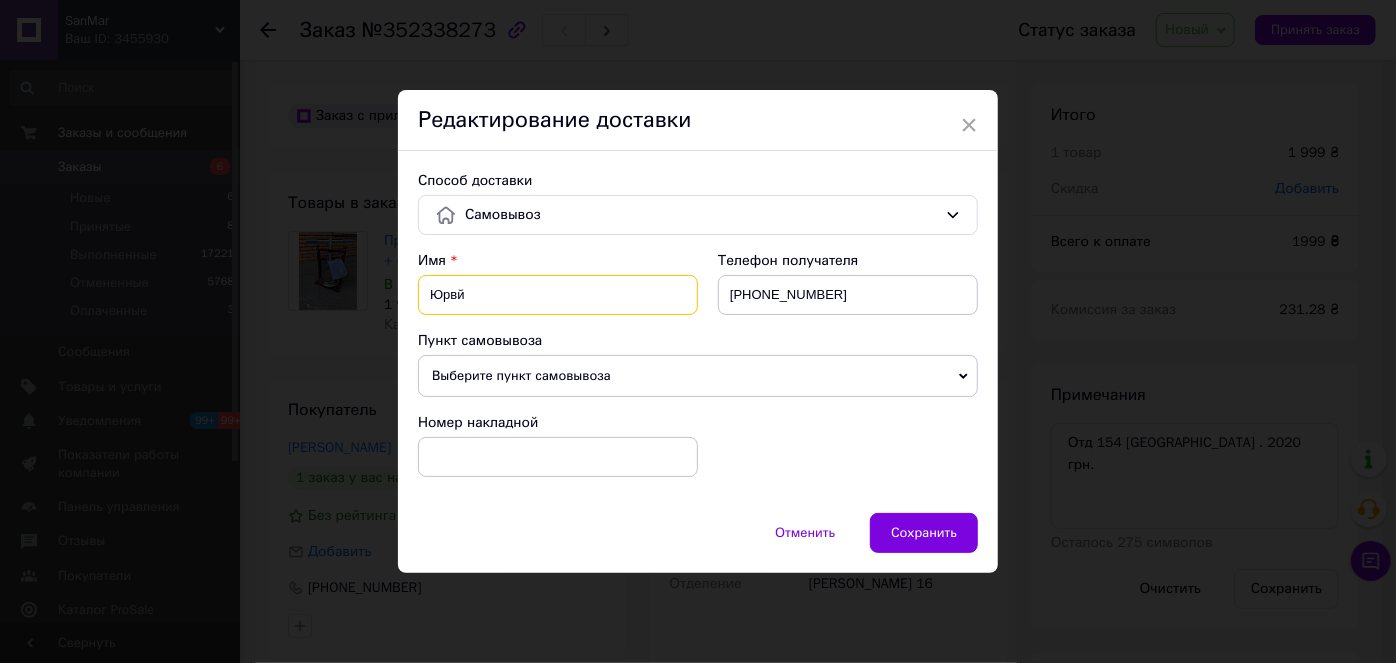 click on "Юрвй" at bounding box center [558, 295] 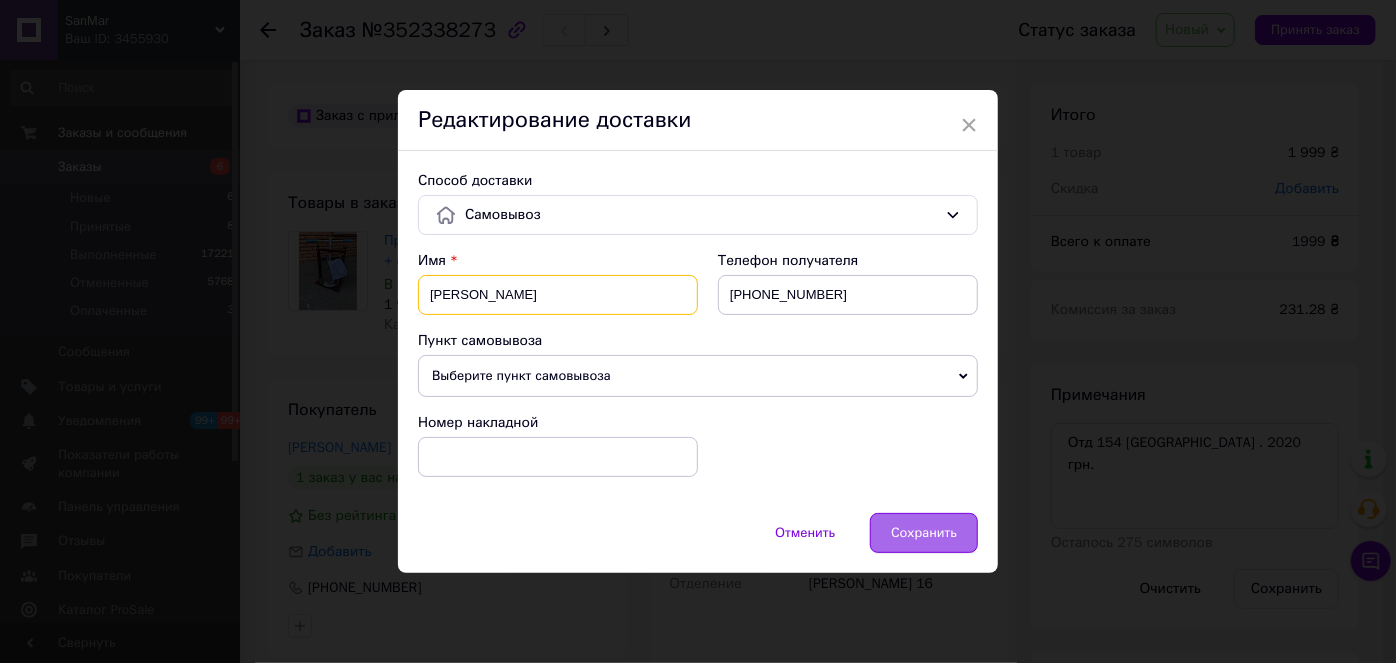 type on "Юрій" 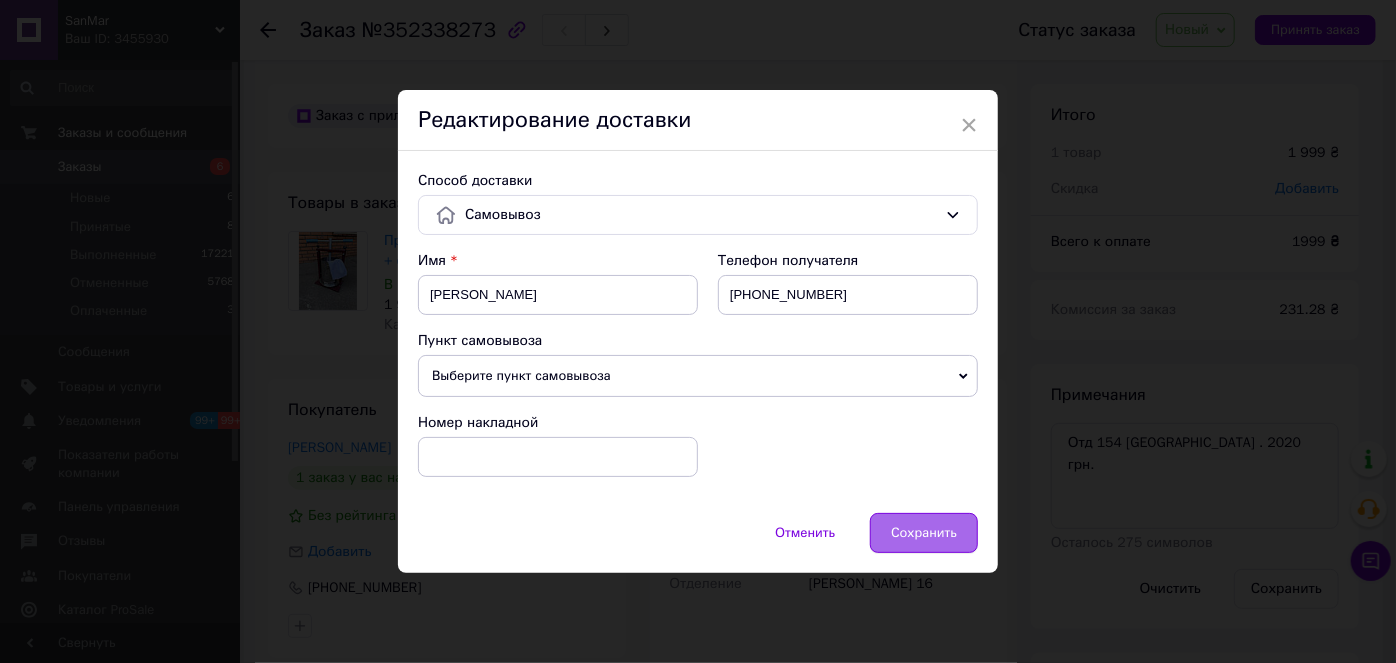 click on "Сохранить" at bounding box center (924, 533) 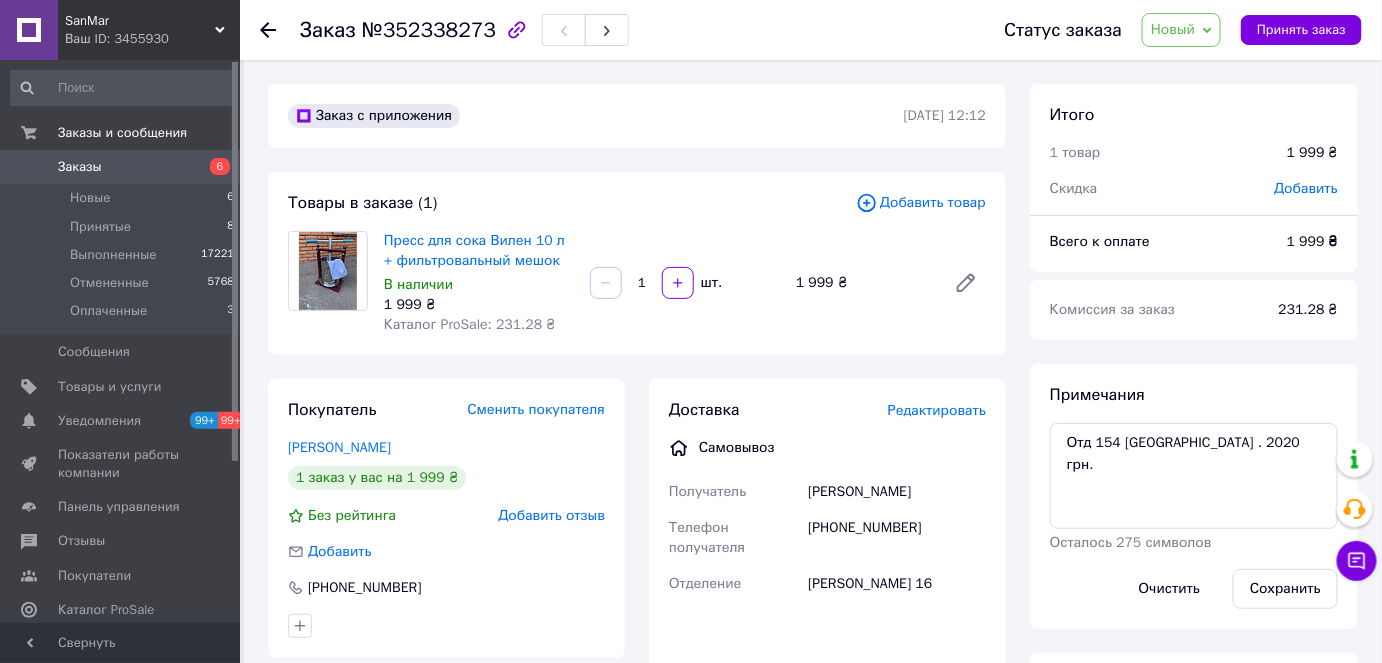 click 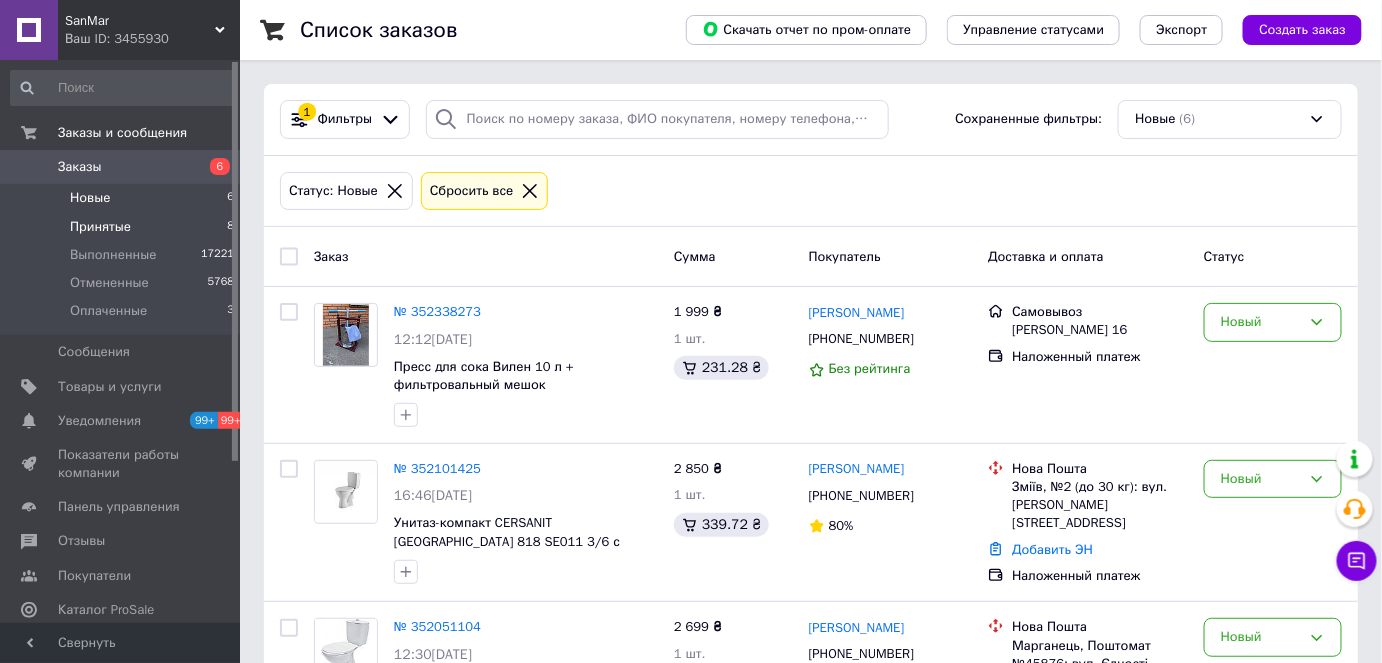 click on "Принятые" at bounding box center (100, 227) 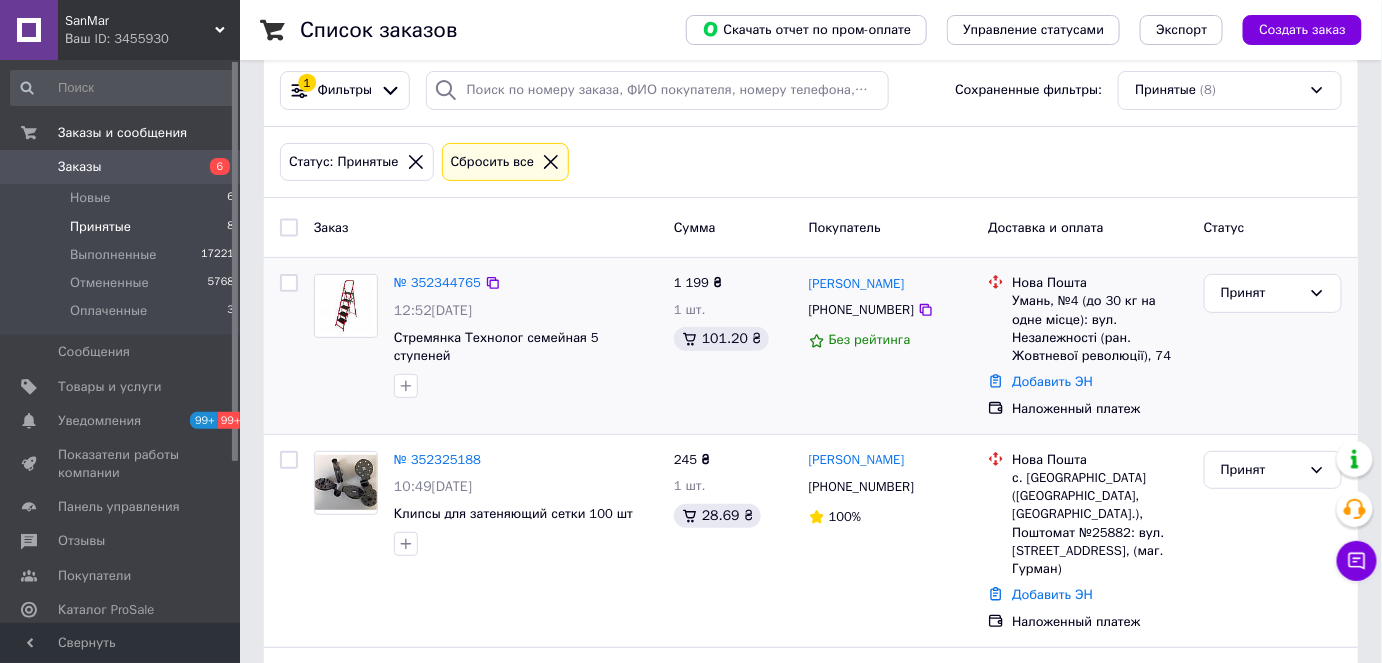 scroll, scrollTop: 0, scrollLeft: 0, axis: both 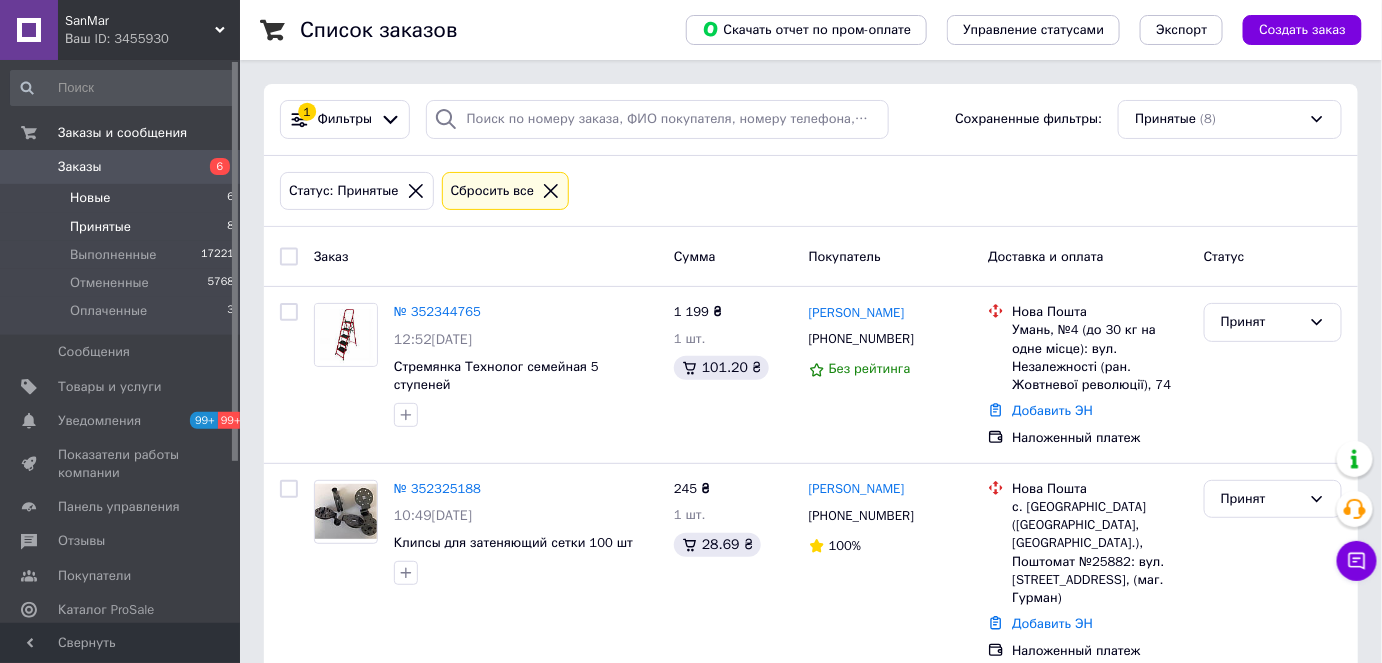 click on "Новые" at bounding box center [90, 198] 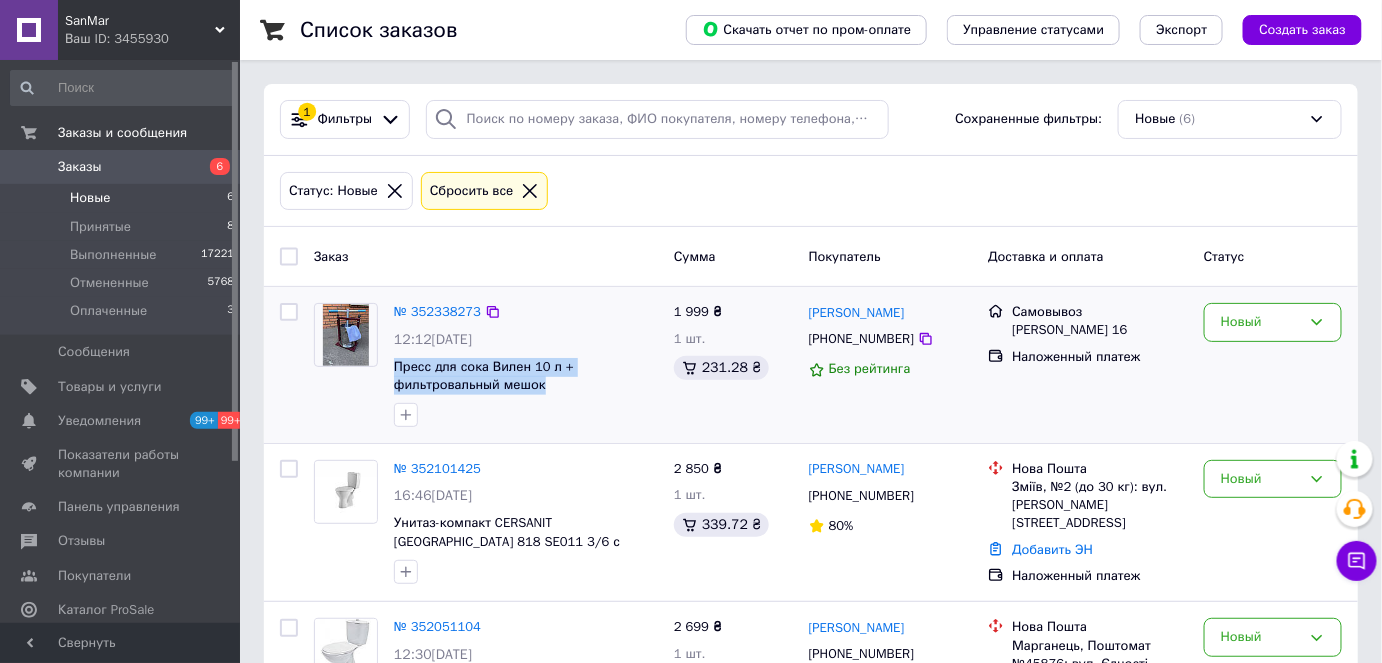 drag, startPoint x: 546, startPoint y: 387, endPoint x: 388, endPoint y: 362, distance: 159.96562 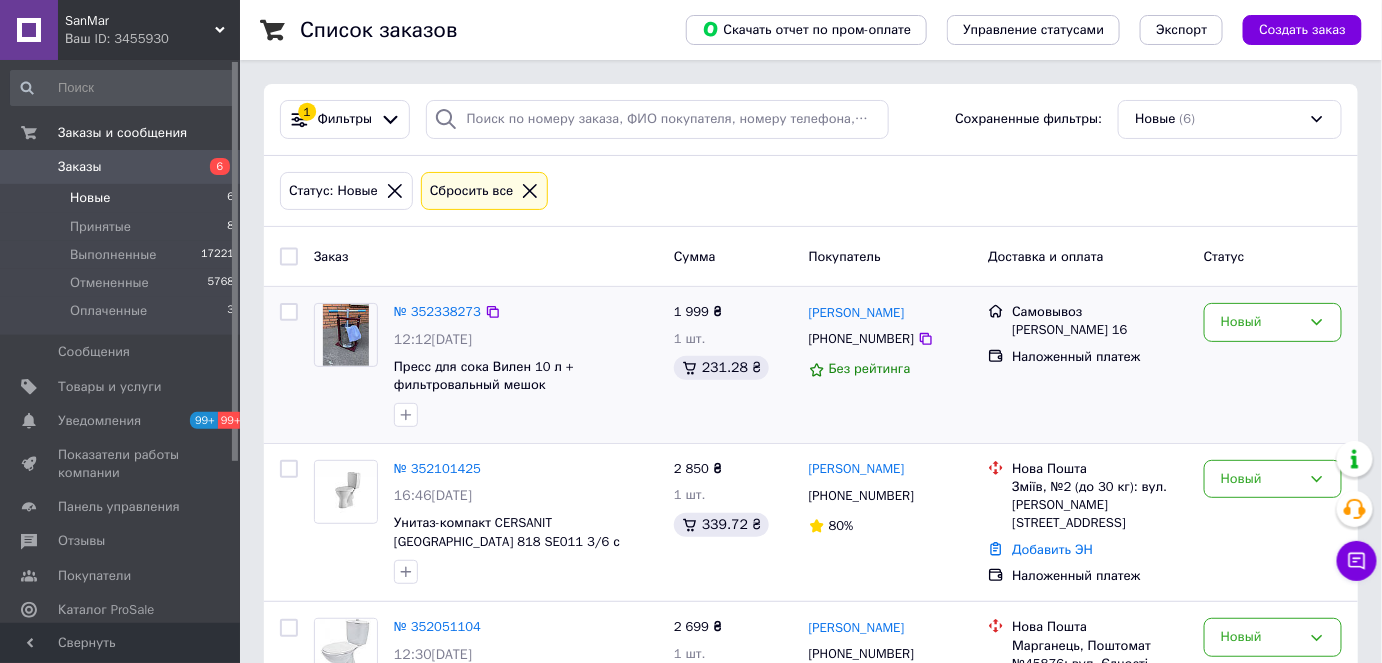 click on "Самовывоз Лебедева-Кумача 16 Наложенный платеж" at bounding box center (1088, 365) 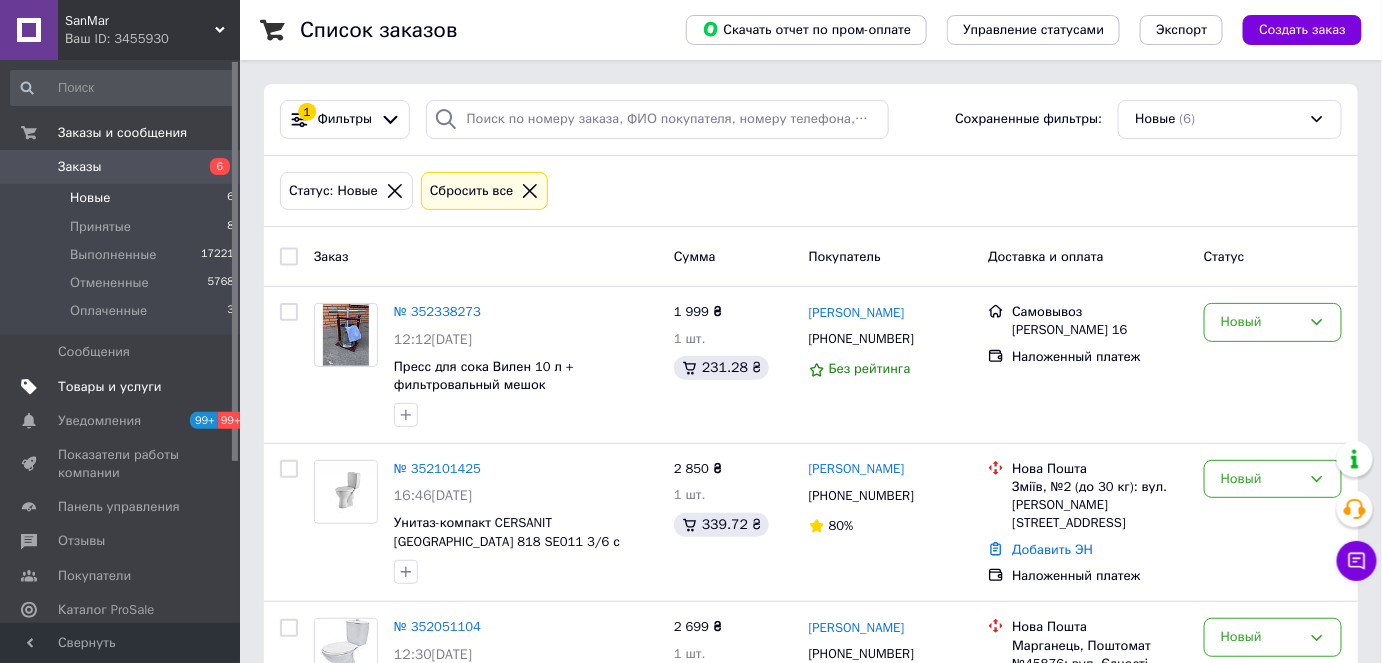 click on "Товары и услуги" at bounding box center (110, 387) 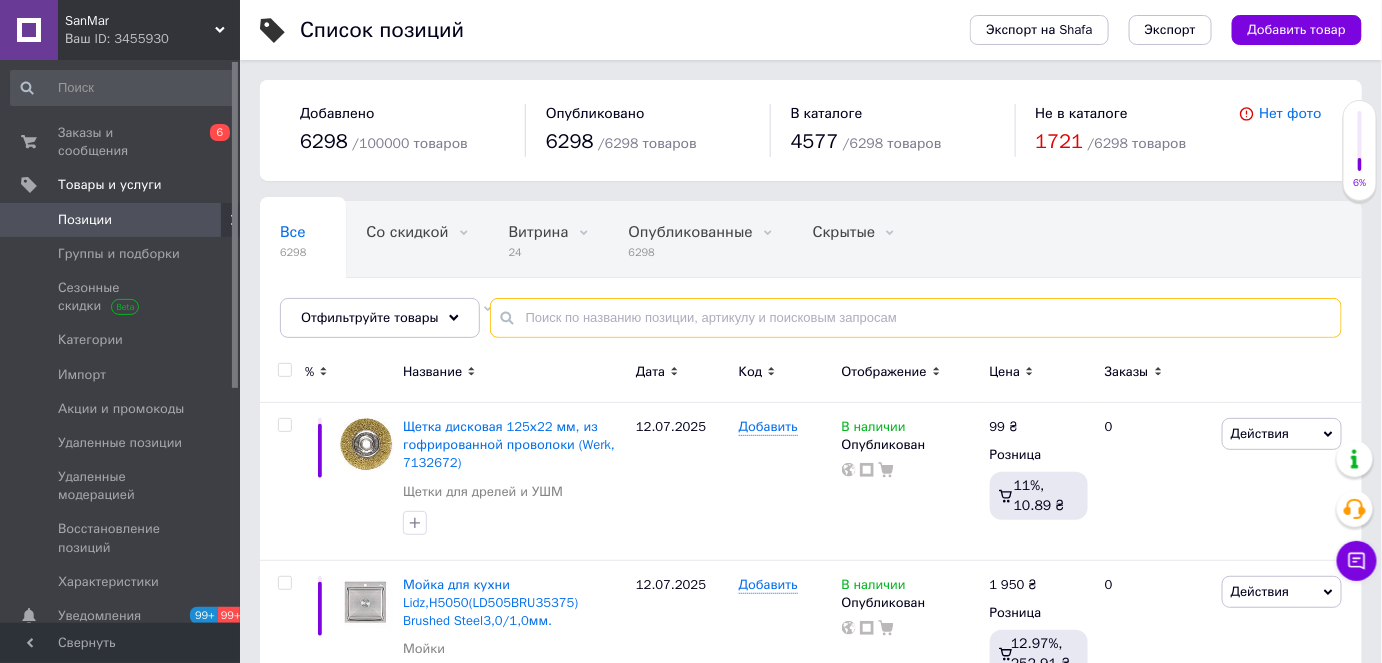 click at bounding box center [916, 318] 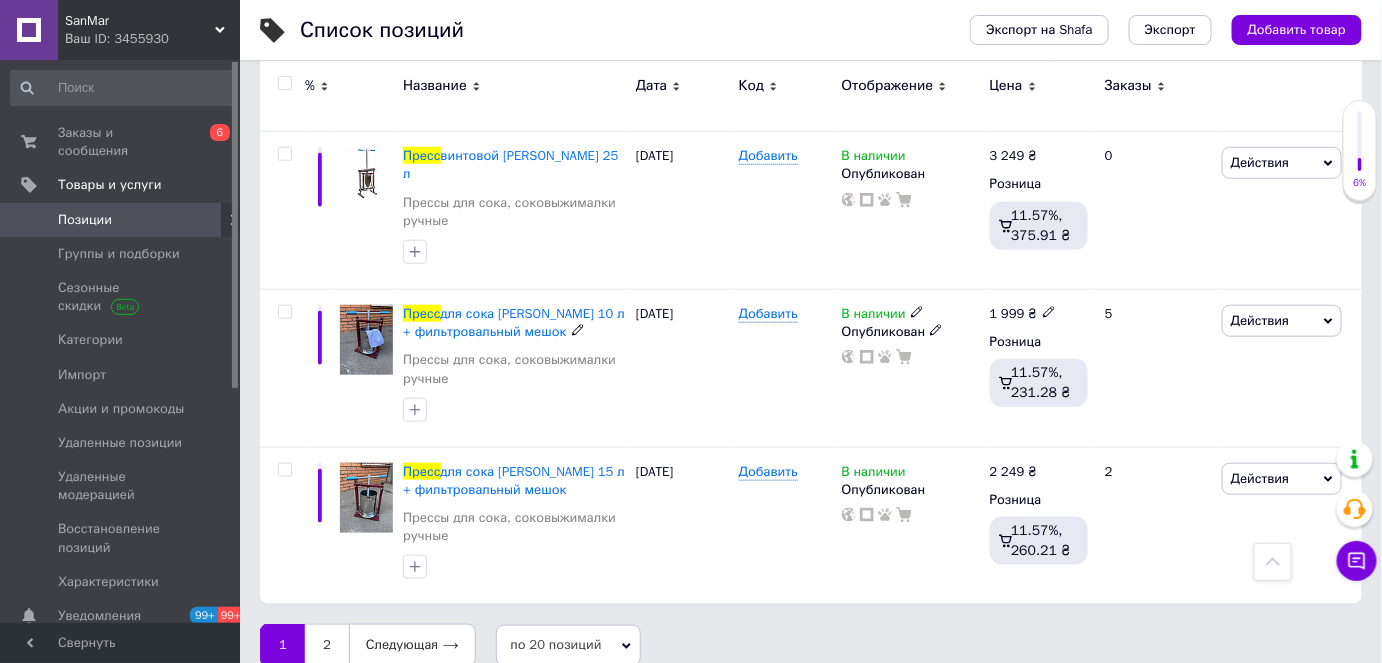 scroll, scrollTop: 2997, scrollLeft: 0, axis: vertical 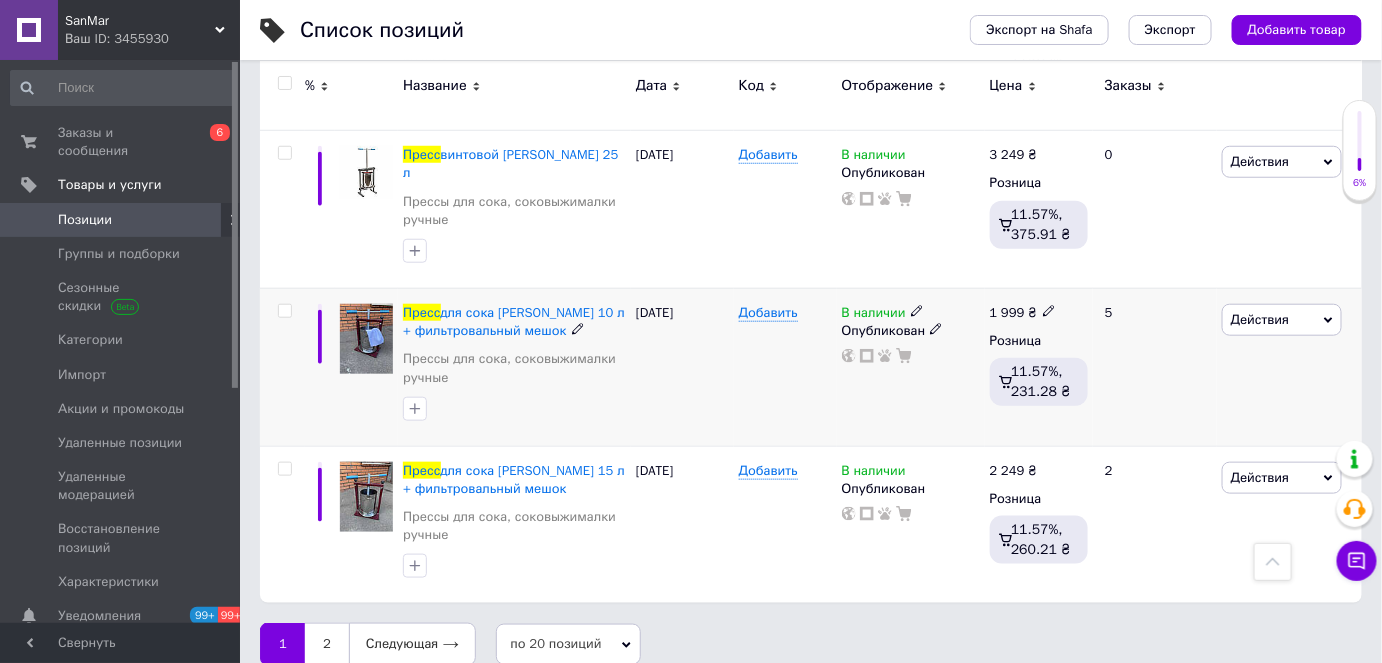type on "пресс" 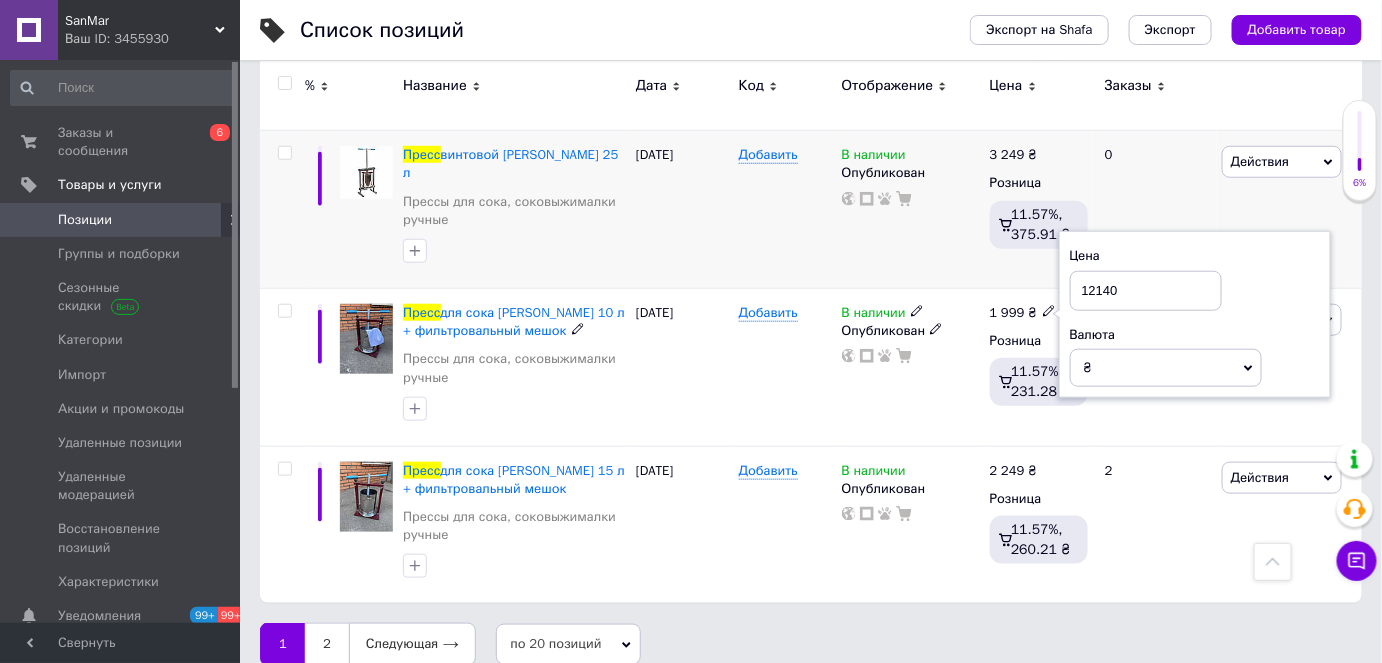 type on "12140" 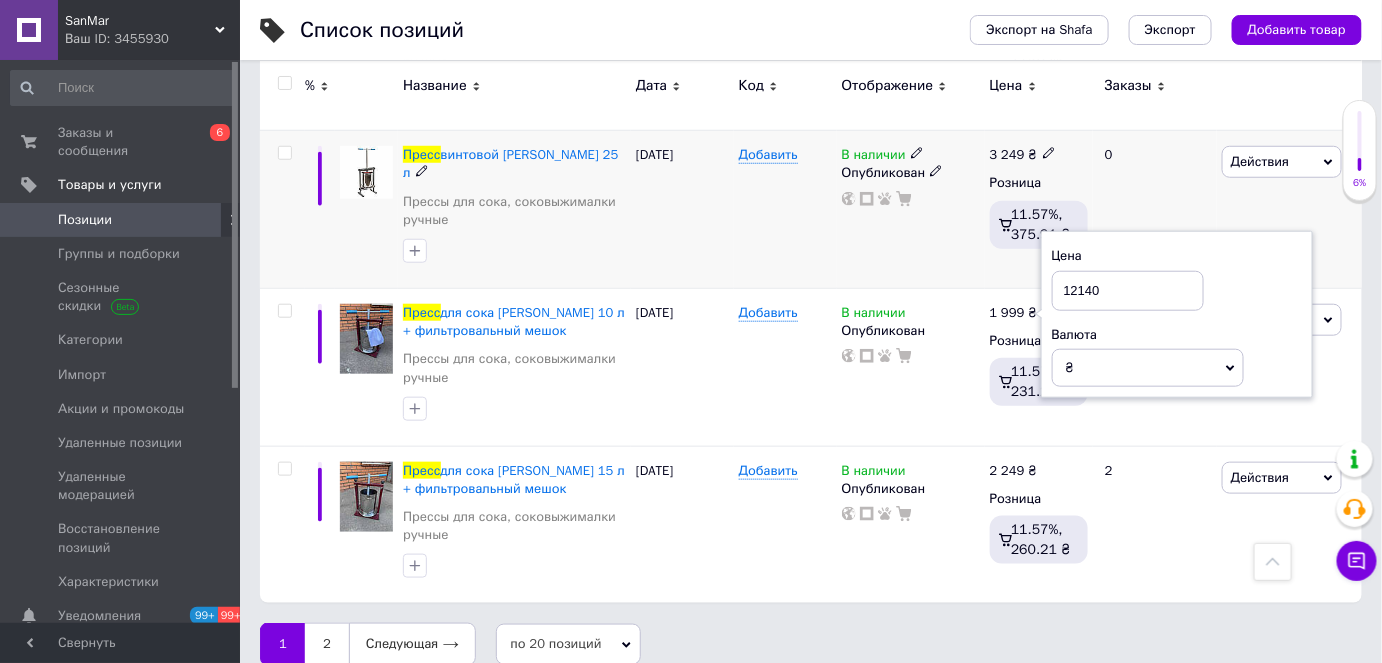 click on "В наличии Опубликован" at bounding box center [911, 210] 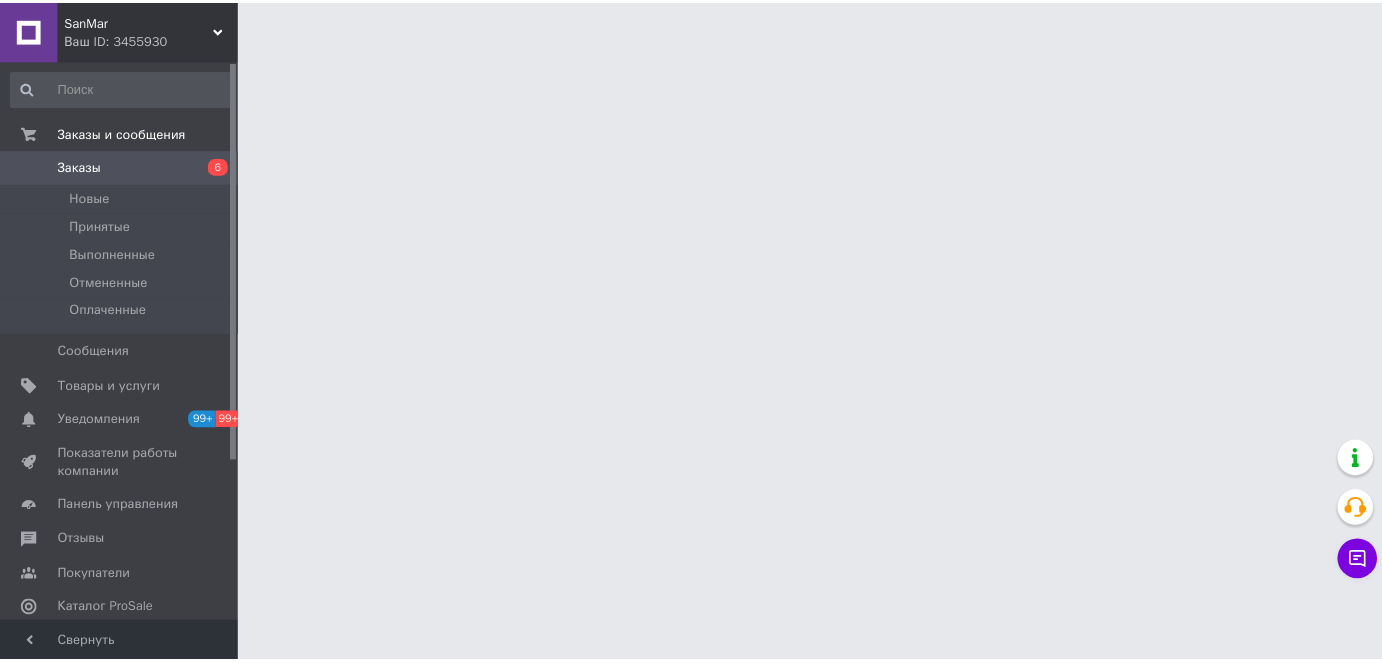 scroll, scrollTop: 0, scrollLeft: 0, axis: both 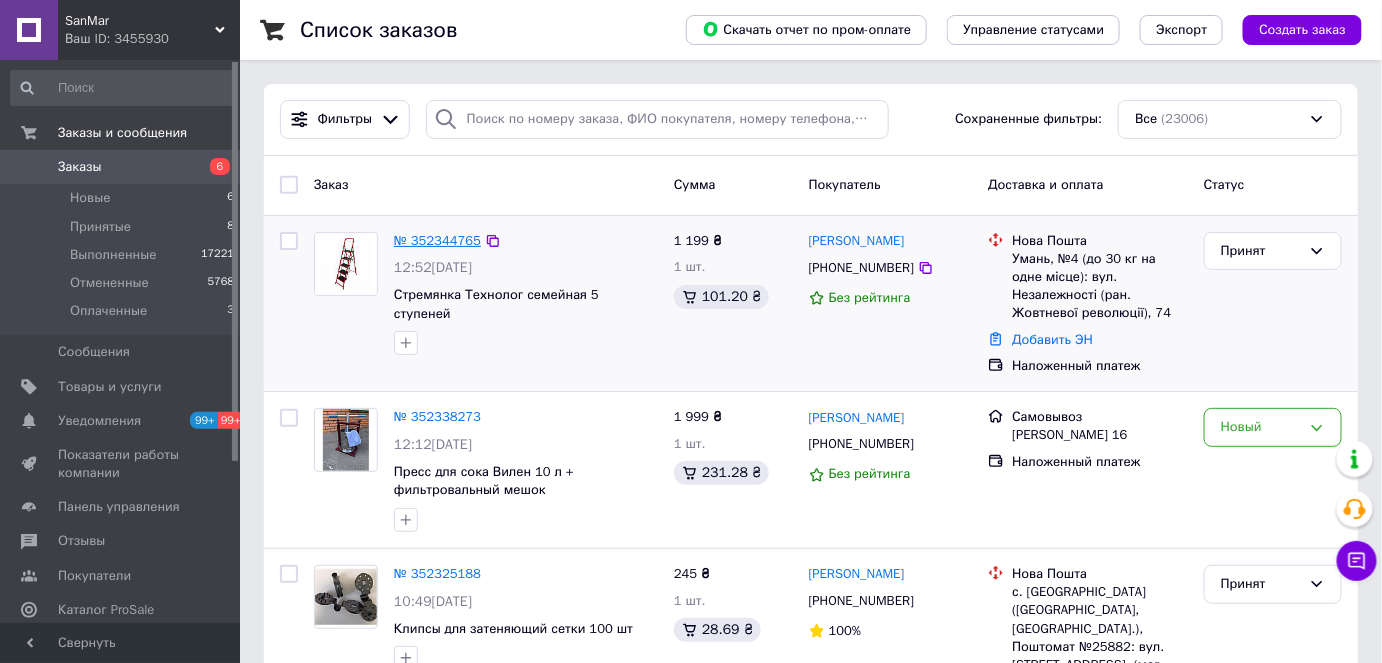 click on "№ 352344765" at bounding box center (437, 240) 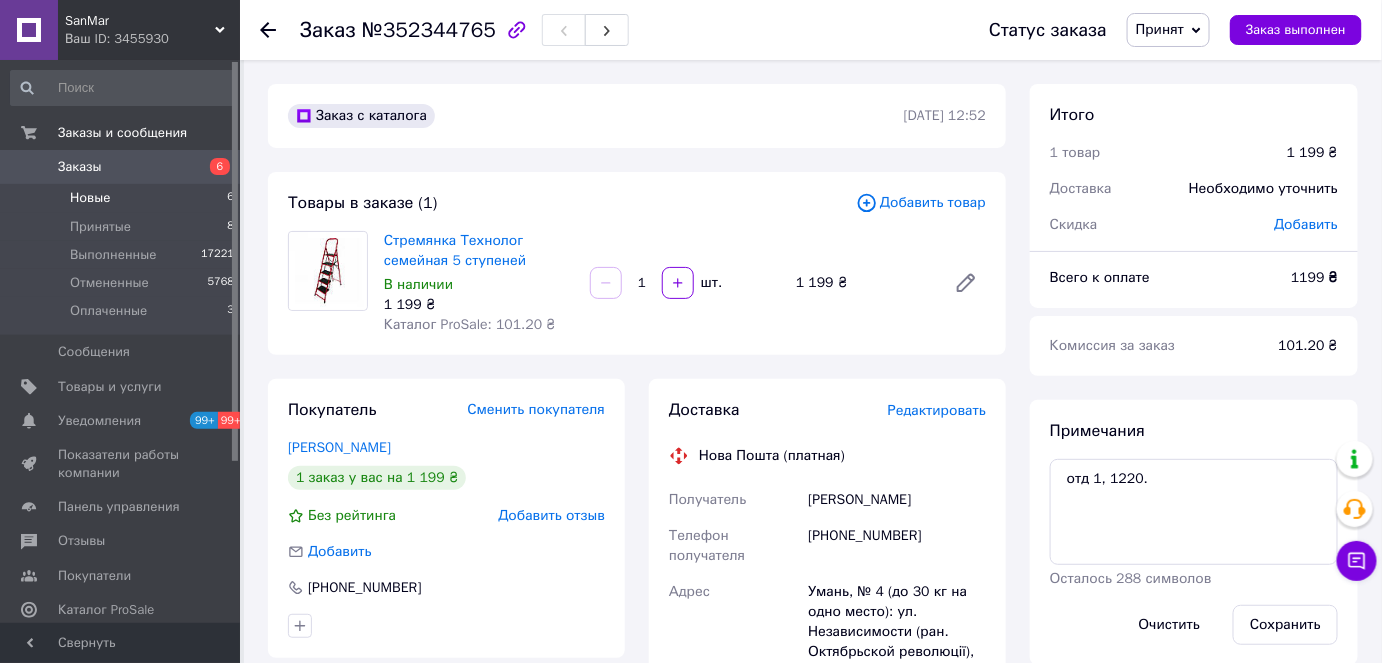 click on "Новые 6" at bounding box center (123, 198) 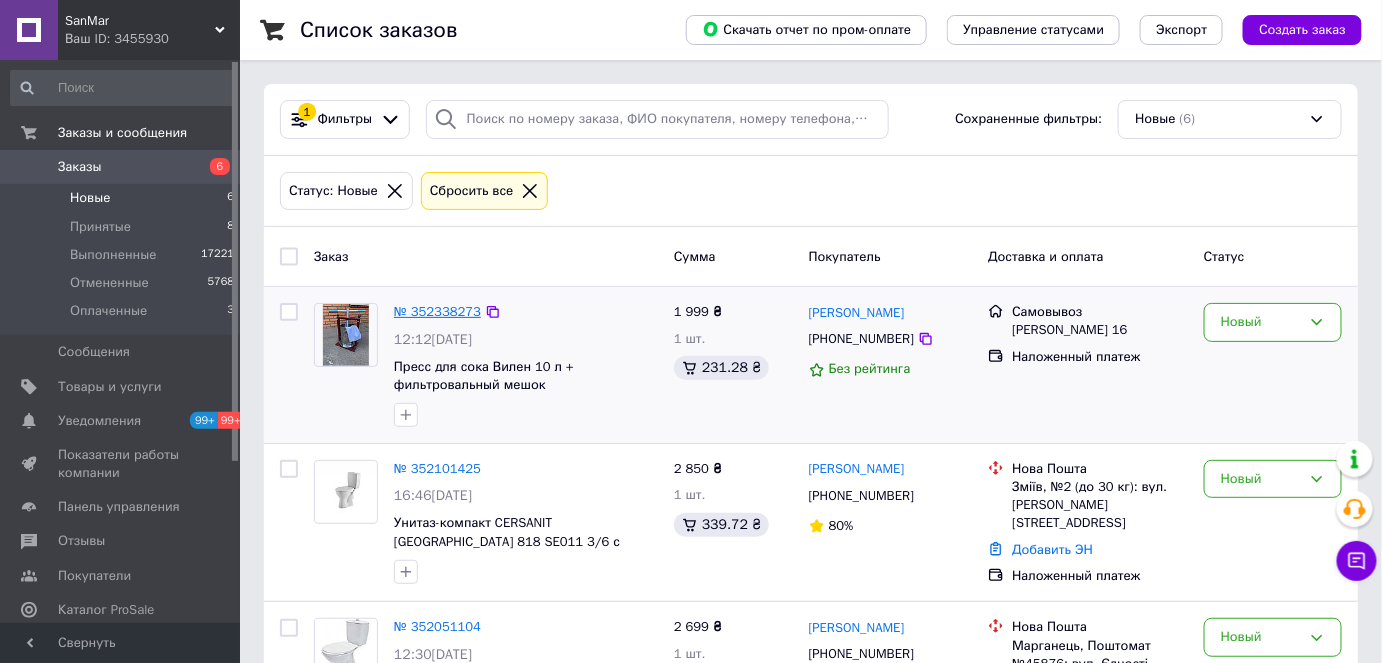 click on "№ 352338273" at bounding box center (437, 311) 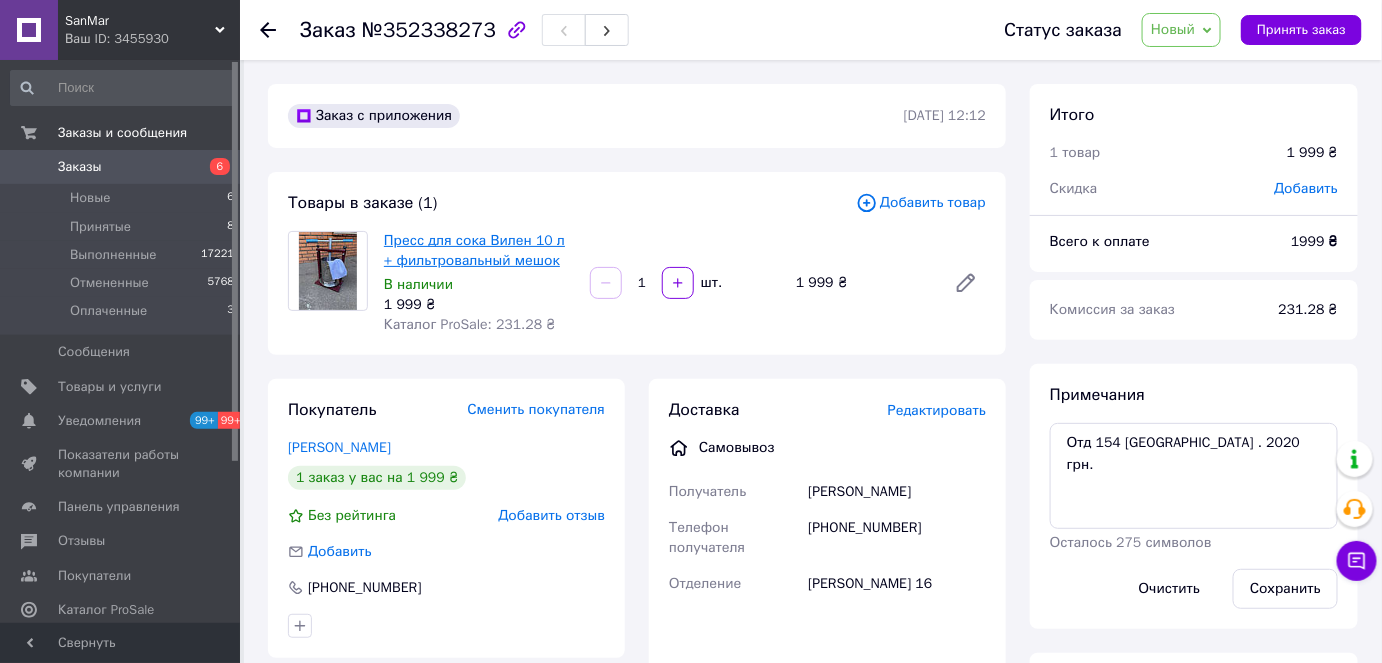 click on "Пресс для сока Вилен 10 л + фильтровальный мешок" at bounding box center [474, 250] 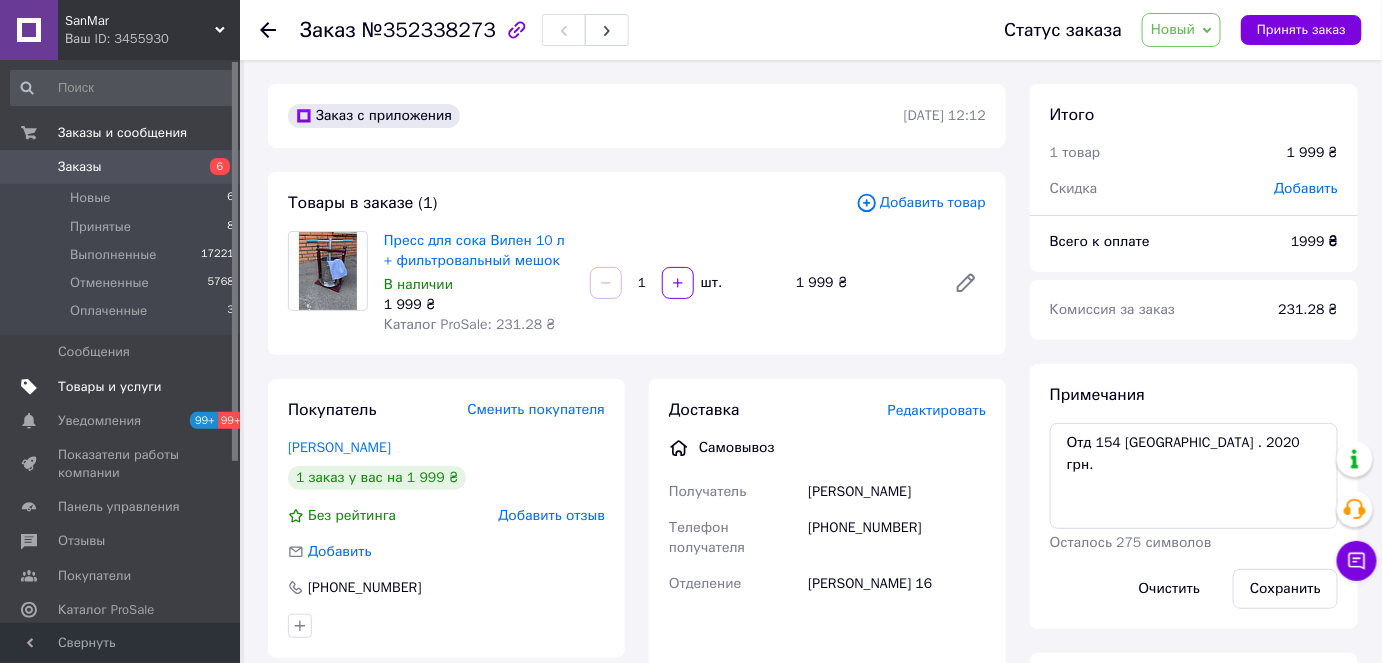 click on "Товары и услуги" at bounding box center (110, 387) 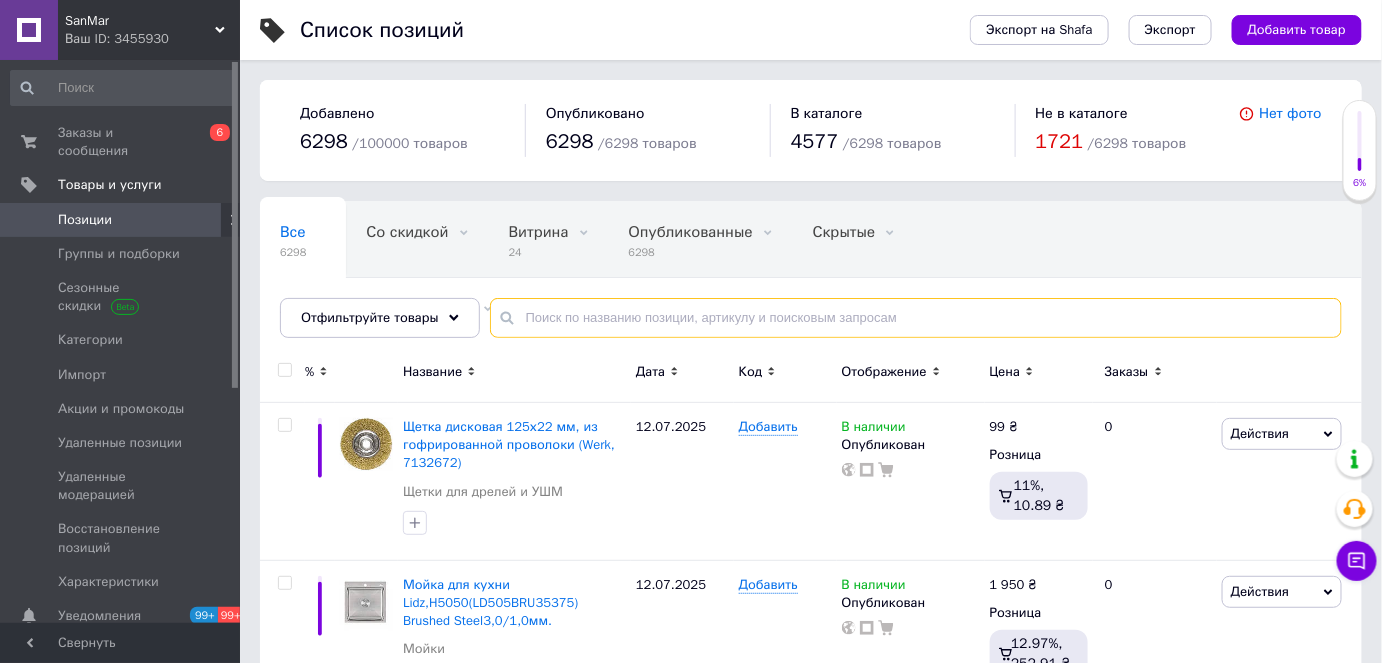 click at bounding box center [916, 318] 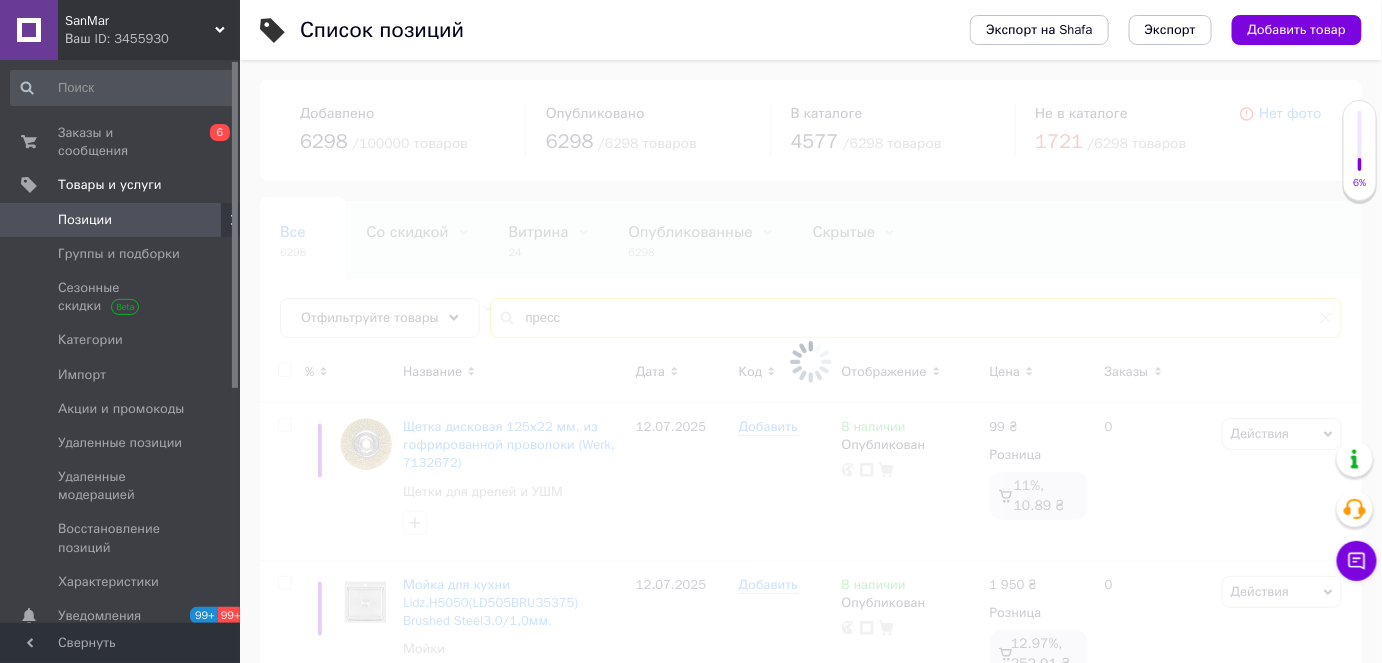 type on "пресс" 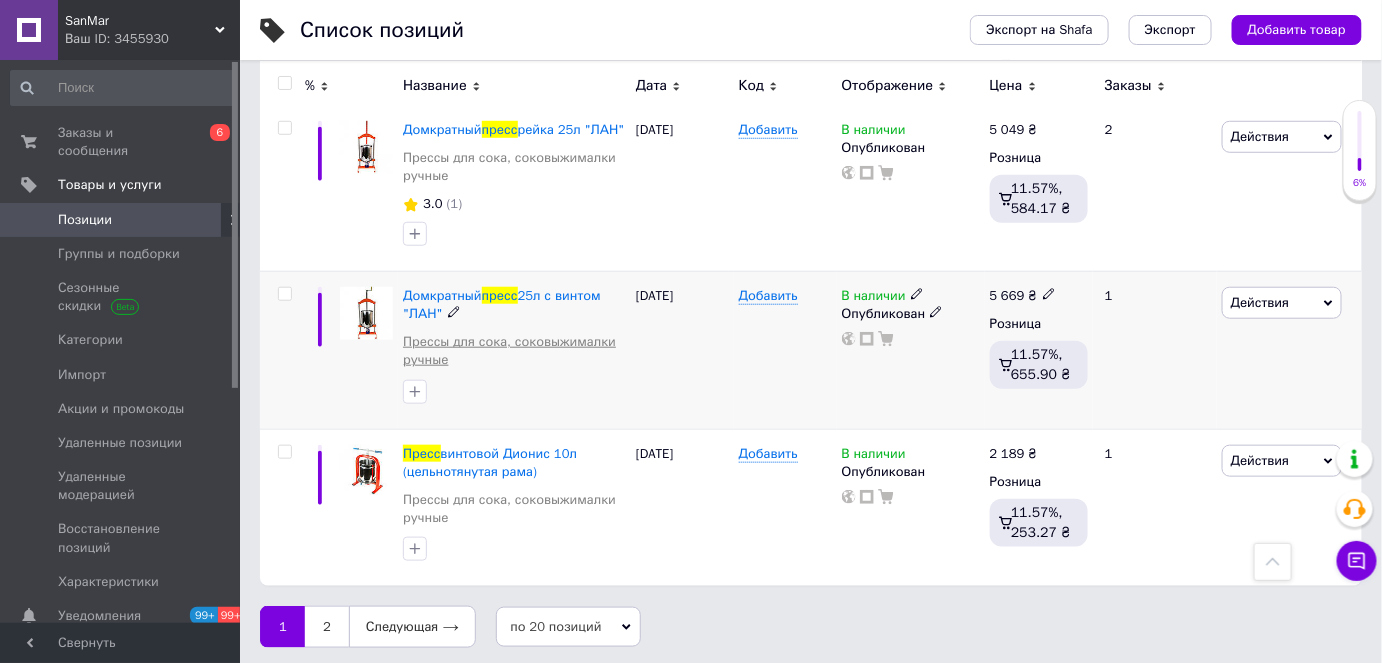 scroll, scrollTop: 2956, scrollLeft: 0, axis: vertical 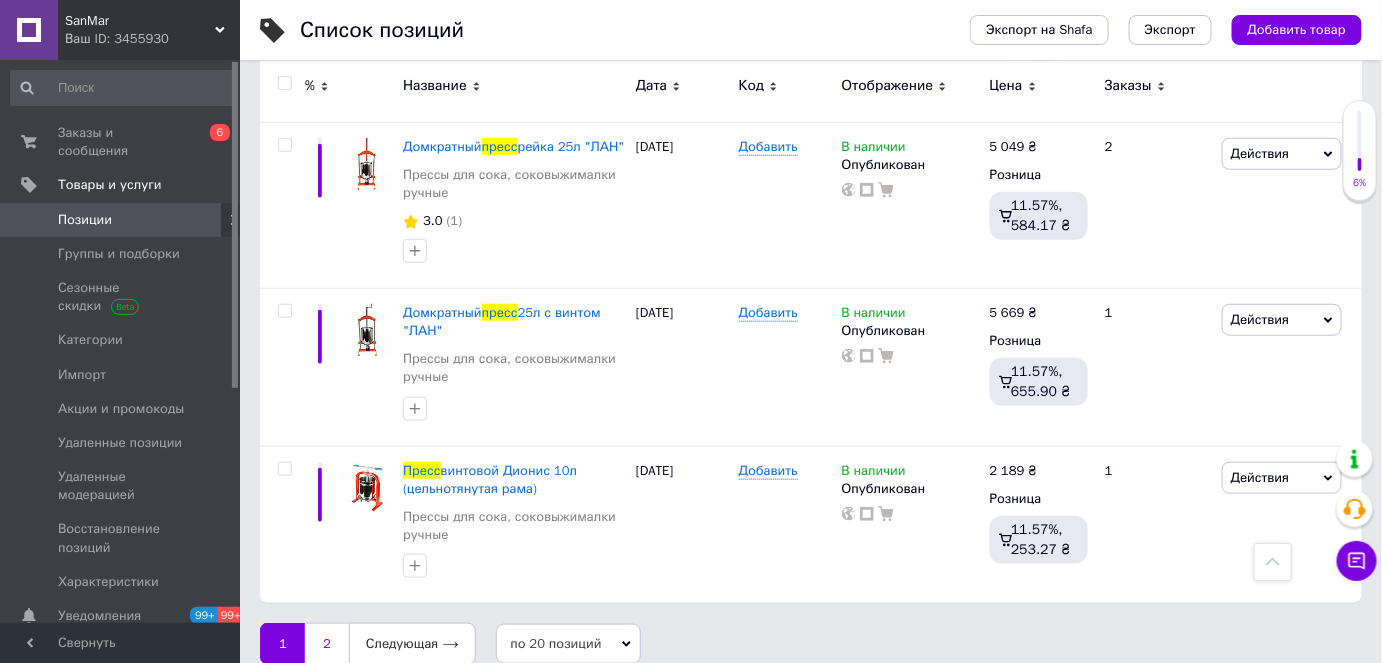 click on "2" at bounding box center [327, 644] 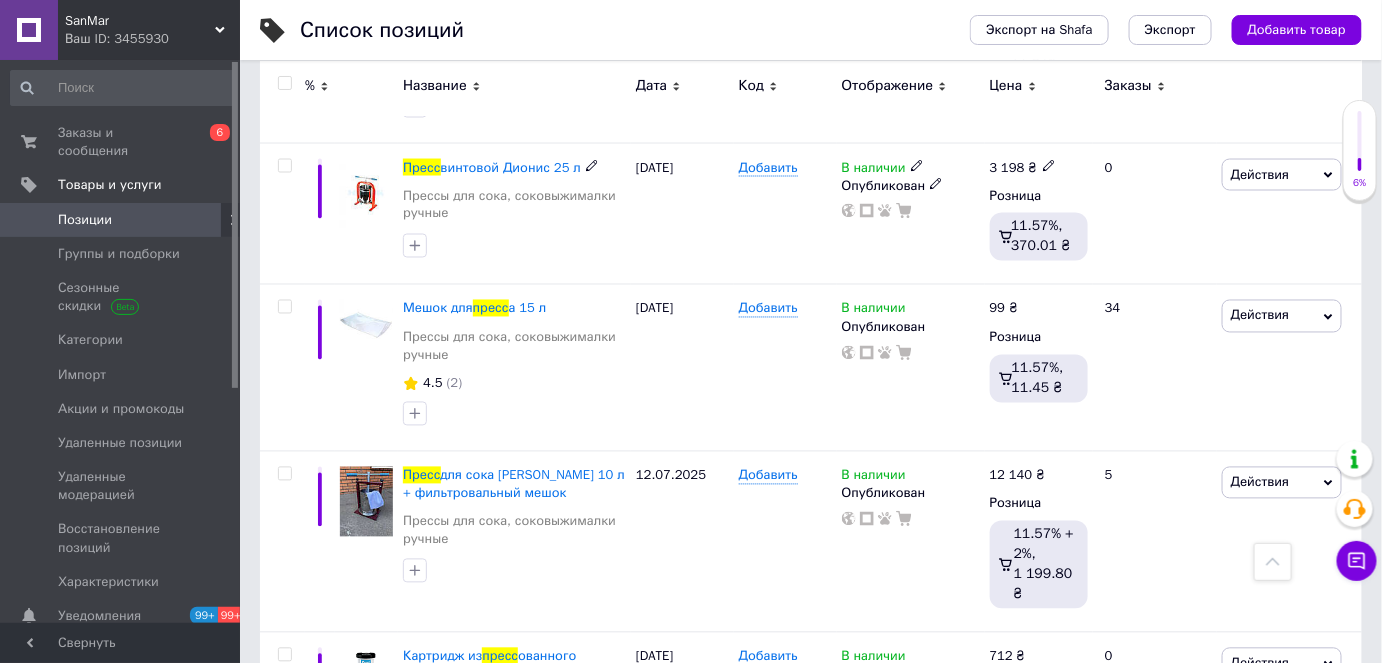 scroll, scrollTop: 1090, scrollLeft: 0, axis: vertical 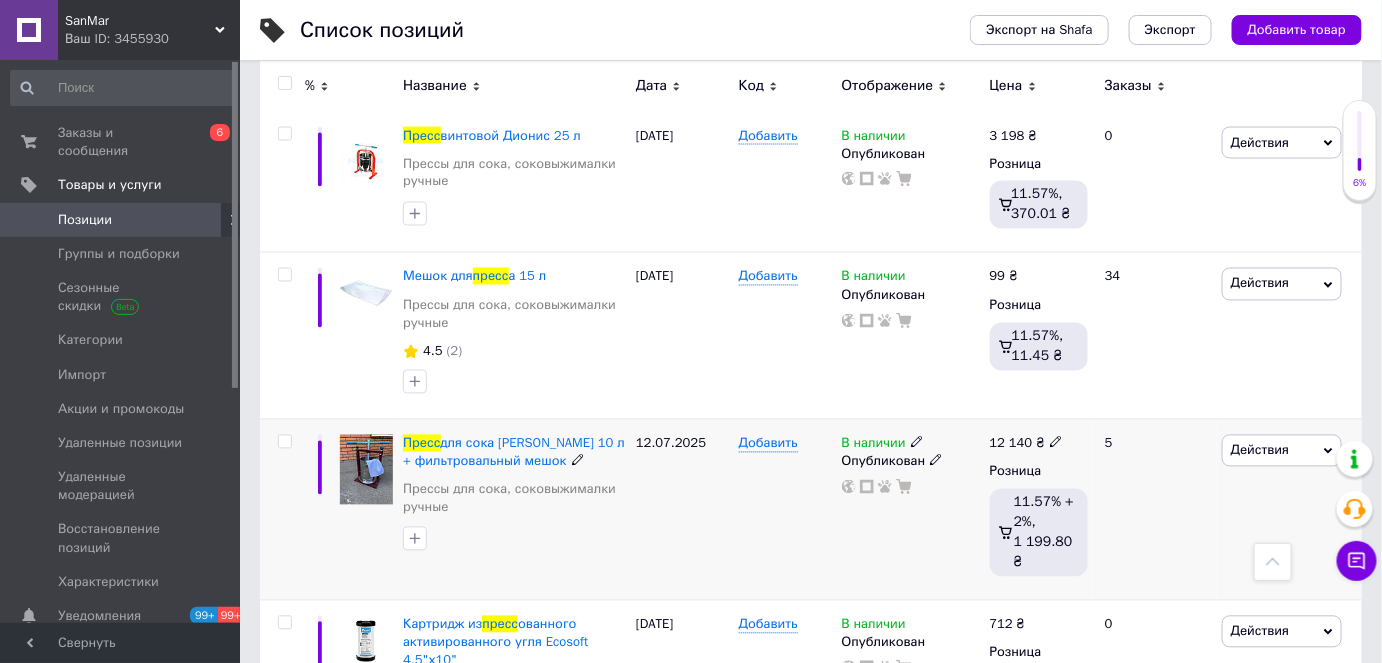 click 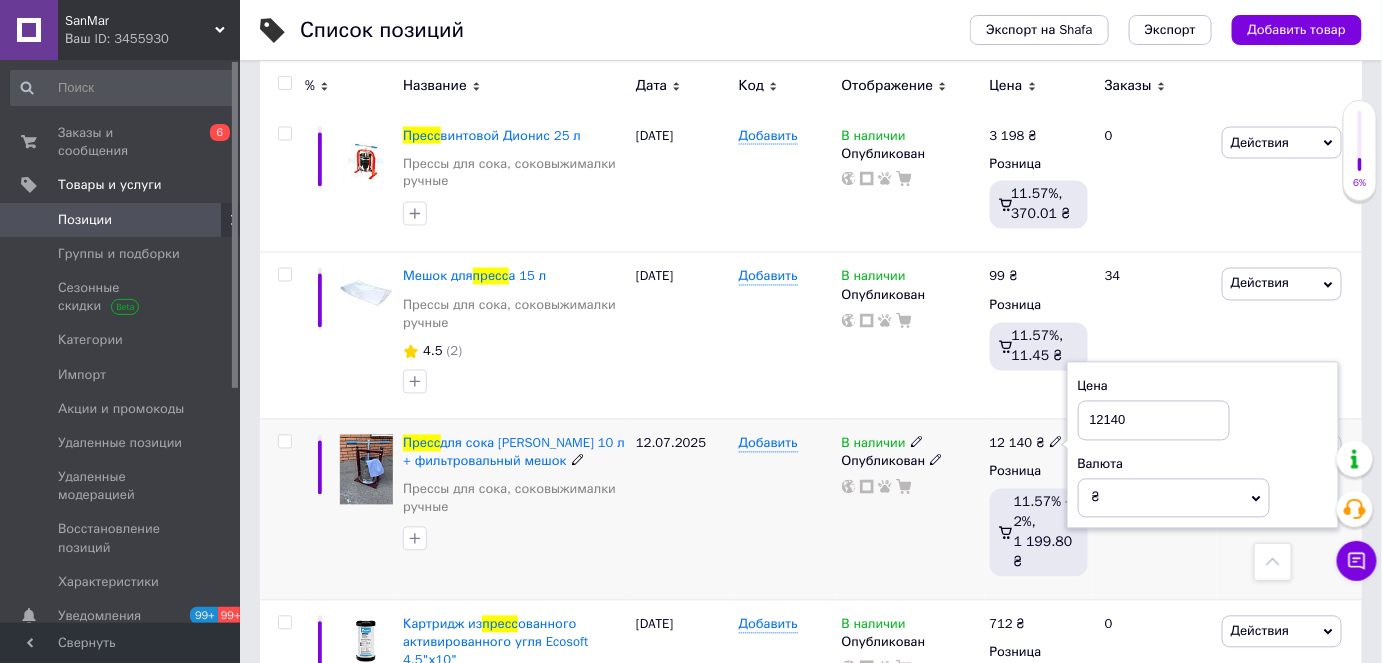 click on "12140" at bounding box center [1154, 421] 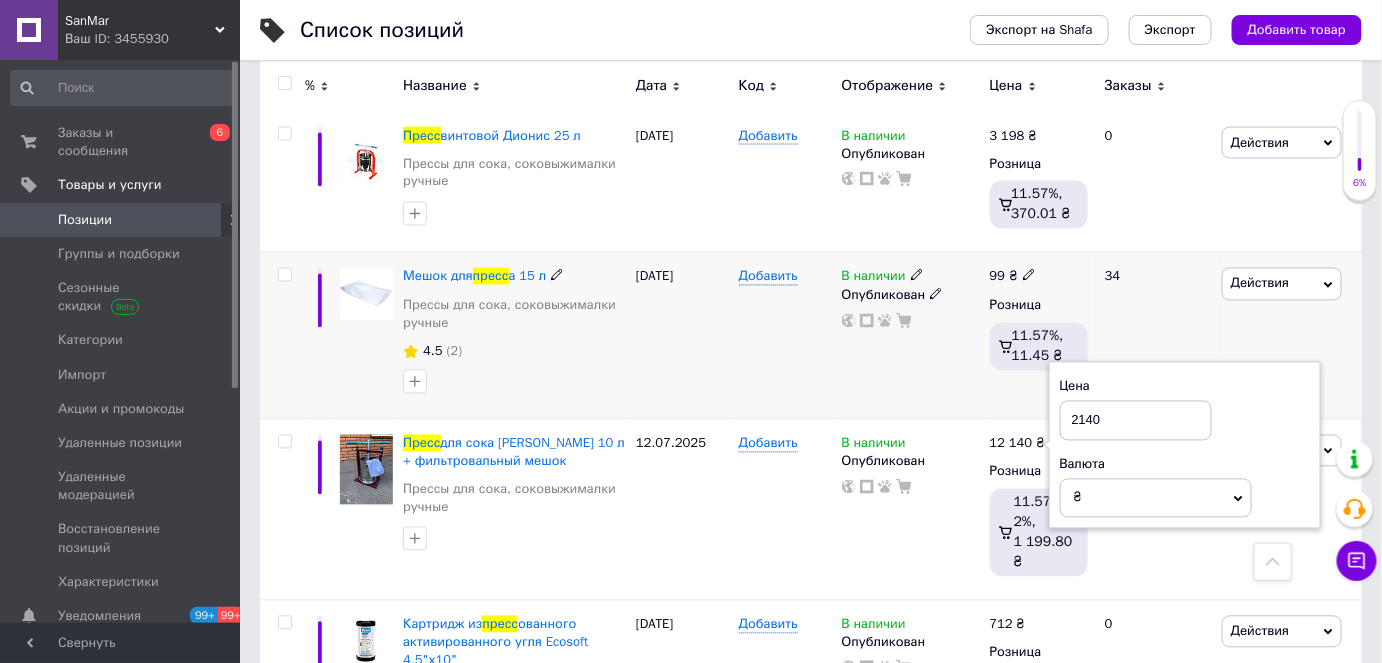type on "2140" 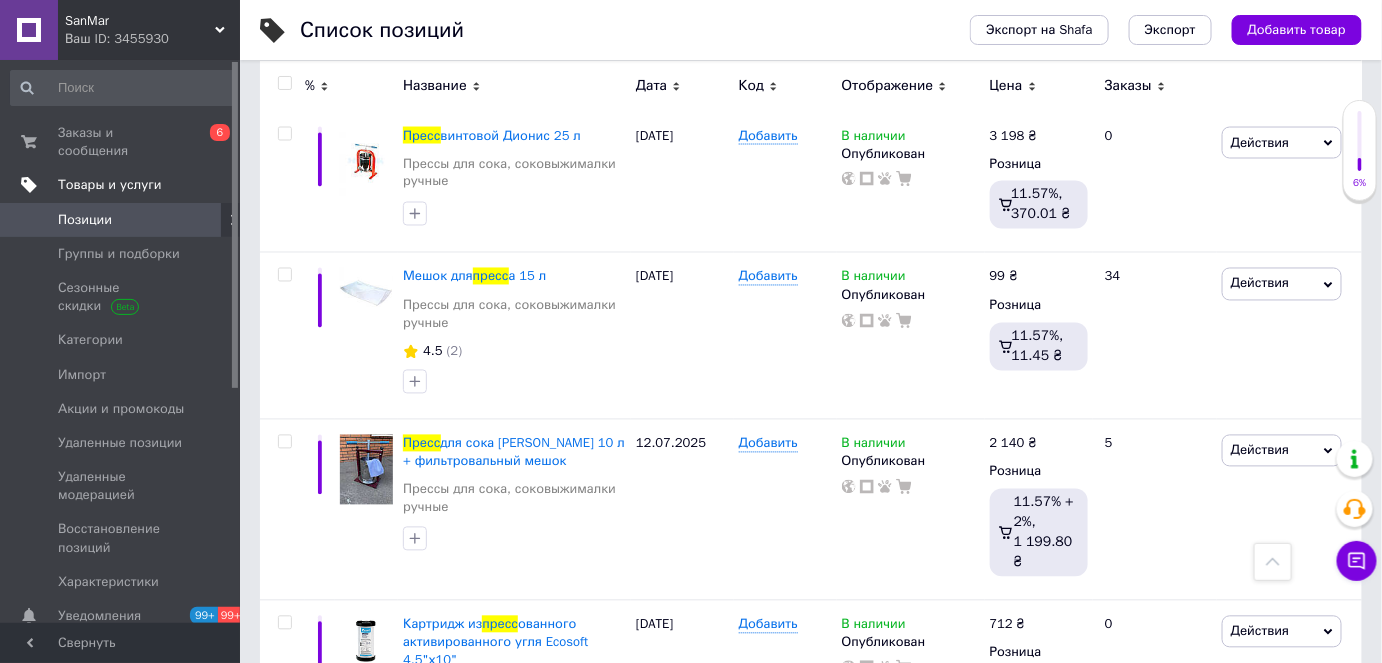 click on "Товары и услуги" at bounding box center [110, 185] 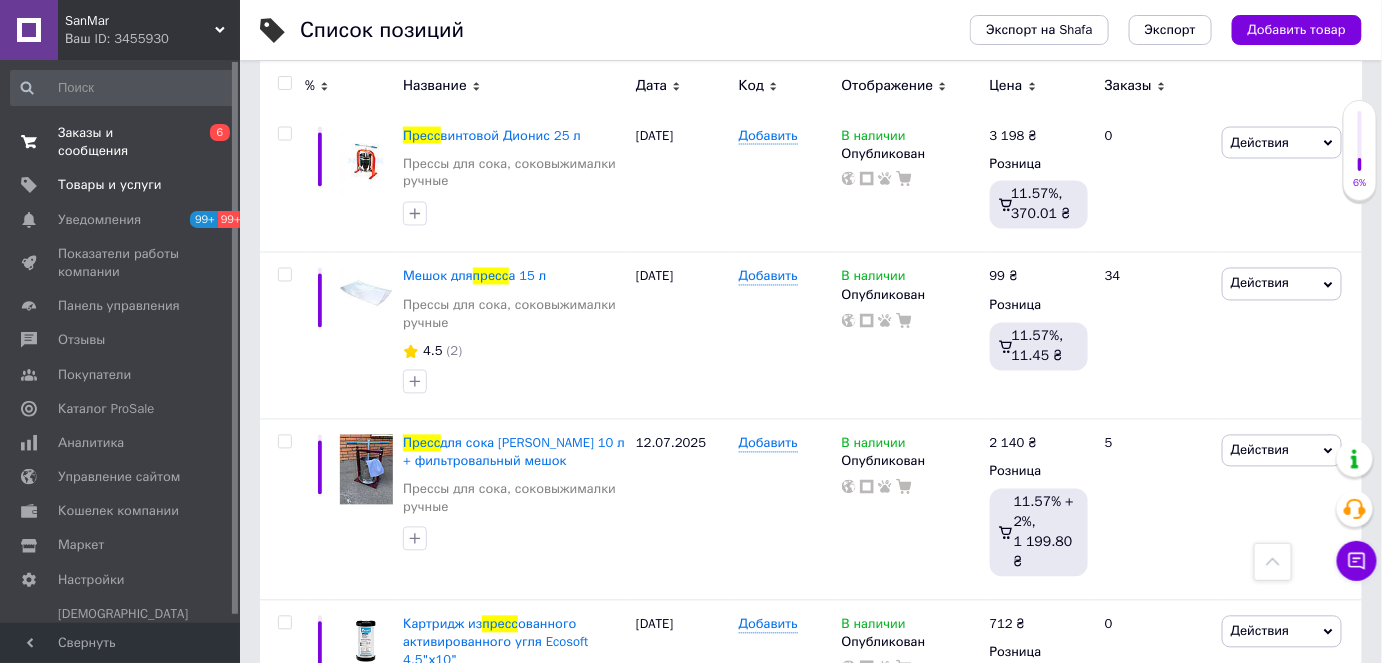 click on "Заказы и сообщения" at bounding box center [121, 142] 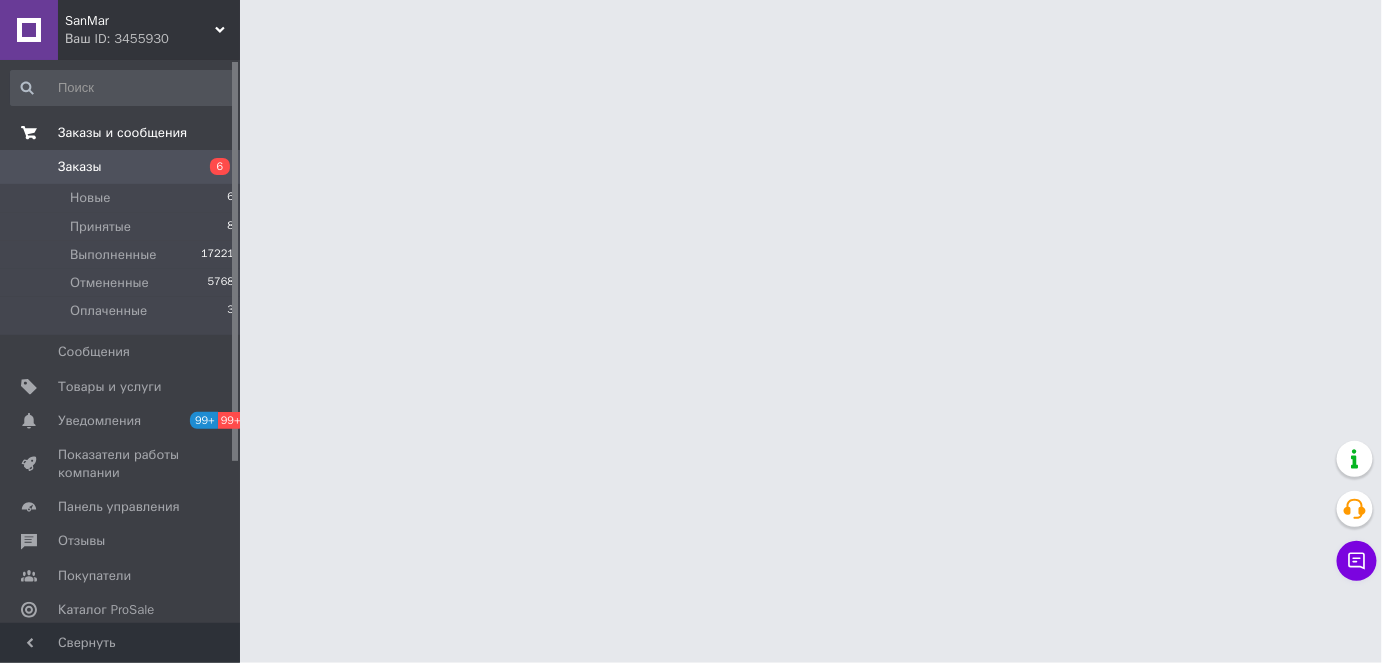 scroll, scrollTop: 0, scrollLeft: 0, axis: both 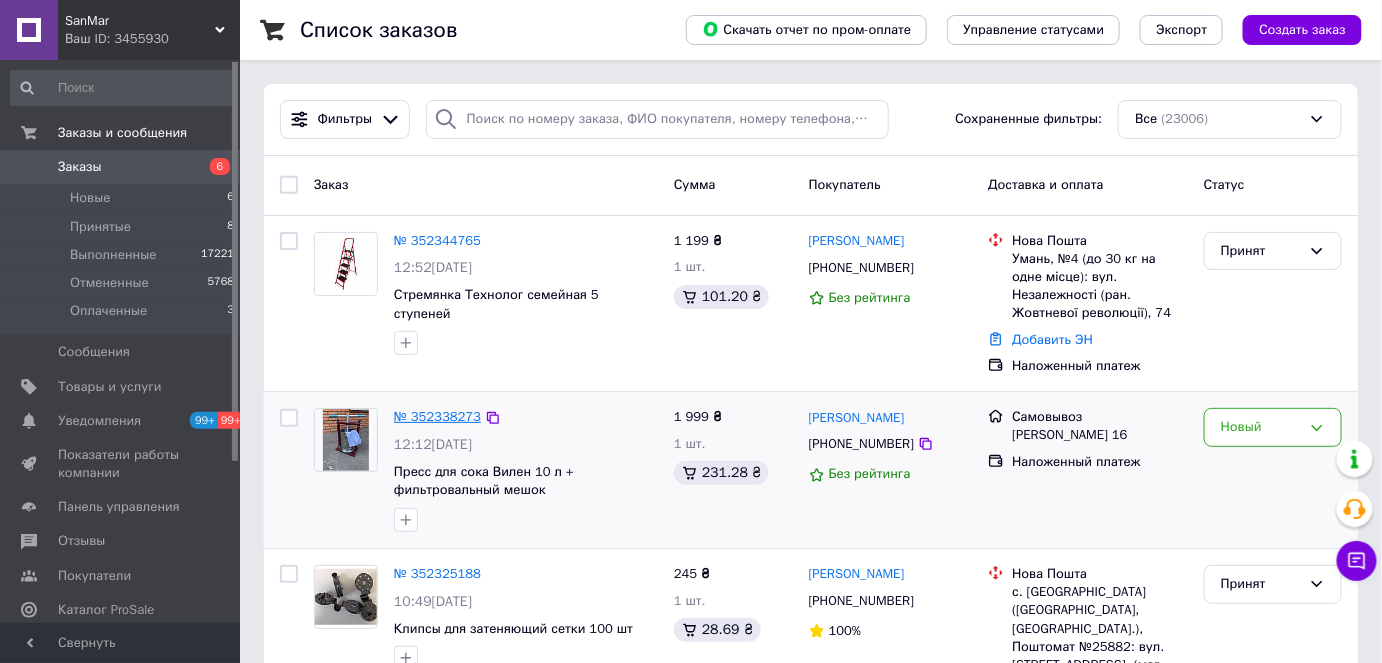 click on "№ 352338273" at bounding box center [437, 416] 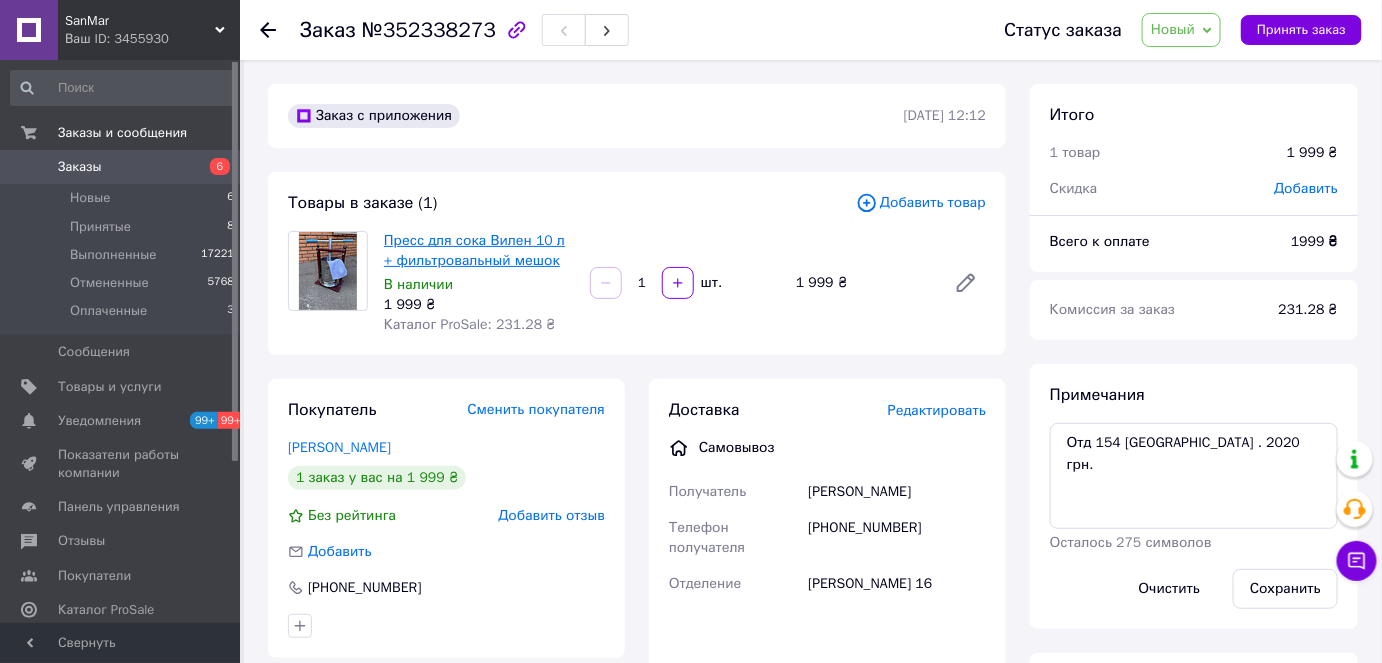 click on "Пресс для сока Вилен 10 л + фильтровальный мешок" at bounding box center [474, 250] 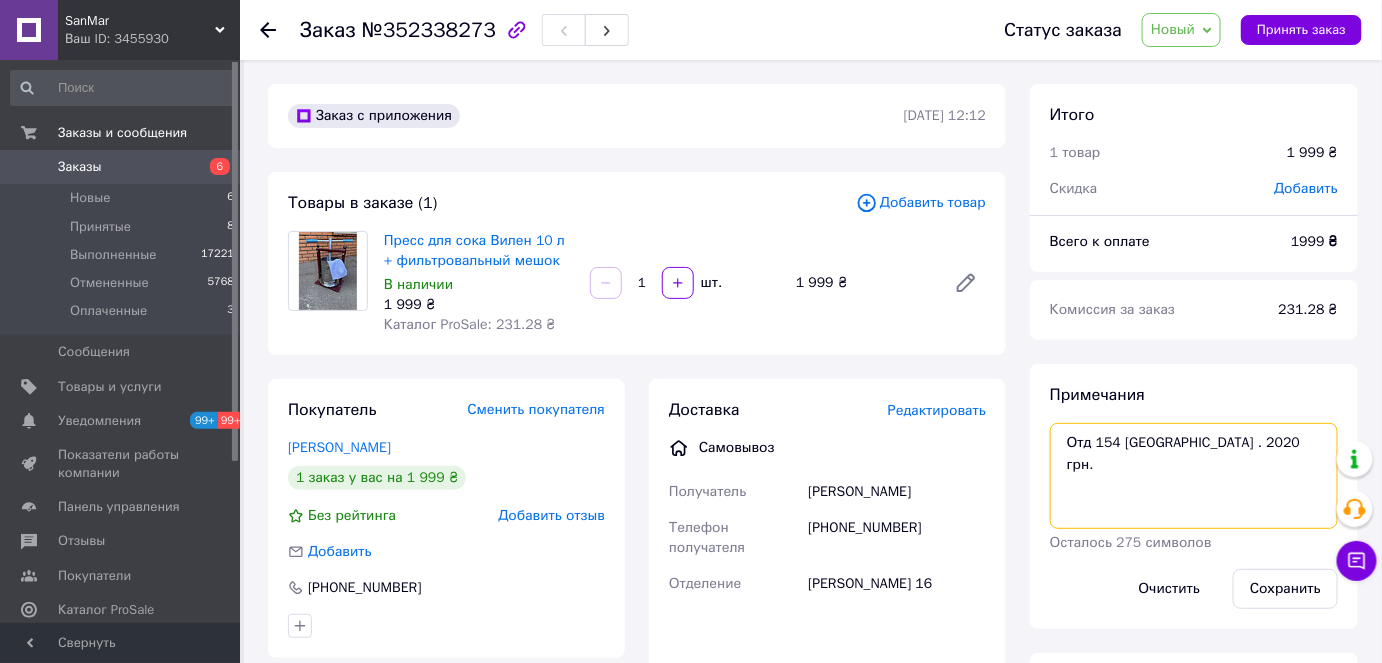 click on "Отд 154 Киев . 2020 грн." at bounding box center [1194, 476] 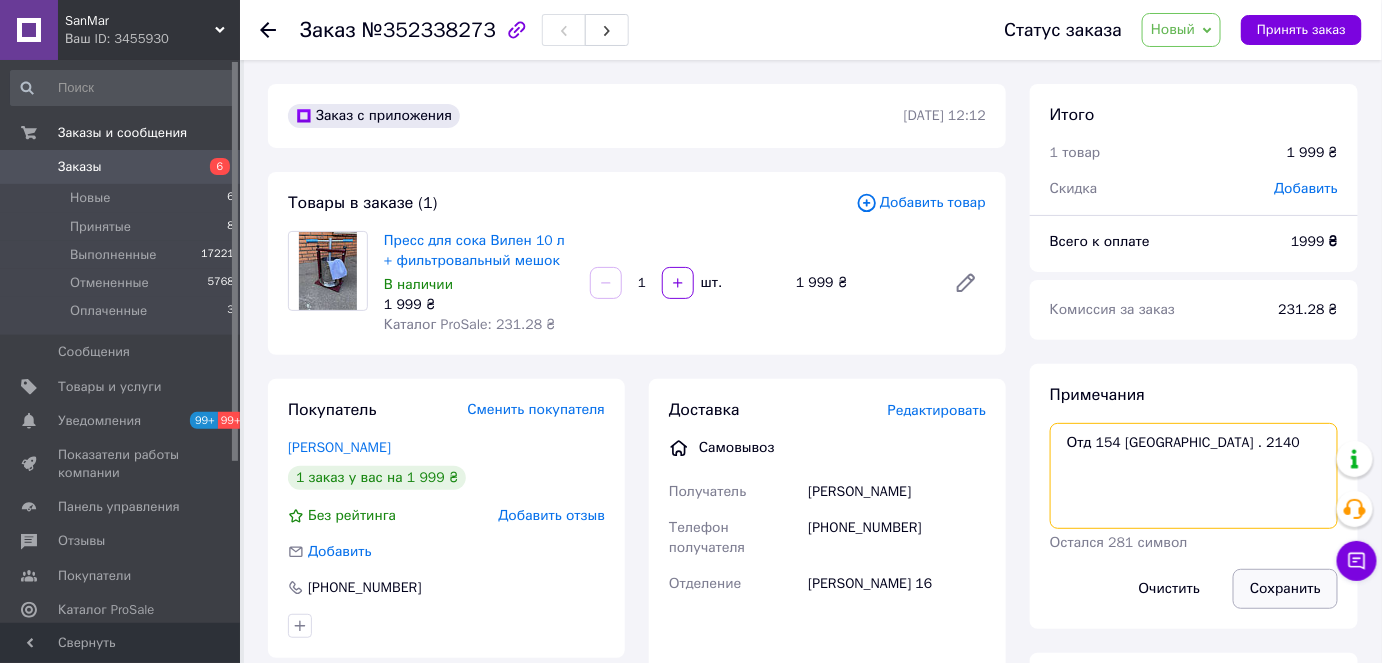 type on "Отд 154 Киев . 2140" 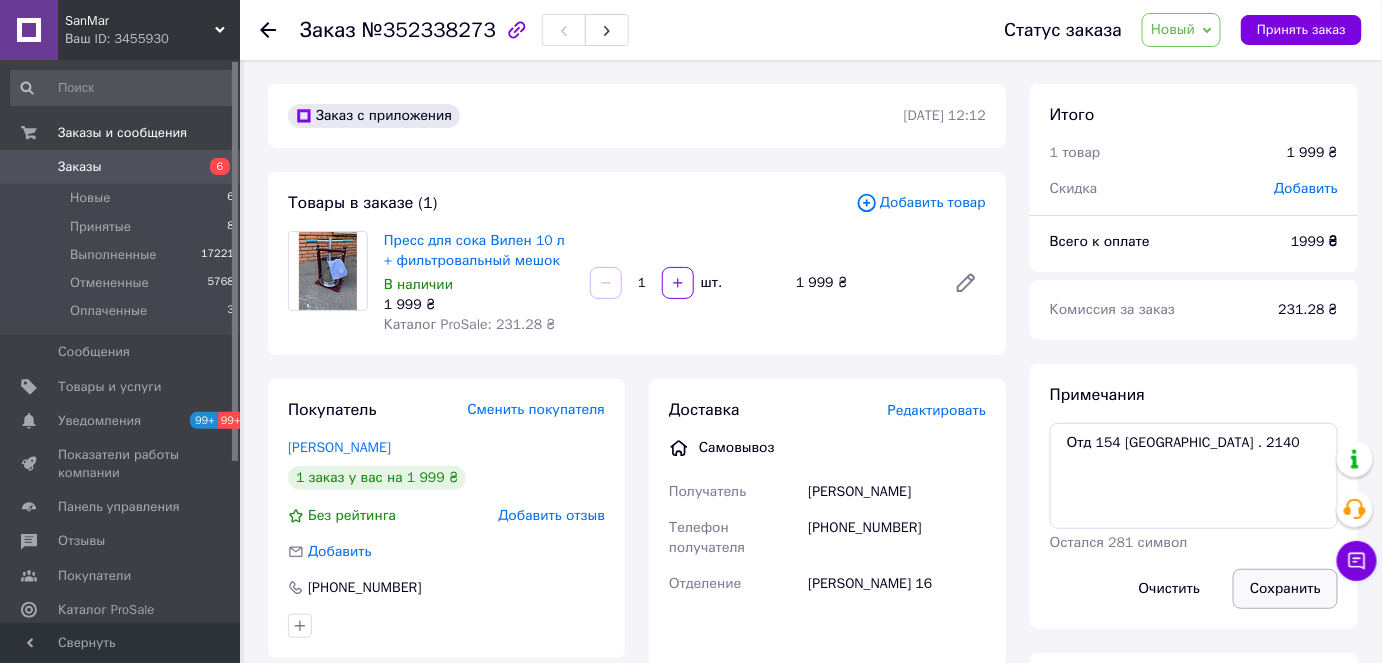 click on "Сохранить" at bounding box center [1285, 589] 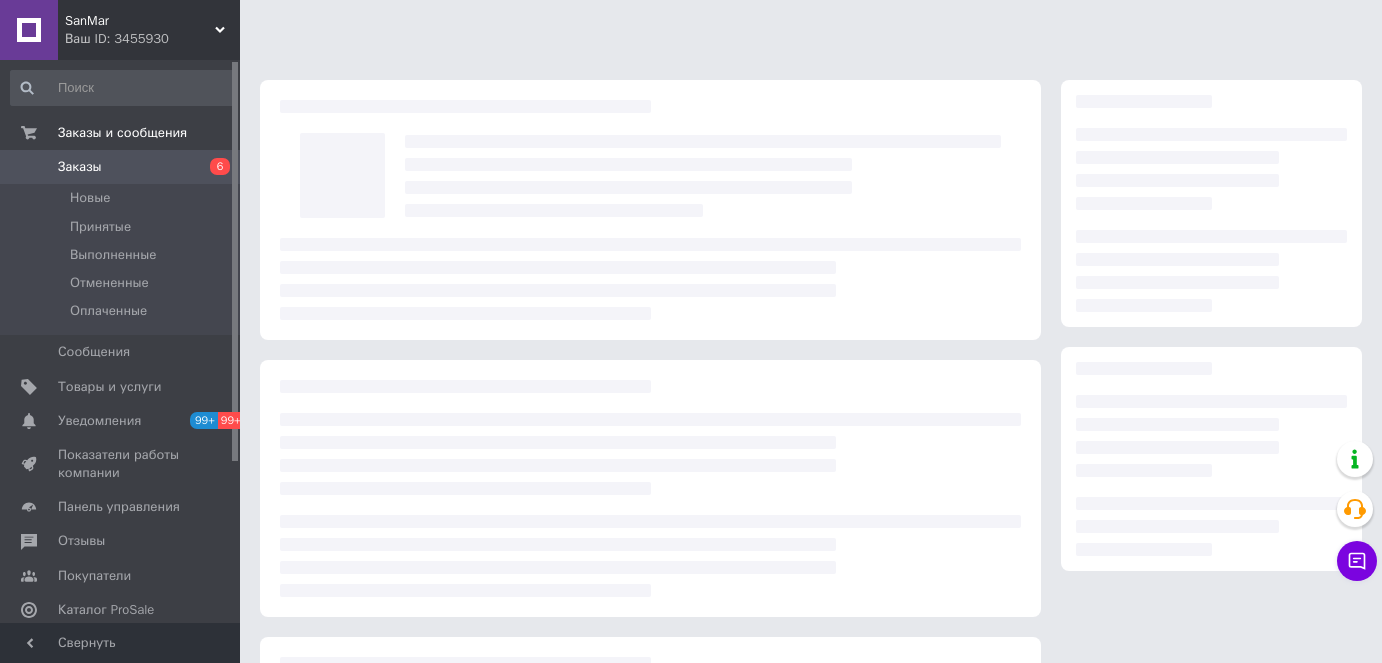 scroll, scrollTop: 0, scrollLeft: 0, axis: both 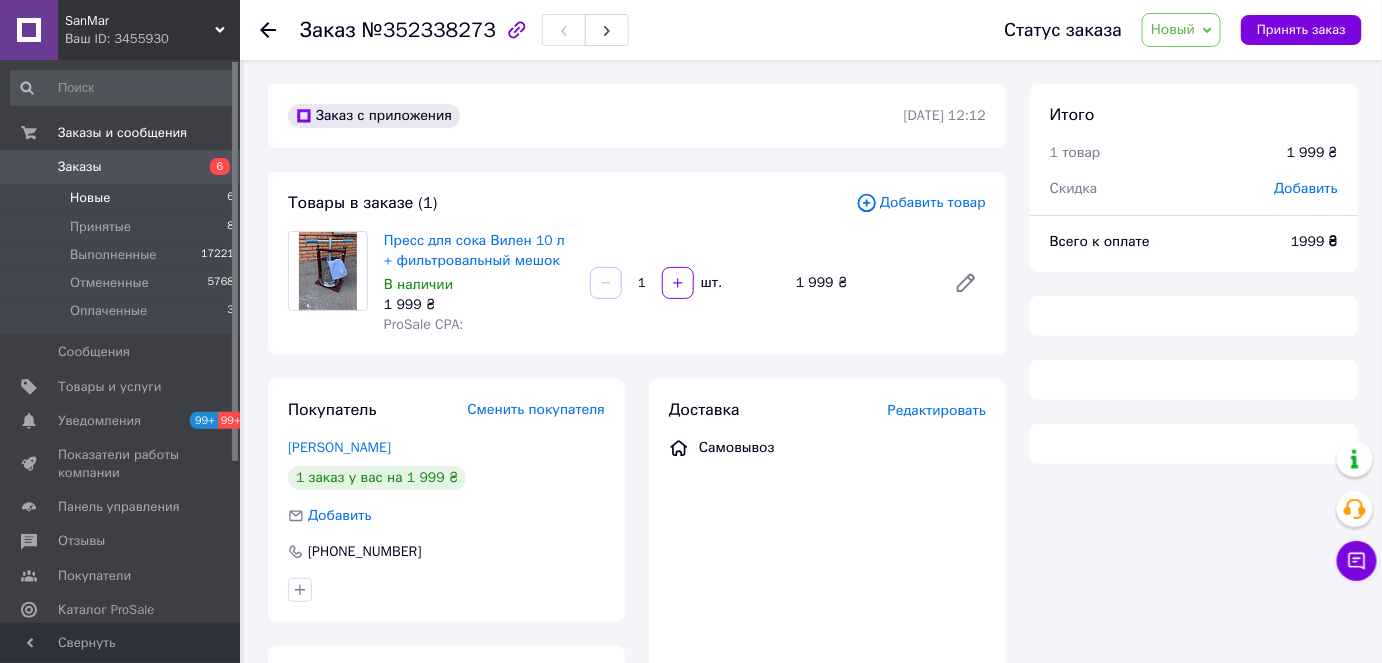 click on "Новые" at bounding box center [90, 198] 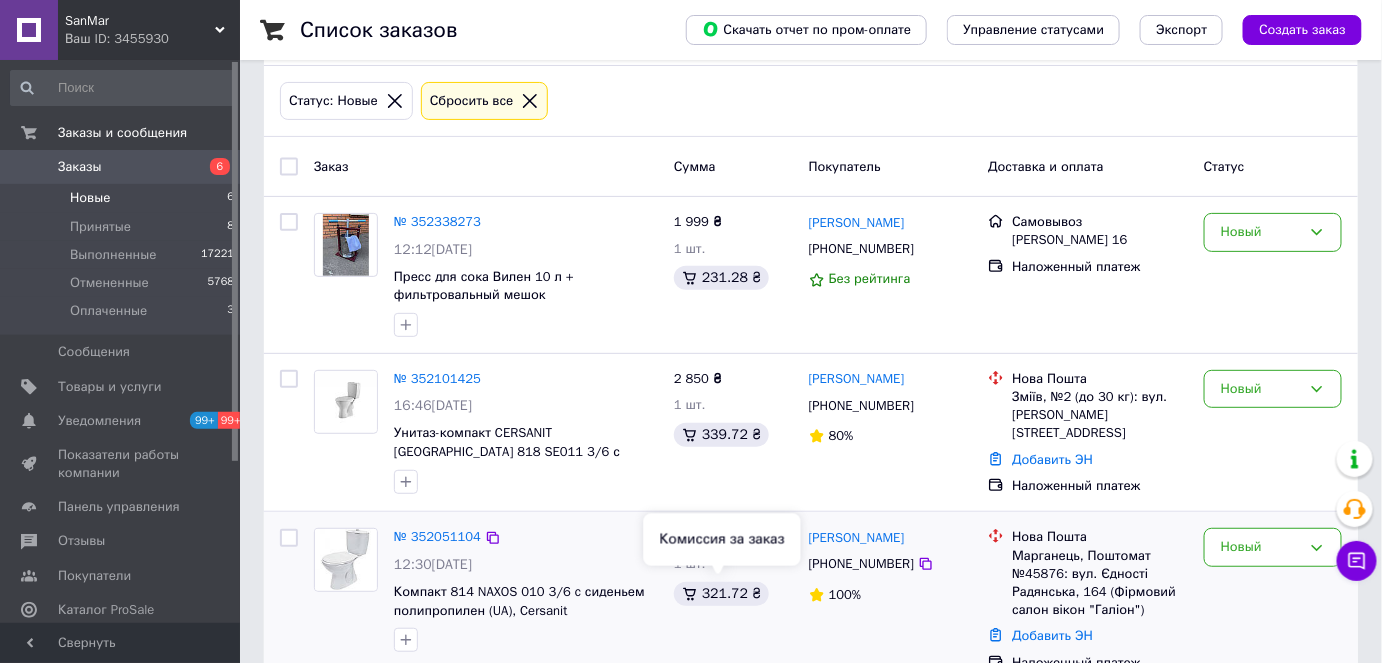 scroll, scrollTop: 181, scrollLeft: 0, axis: vertical 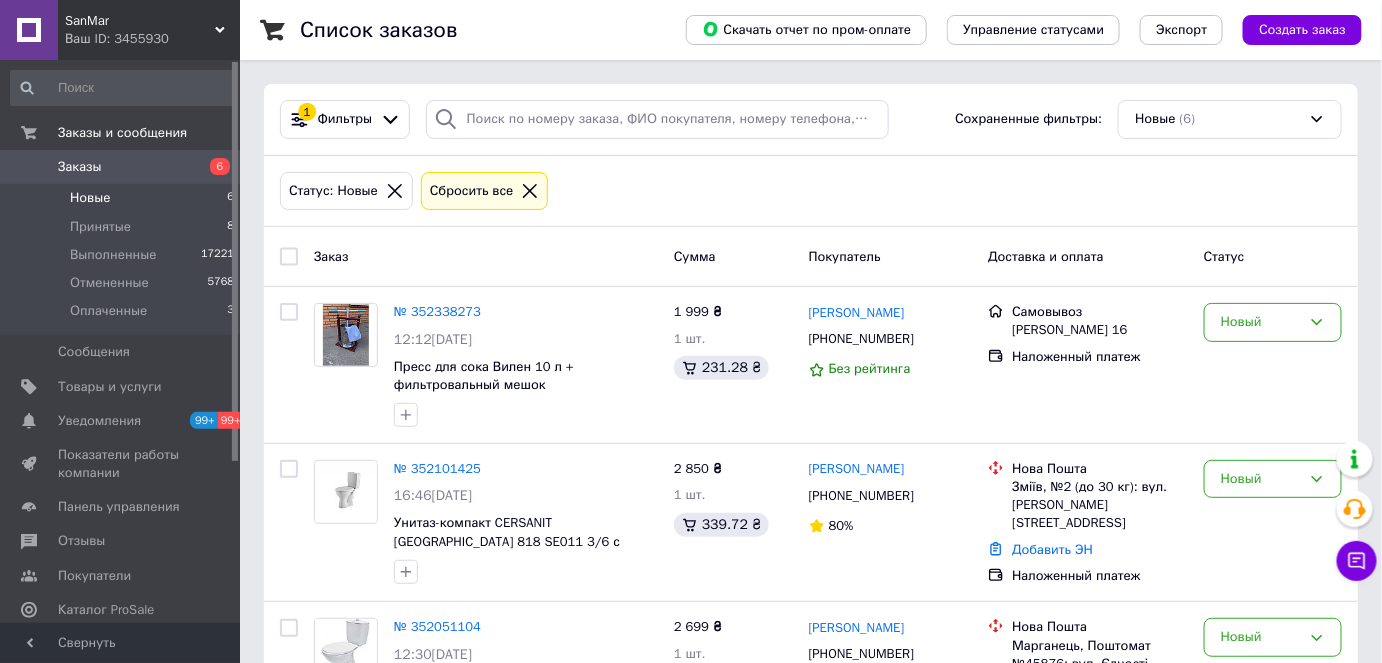 click on "Новые 6" at bounding box center [123, 198] 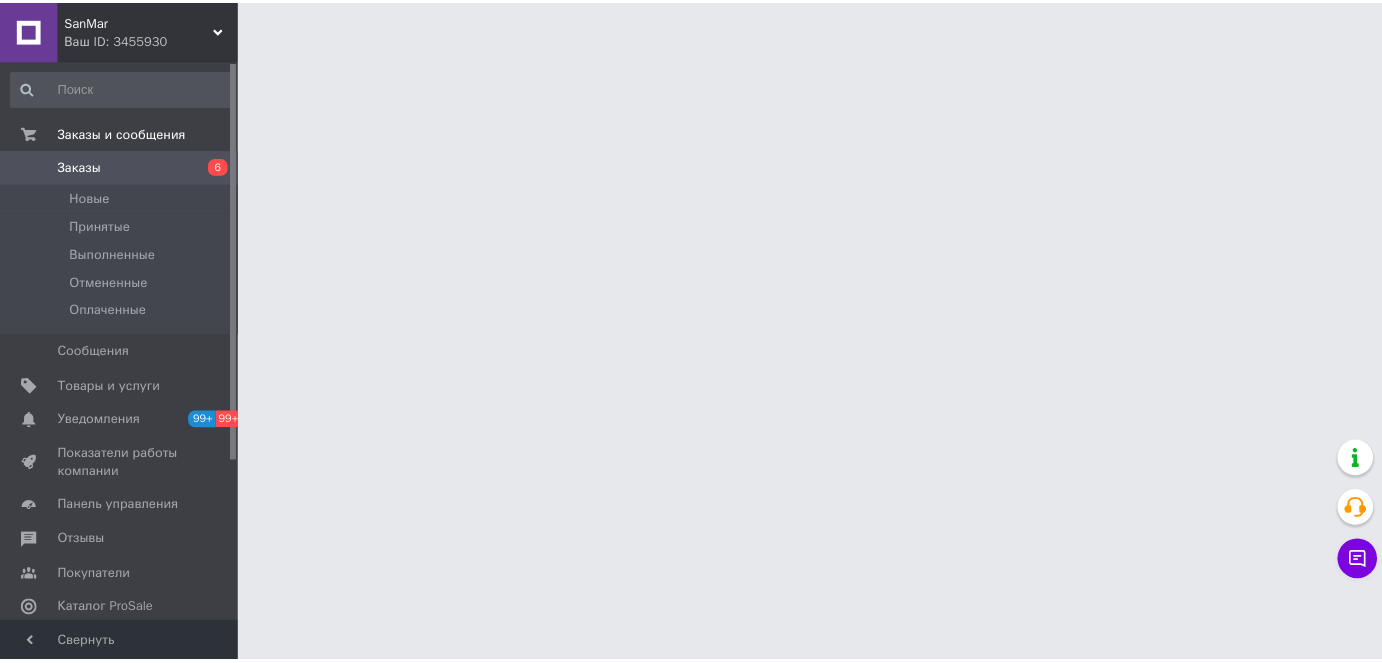 scroll, scrollTop: 0, scrollLeft: 0, axis: both 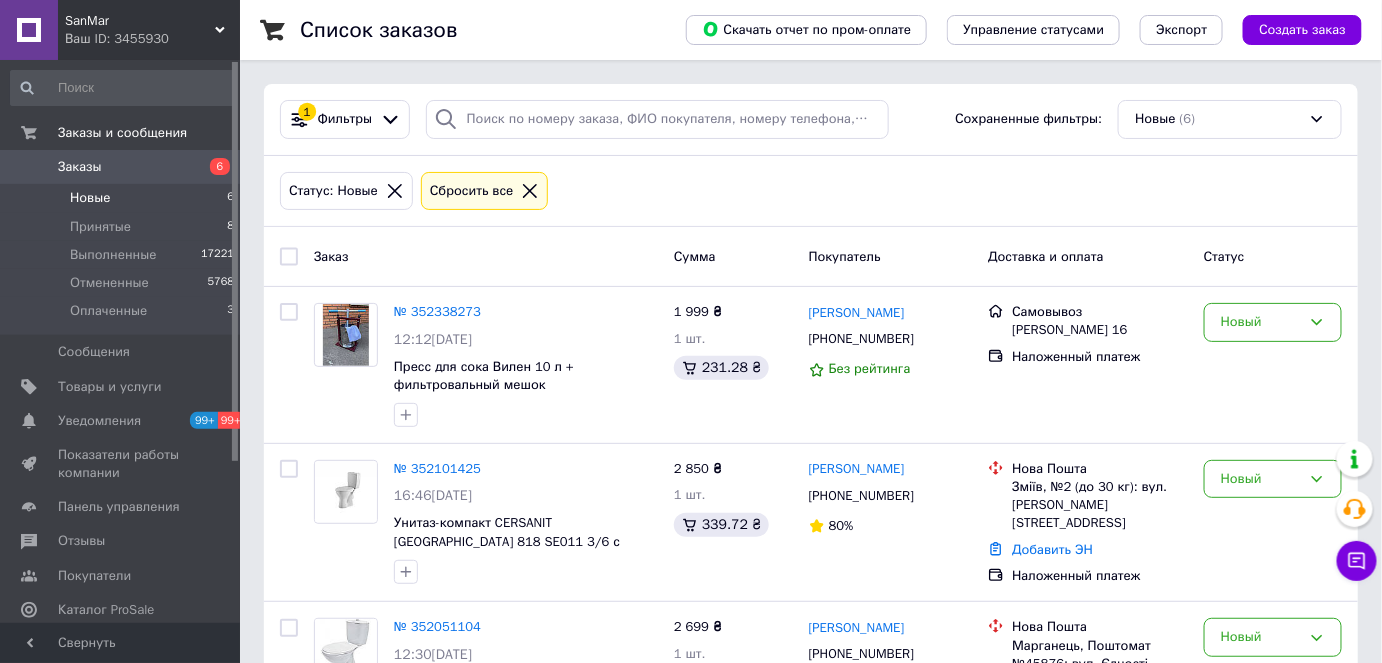 click on "Новые 6" at bounding box center [123, 198] 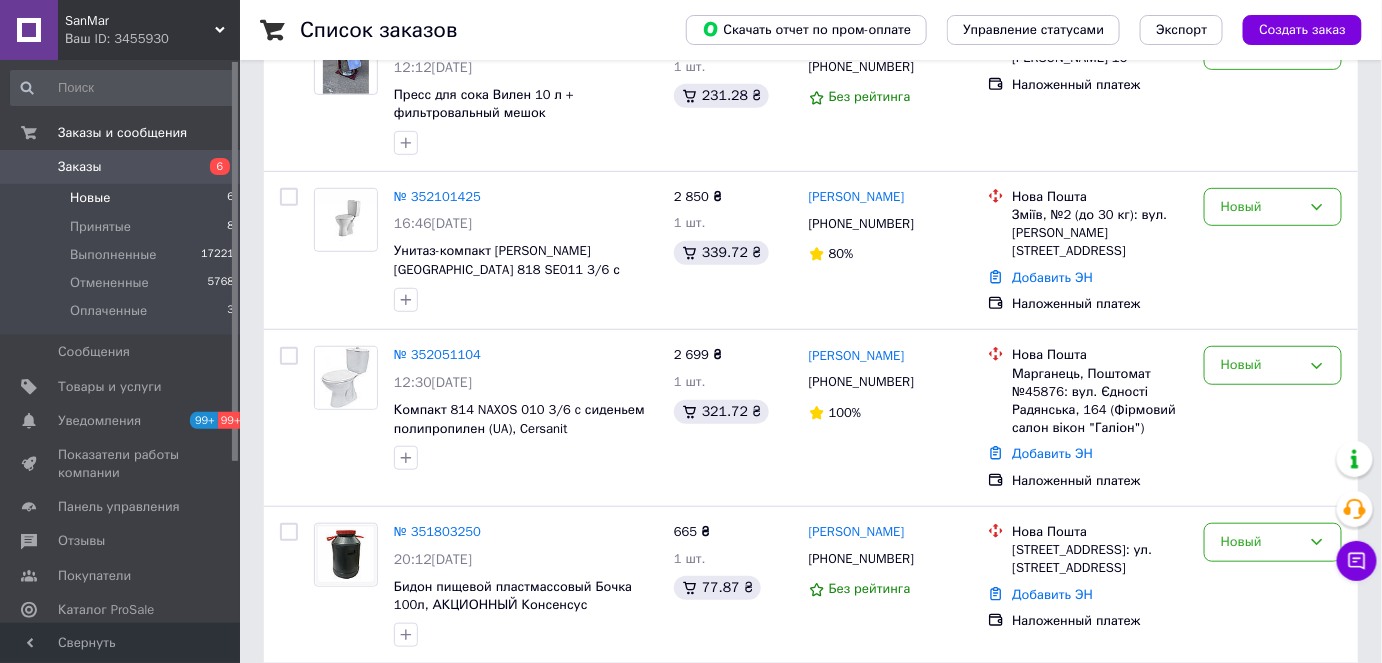 scroll, scrollTop: 0, scrollLeft: 0, axis: both 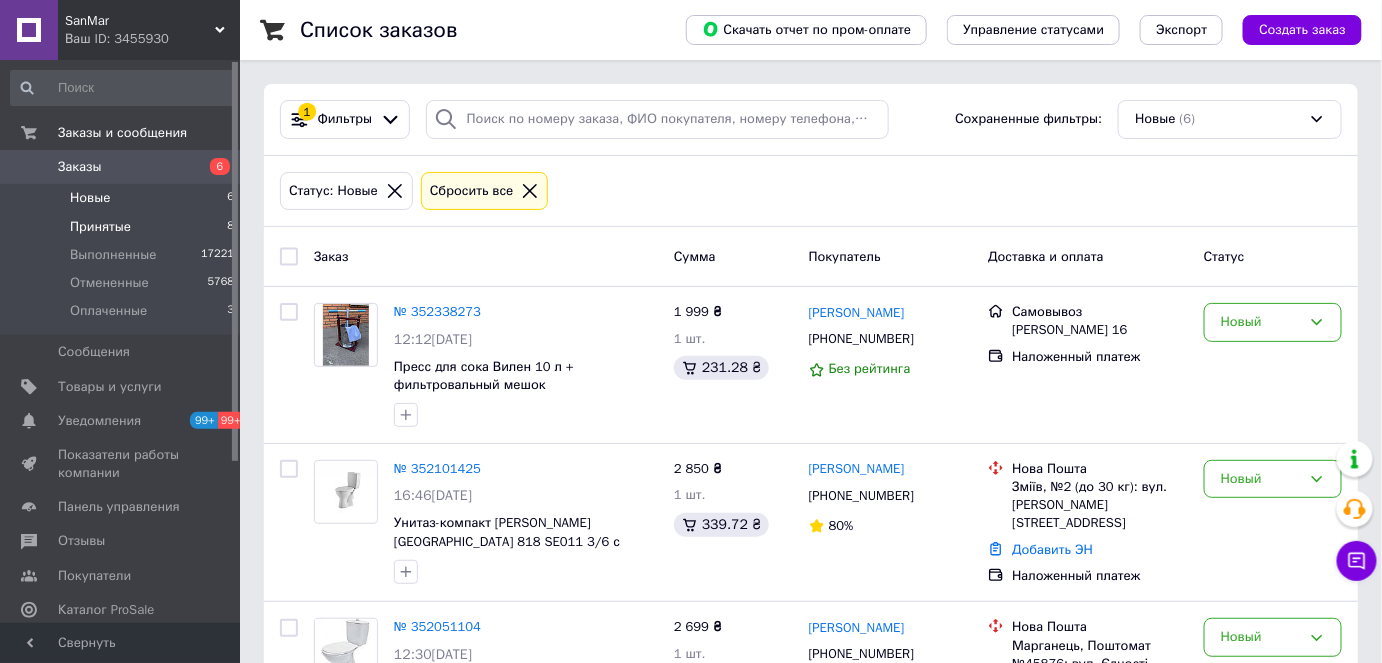 click on "Принятые 8" at bounding box center [123, 227] 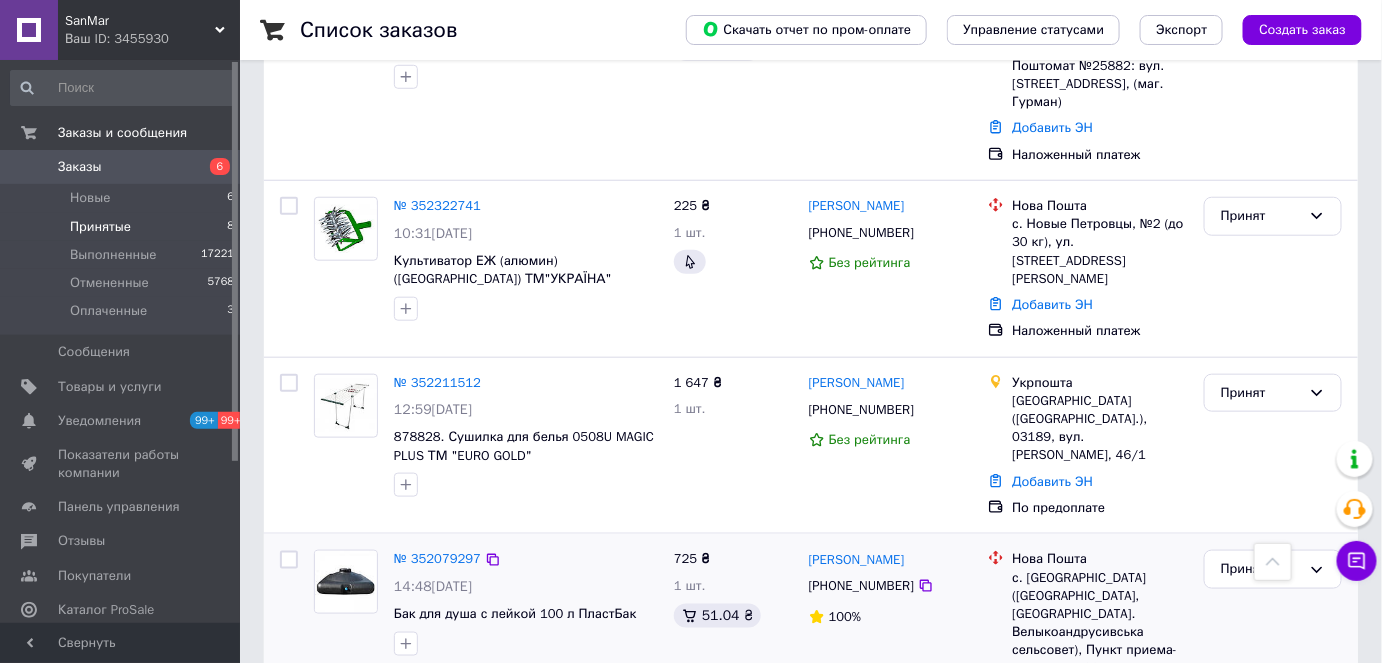 scroll, scrollTop: 454, scrollLeft: 0, axis: vertical 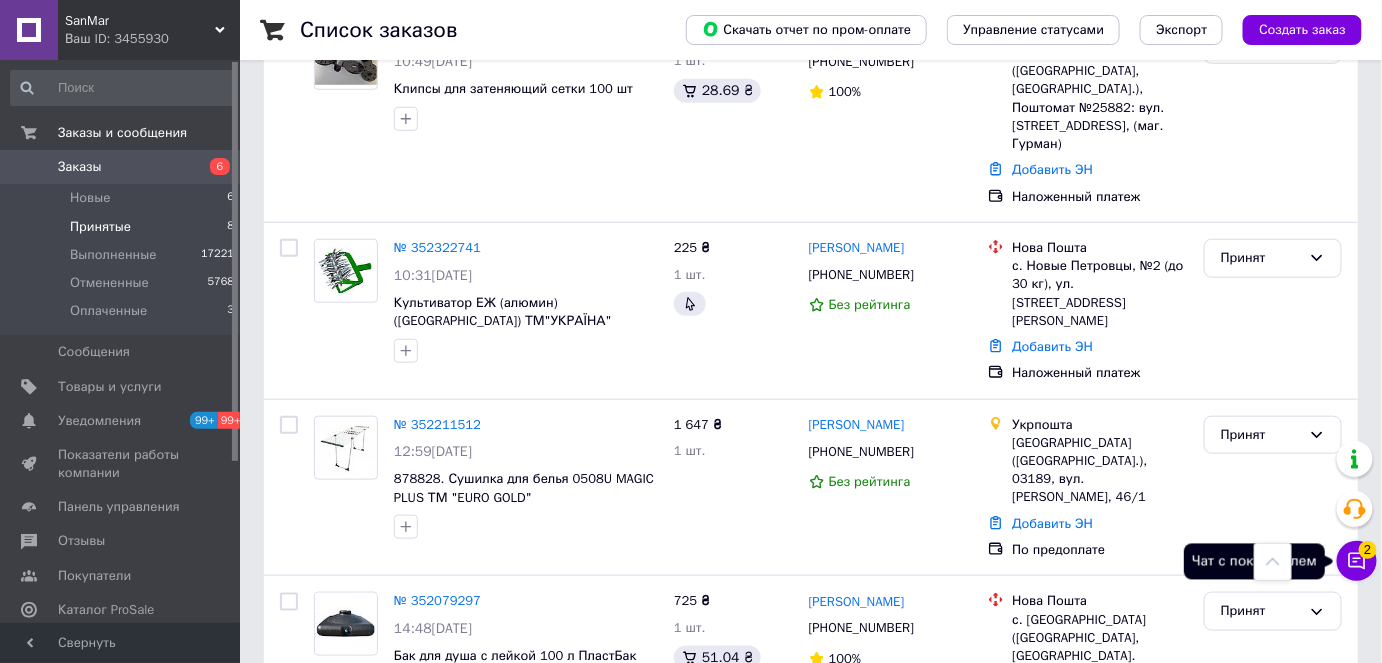 click on "Чат с покупателем 2" at bounding box center (1357, 561) 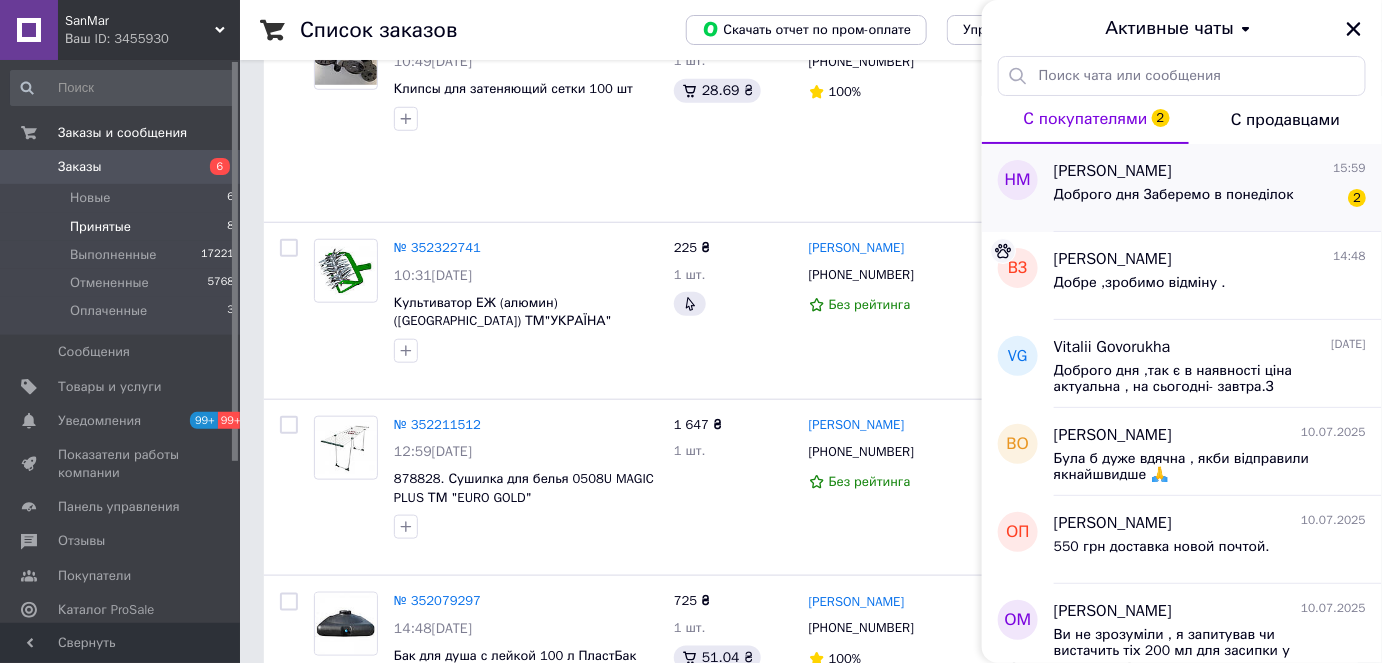 click on "Доброго дня
Заберемо в понеділок 2" at bounding box center (1210, 199) 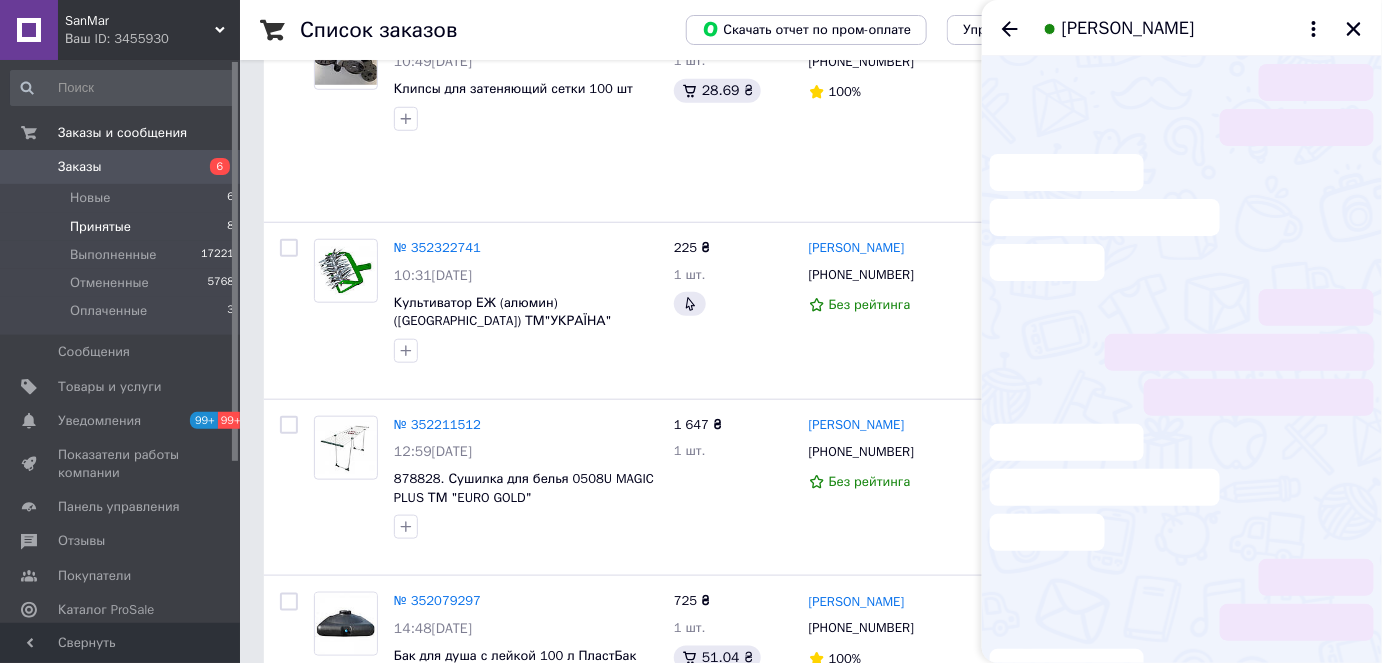 scroll, scrollTop: 2, scrollLeft: 0, axis: vertical 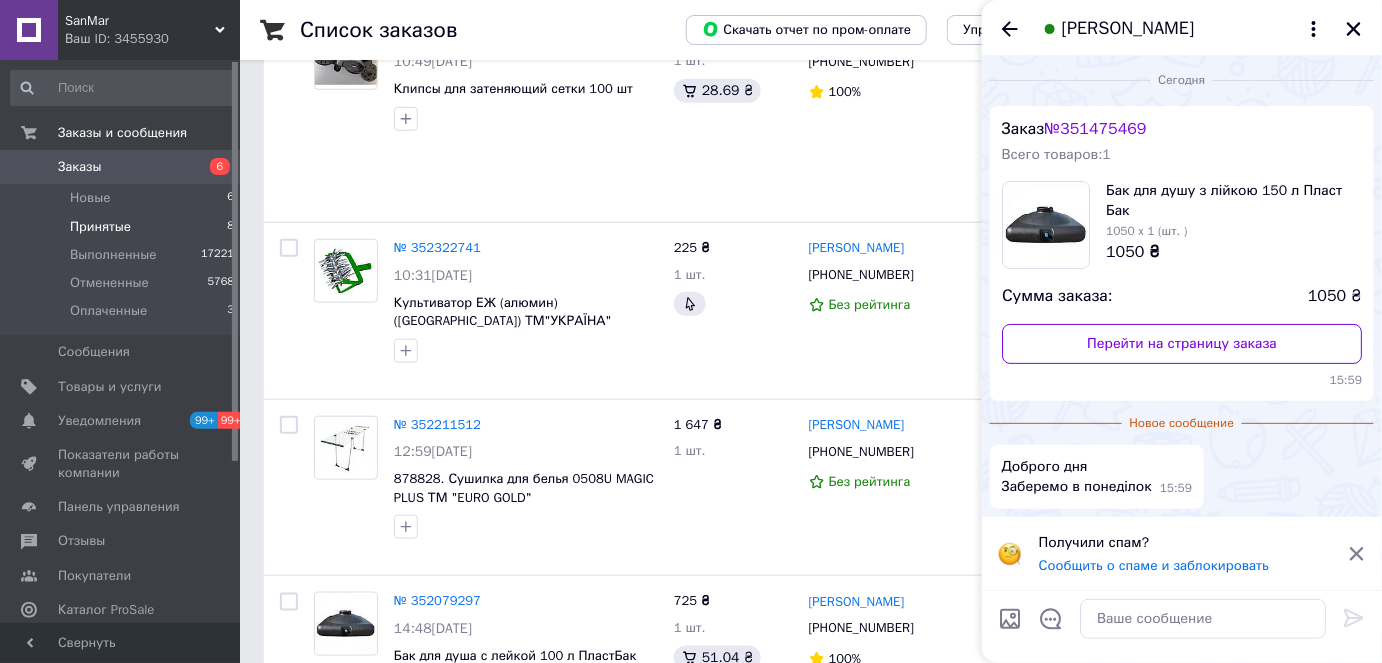 click 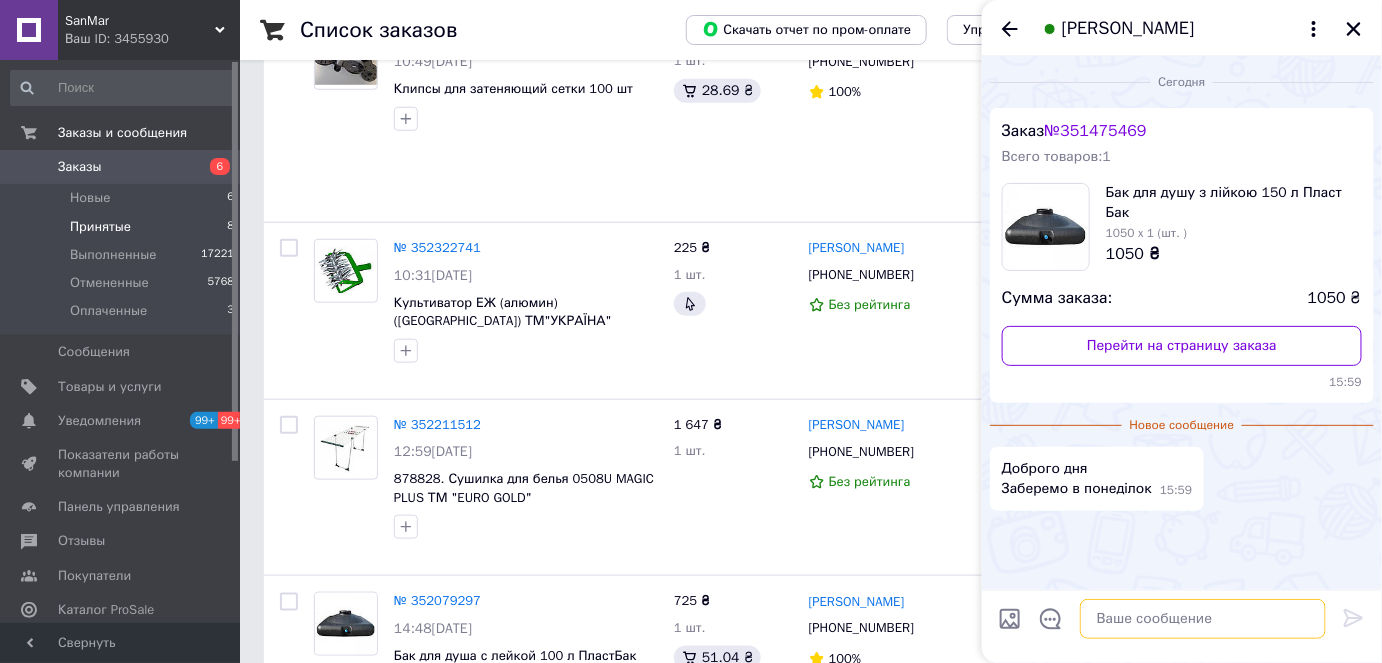 click at bounding box center [1203, 619] 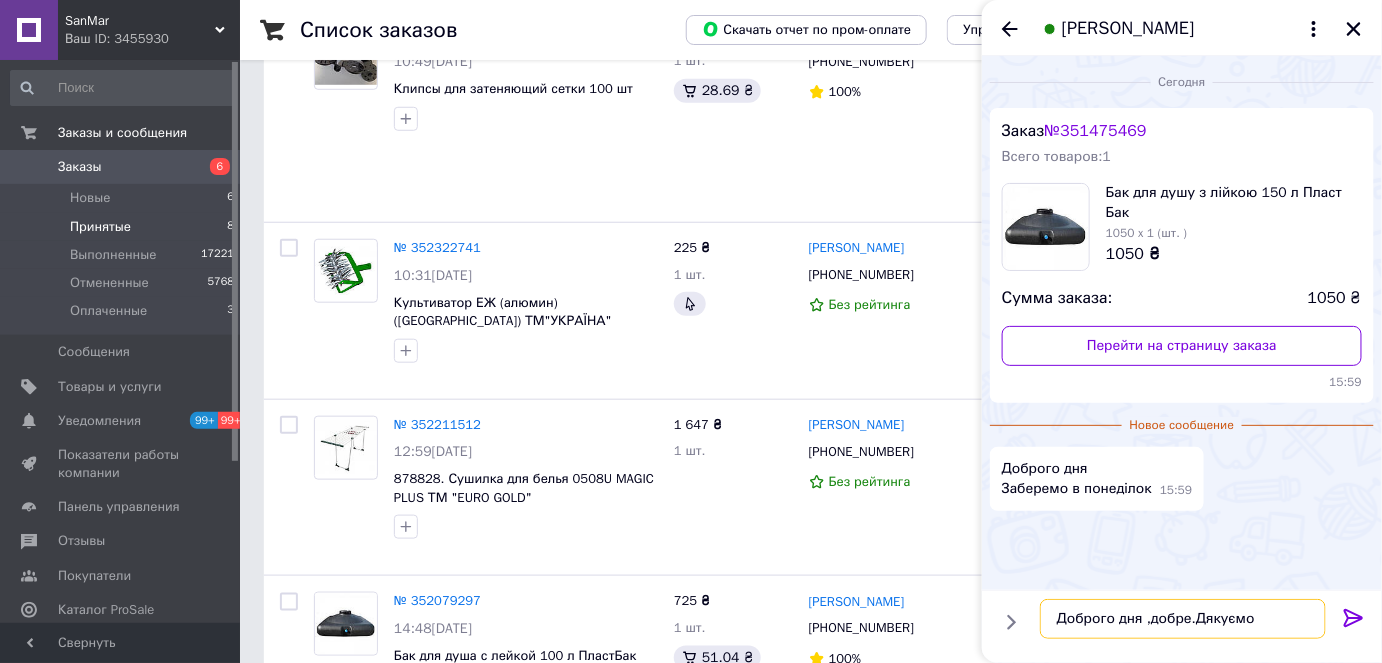 click on "Доброго дня ,добре.Дякуємо" at bounding box center [1183, 619] 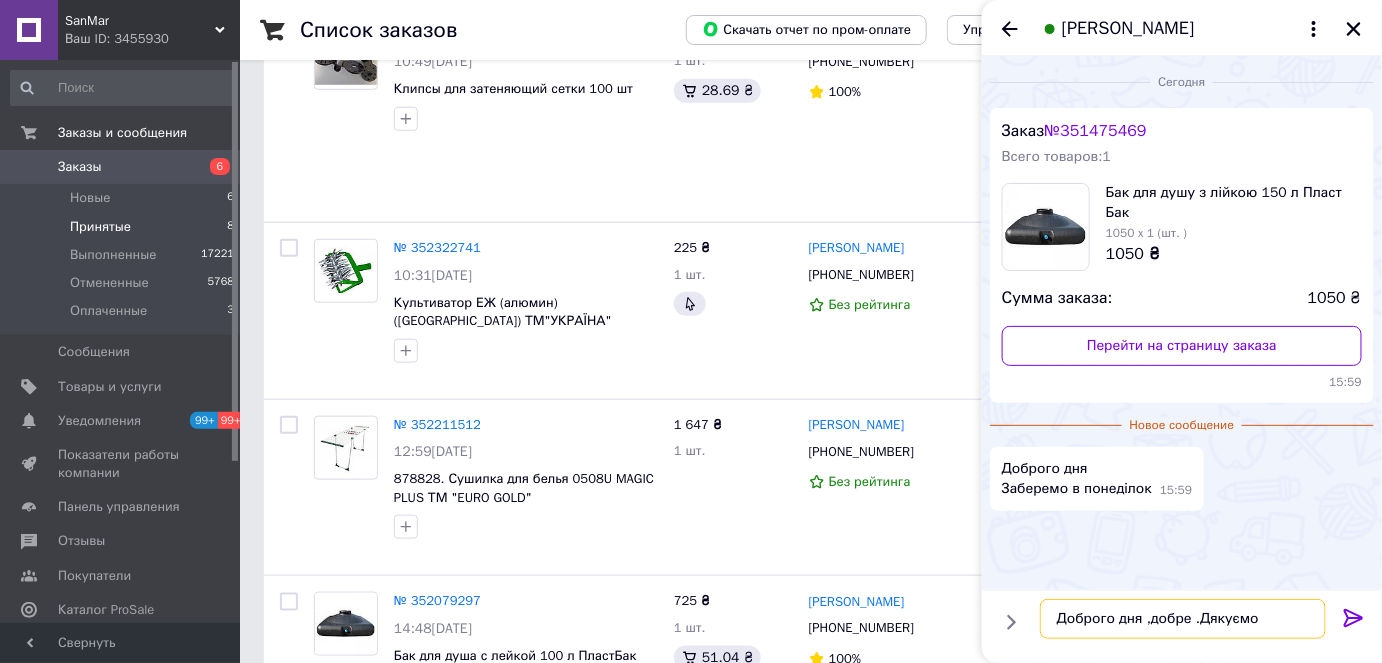 click on "Доброго дня ,добре .Дякуємо" at bounding box center [1183, 619] 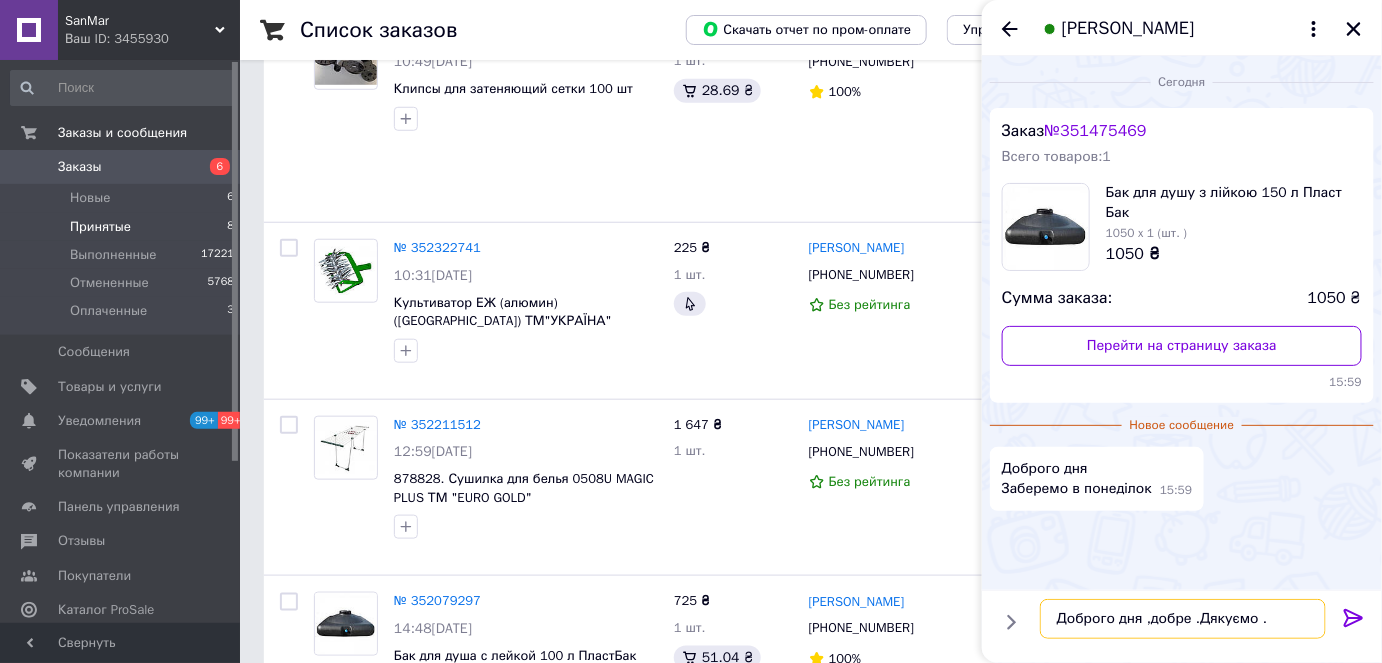 type on "Доброго дня ,добре .Дякуємо ." 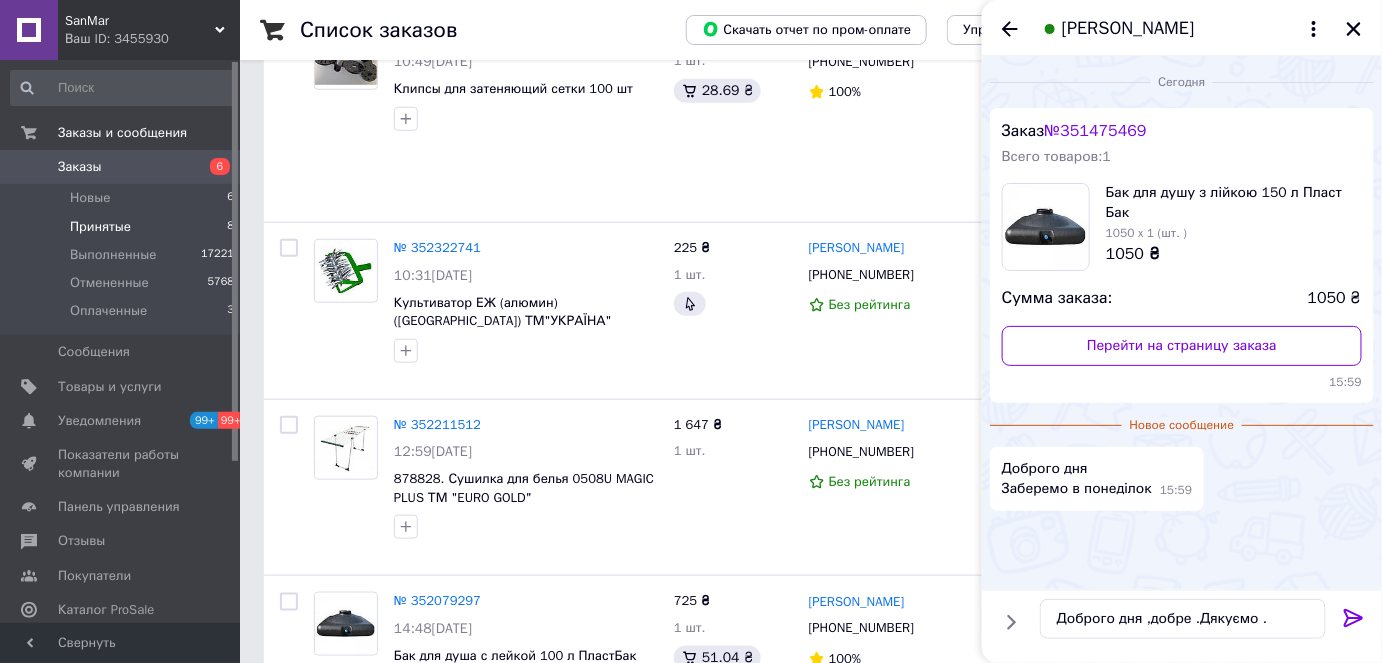 click 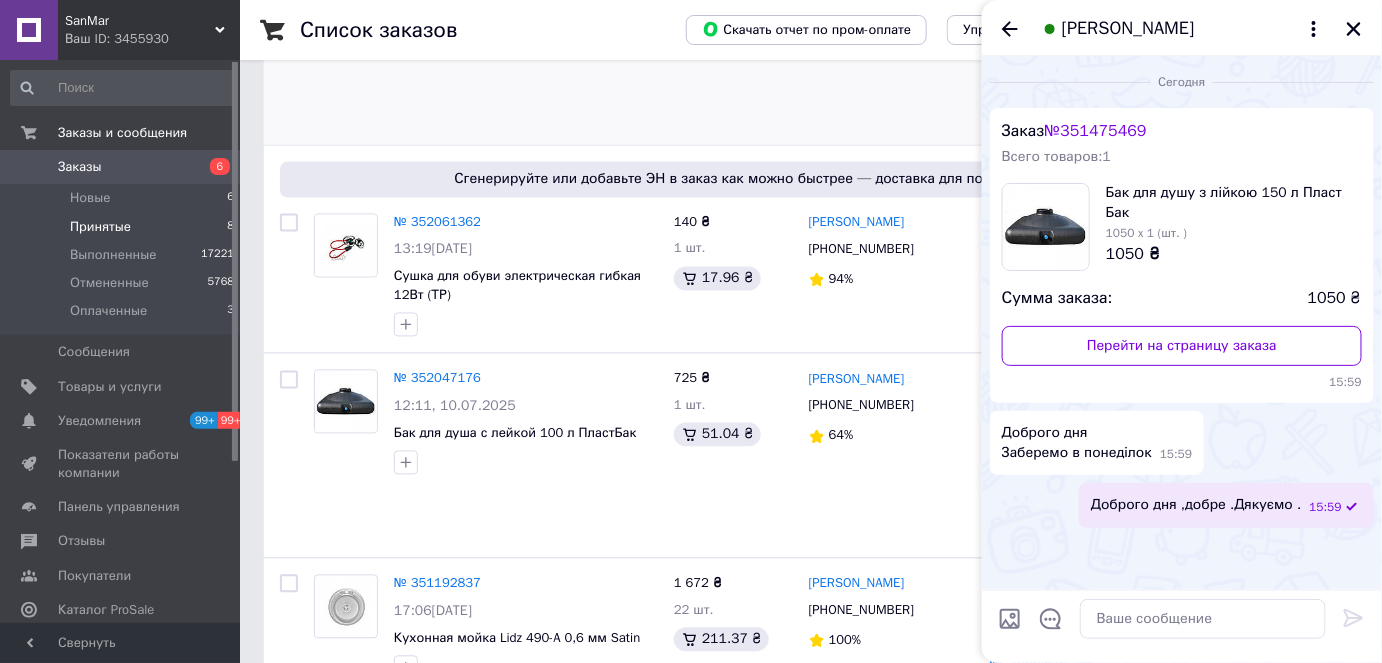scroll, scrollTop: 1173, scrollLeft: 0, axis: vertical 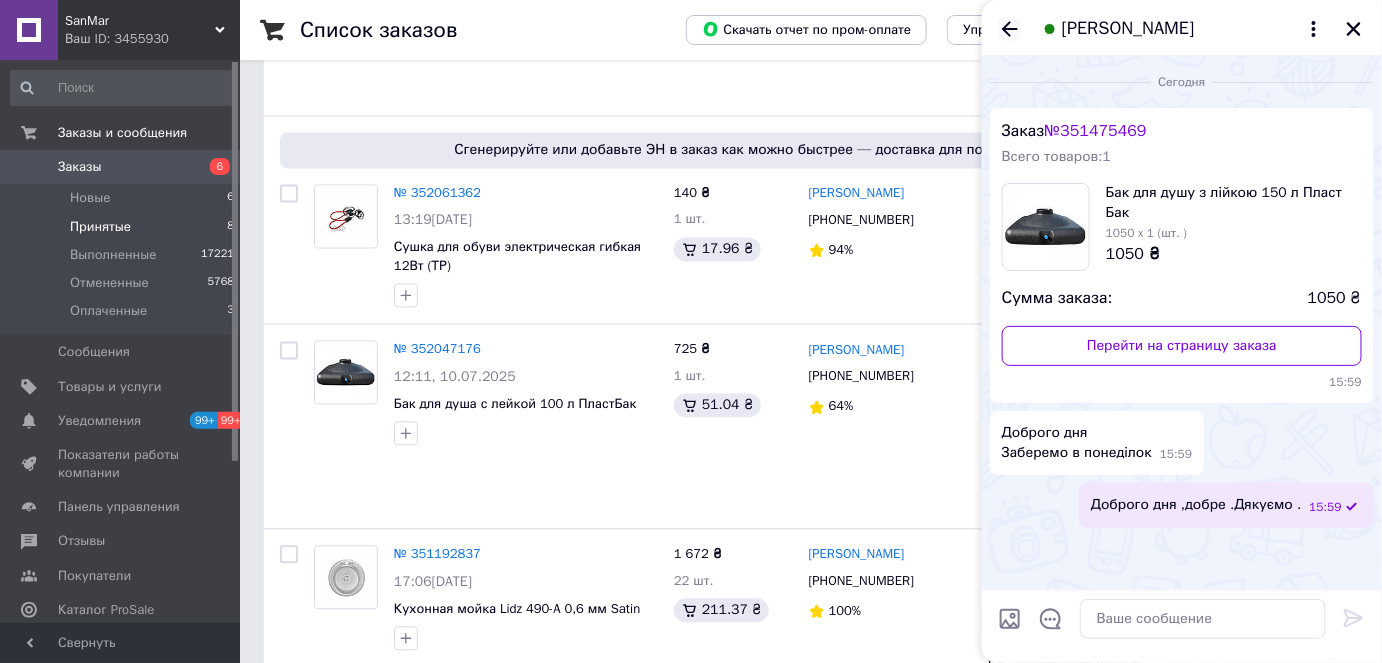 click 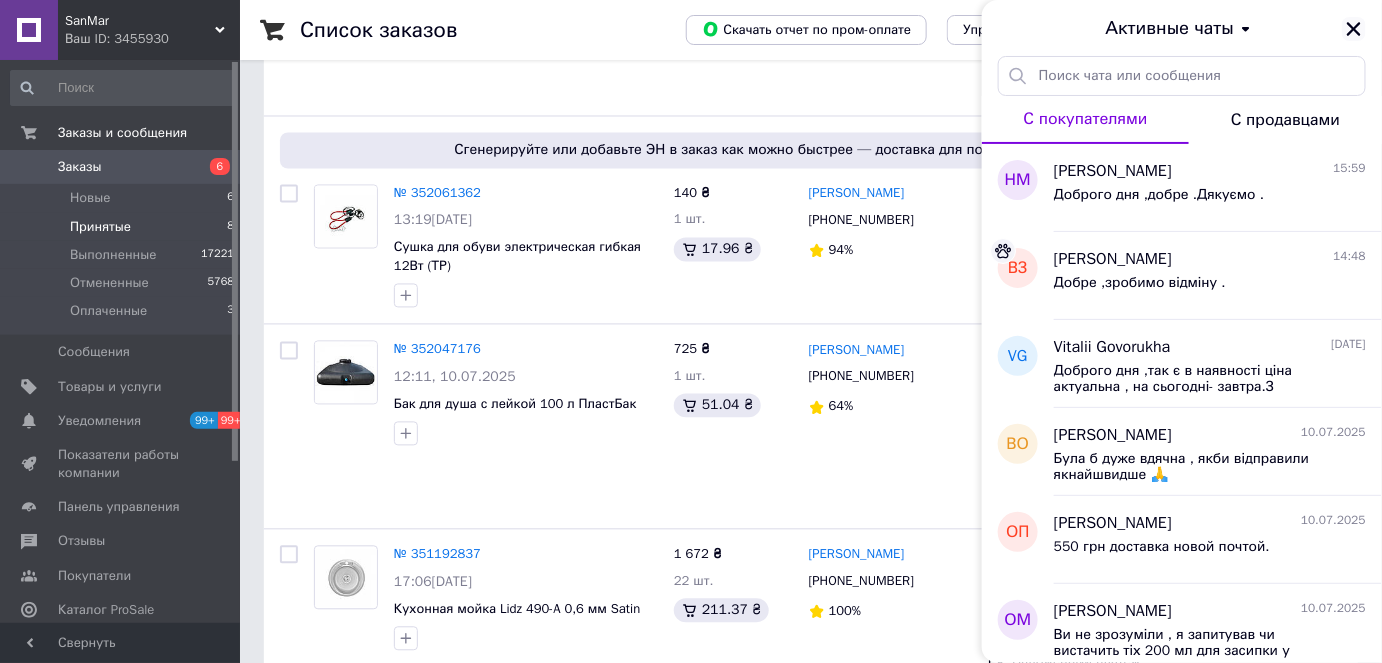 click 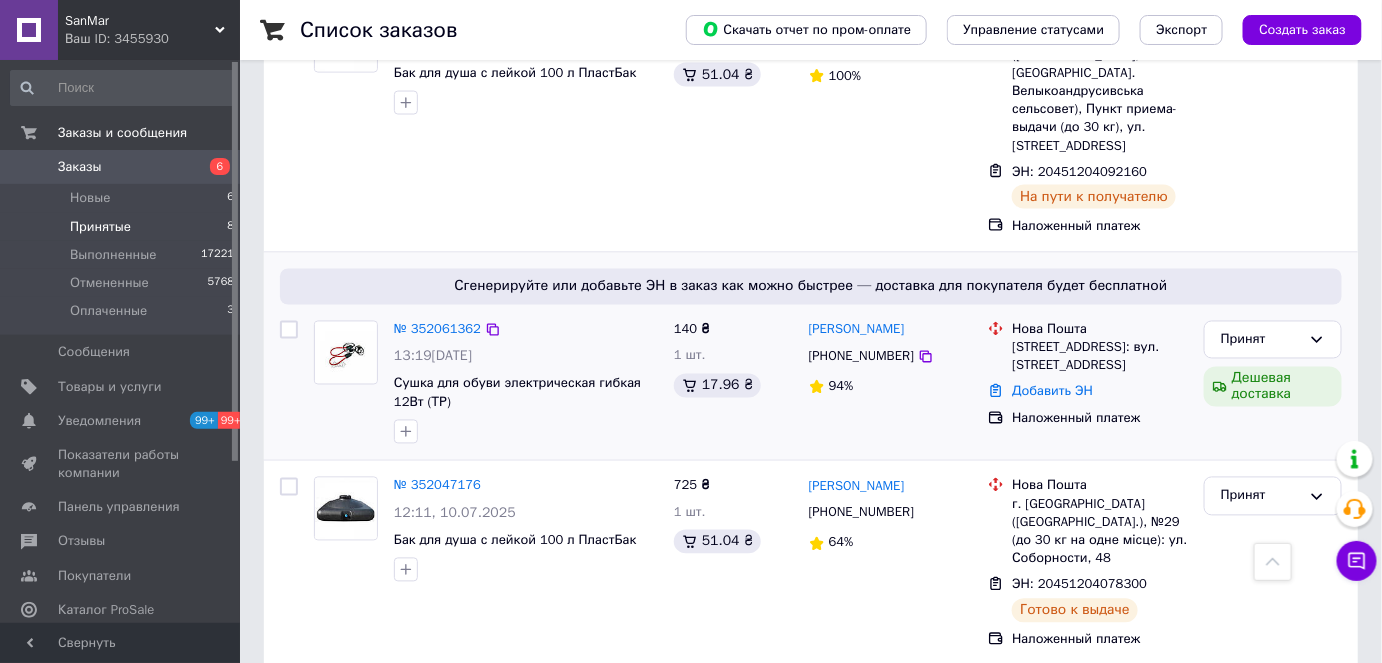 scroll, scrollTop: 809, scrollLeft: 0, axis: vertical 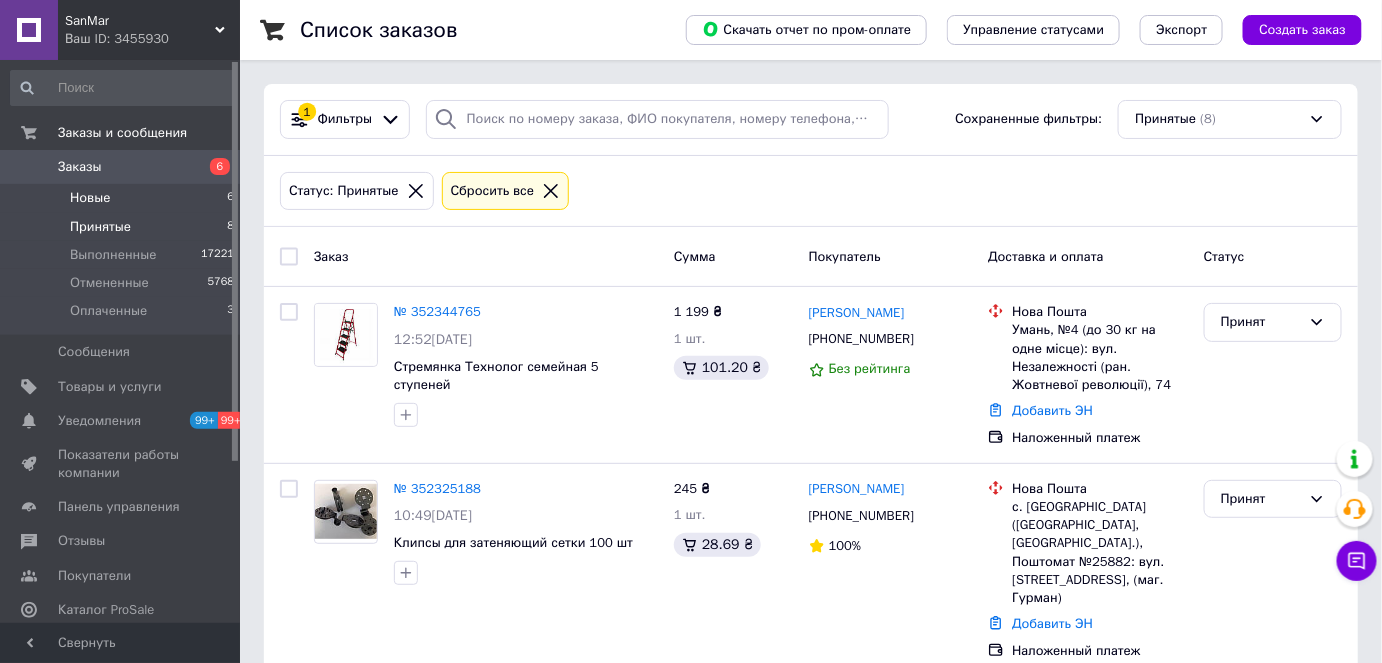 click on "Новые 6" at bounding box center (123, 198) 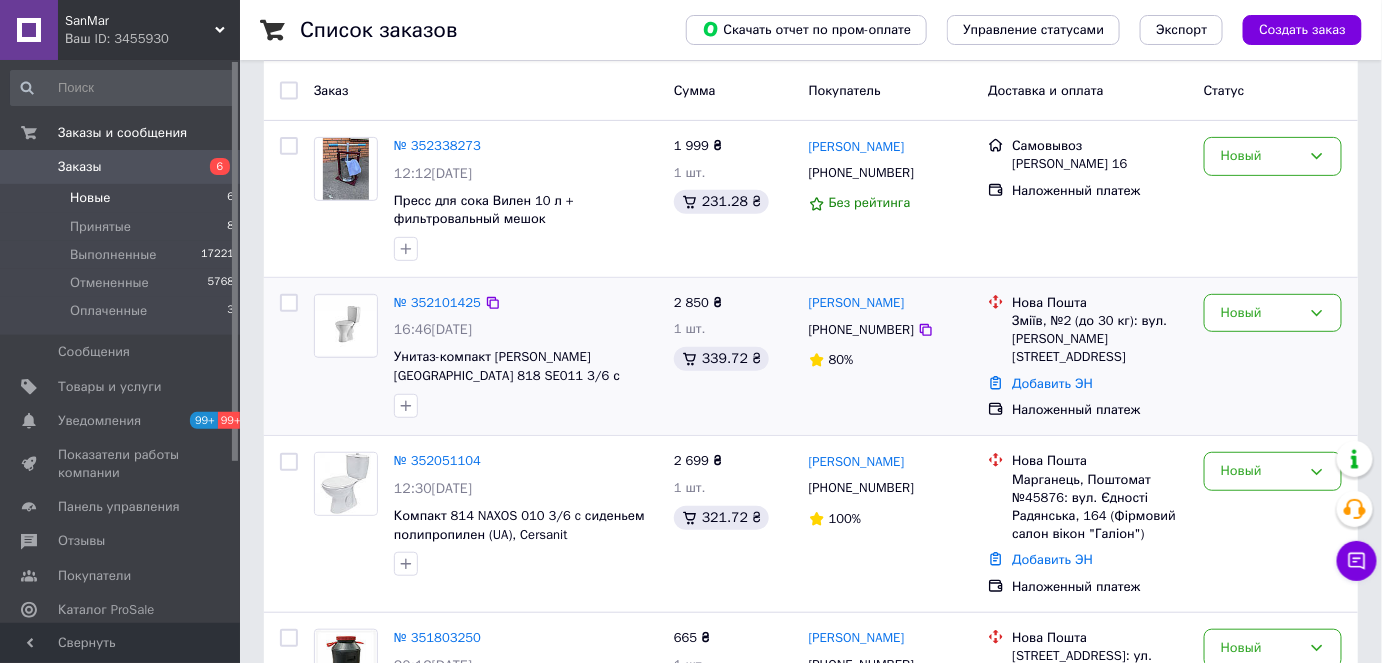 scroll, scrollTop: 90, scrollLeft: 0, axis: vertical 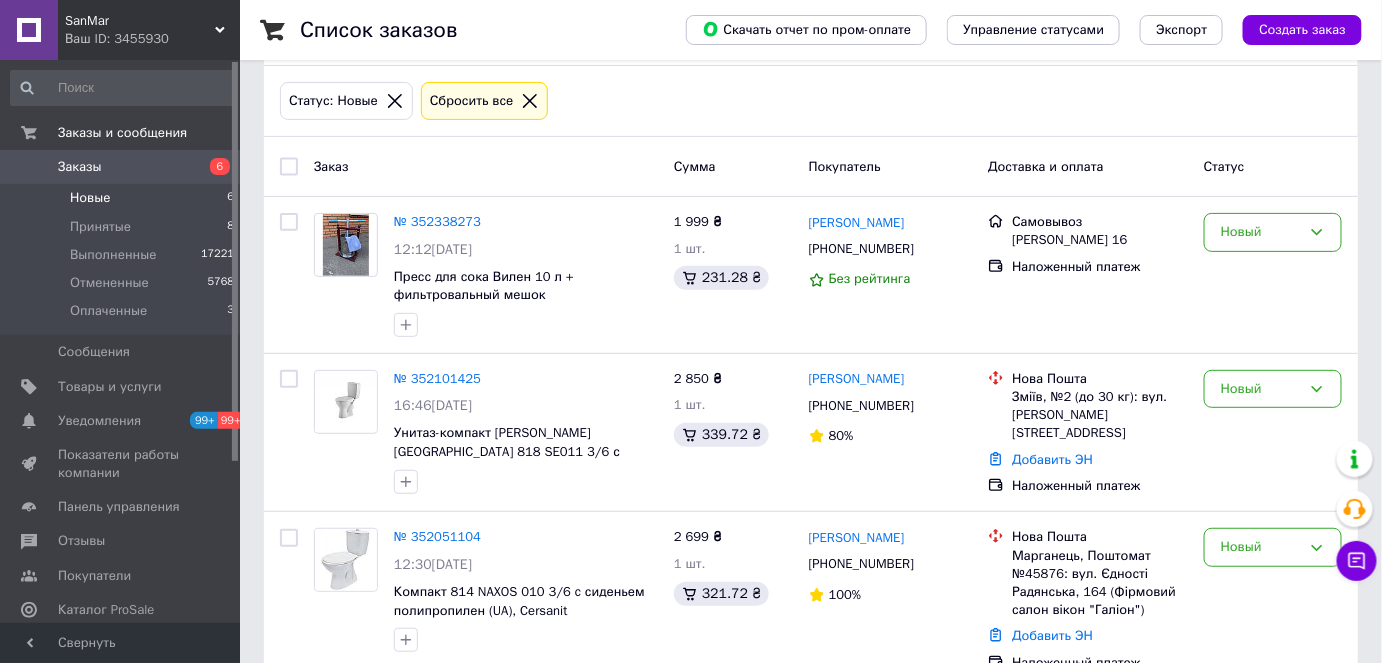 click on "Новые 6" at bounding box center [123, 198] 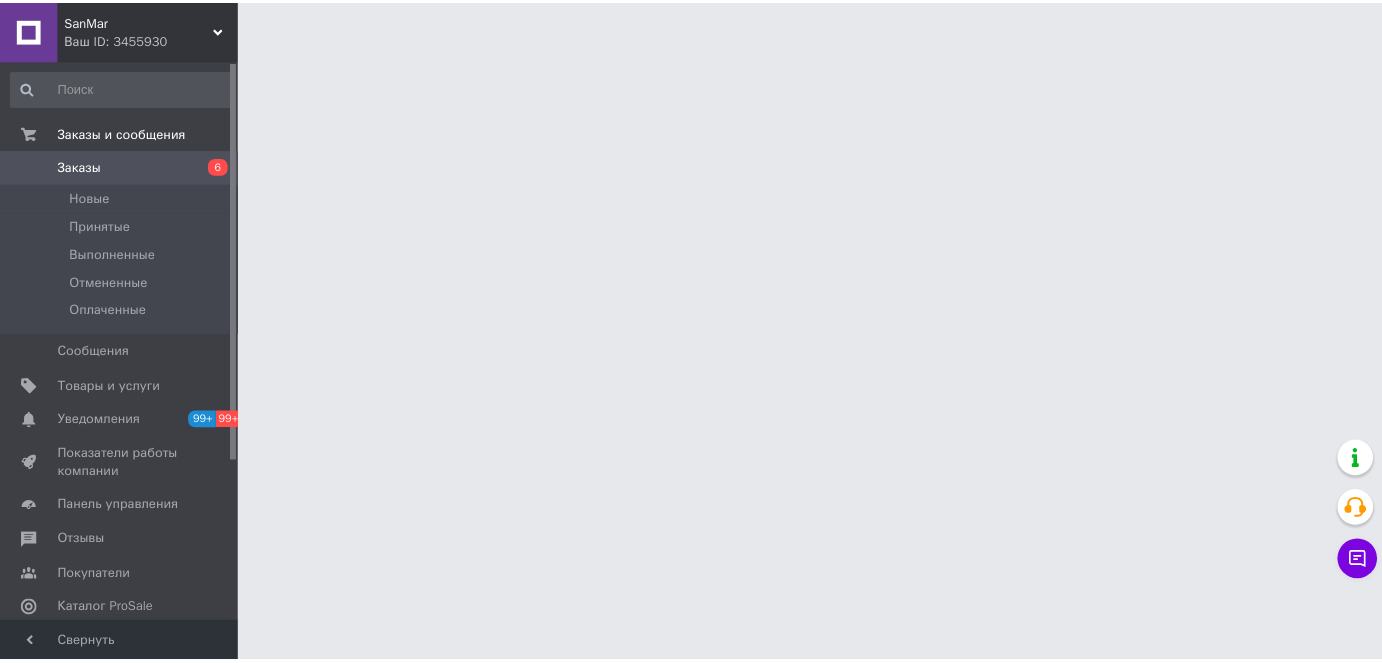 scroll, scrollTop: 0, scrollLeft: 0, axis: both 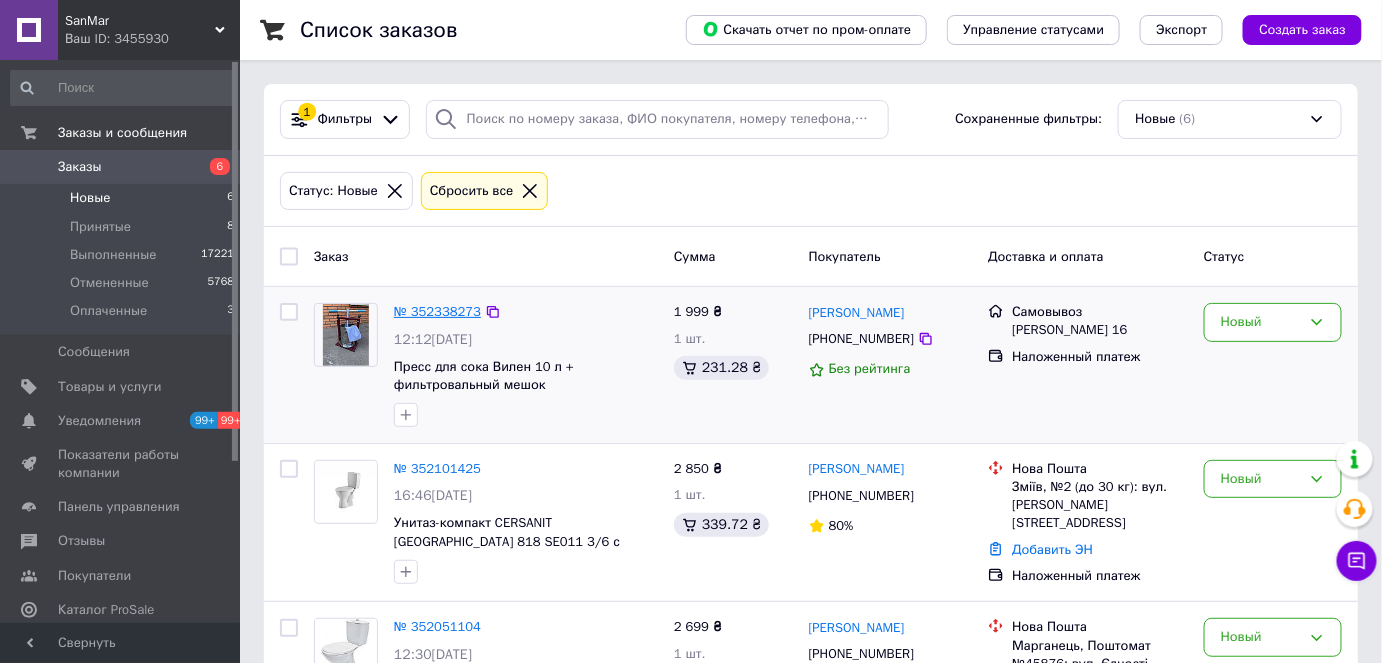 click on "№ 352338273" at bounding box center (437, 311) 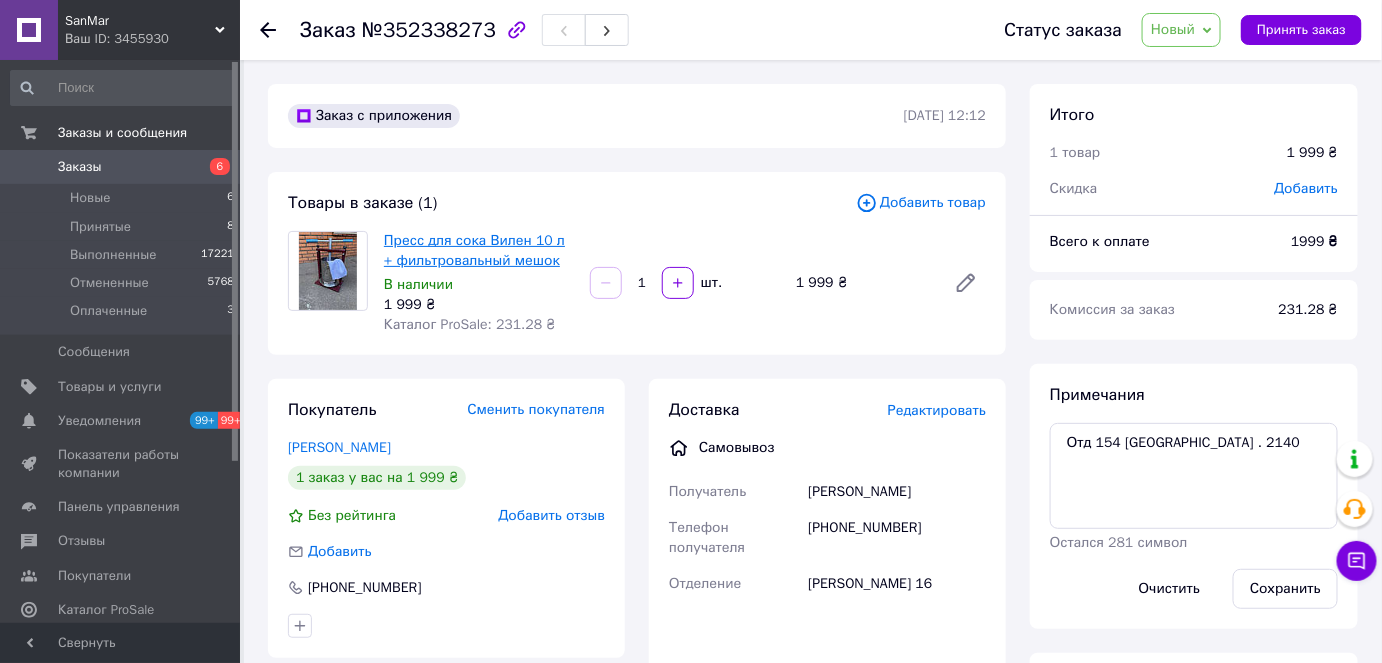 click on "Пресс для сока Вилен 10 л + фильтровальный мешок" at bounding box center (474, 250) 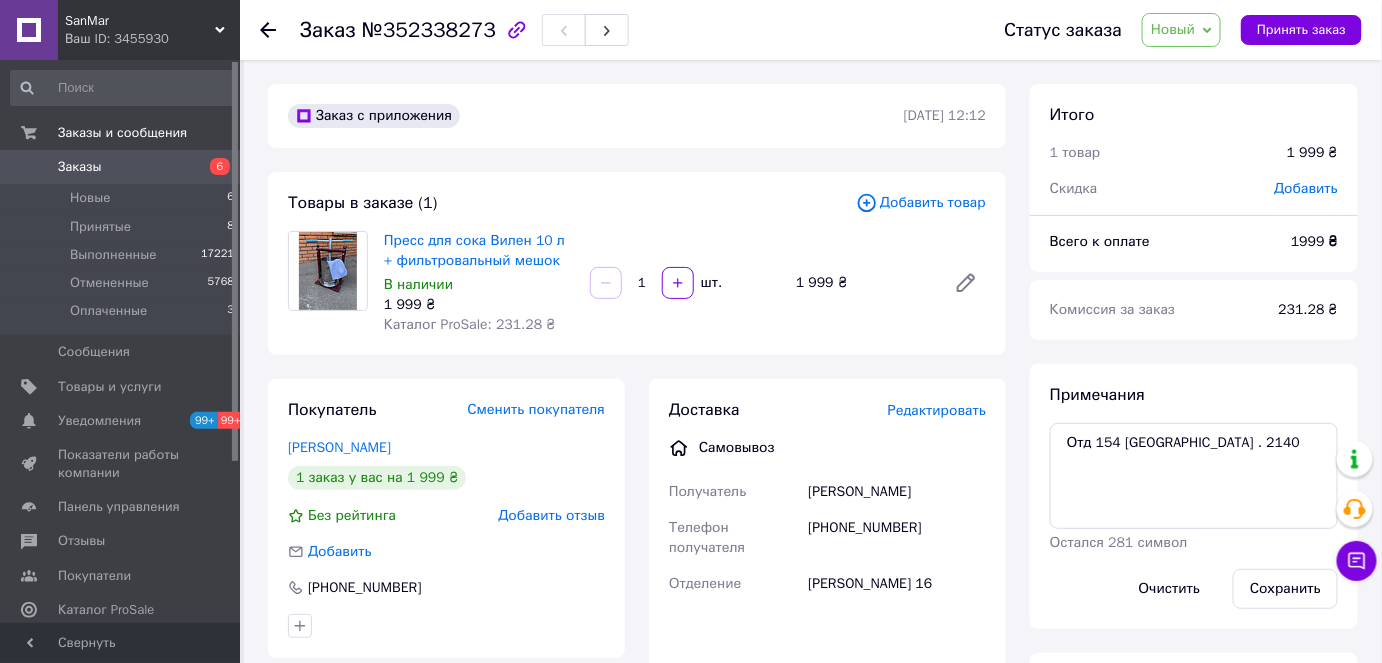 click on "Новый" at bounding box center (1181, 30) 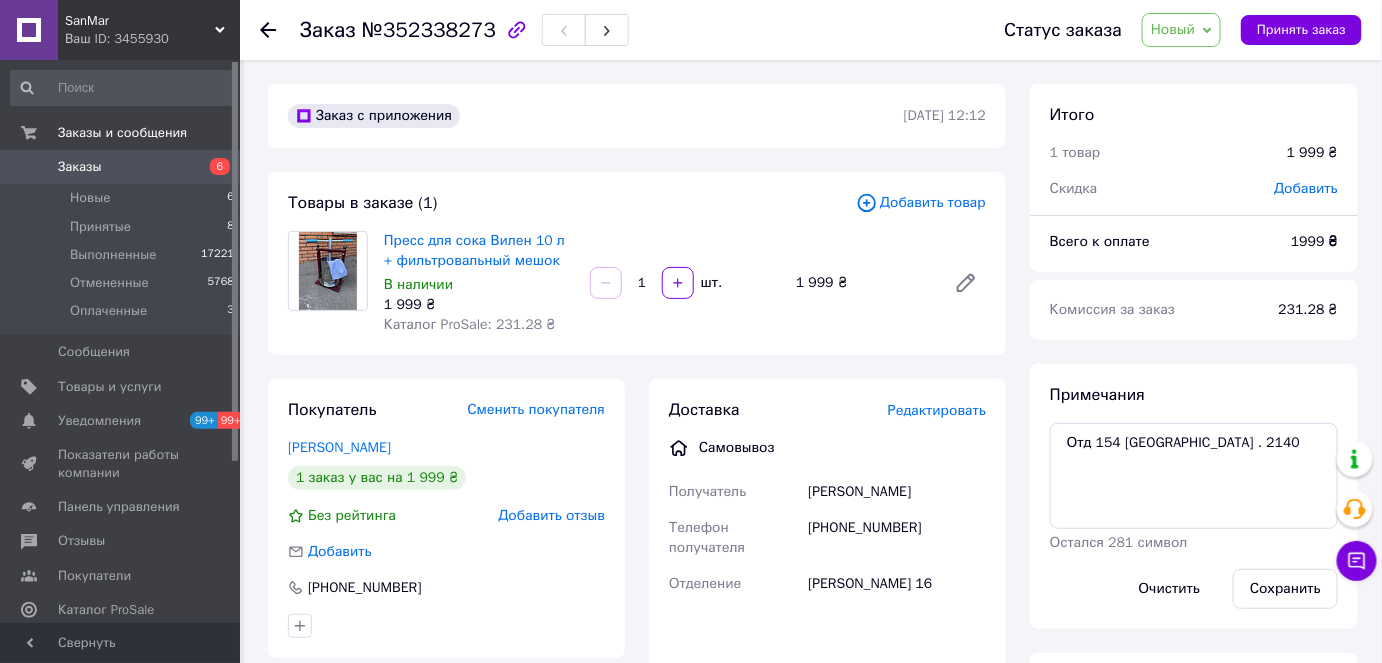 click on "Заказ №352338273" at bounding box center [632, 30] 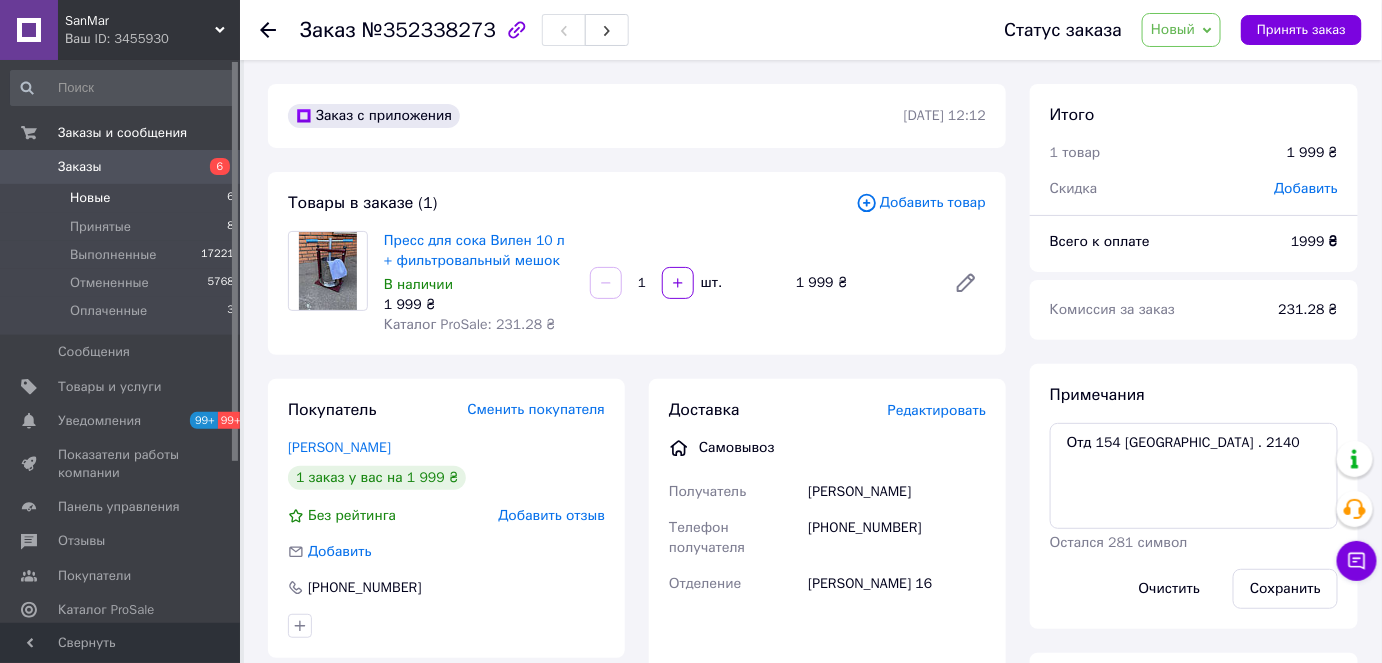 click on "Новые 6" at bounding box center [123, 198] 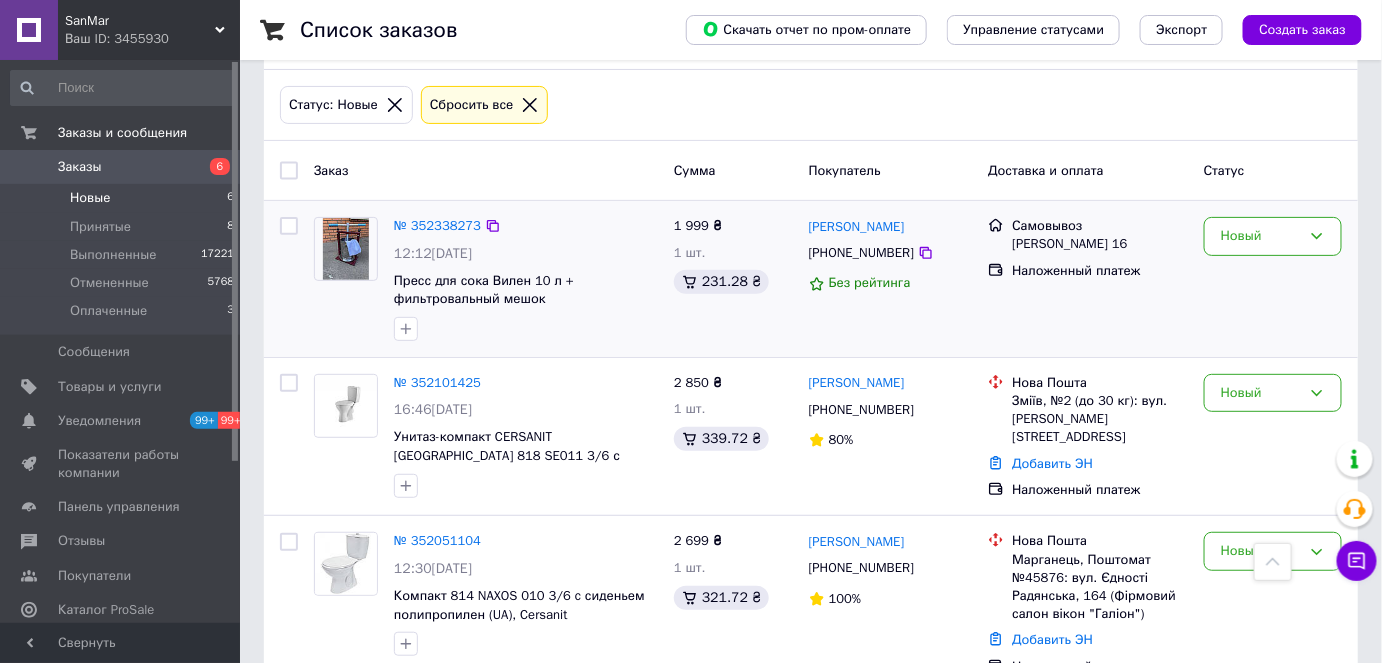 scroll, scrollTop: 0, scrollLeft: 0, axis: both 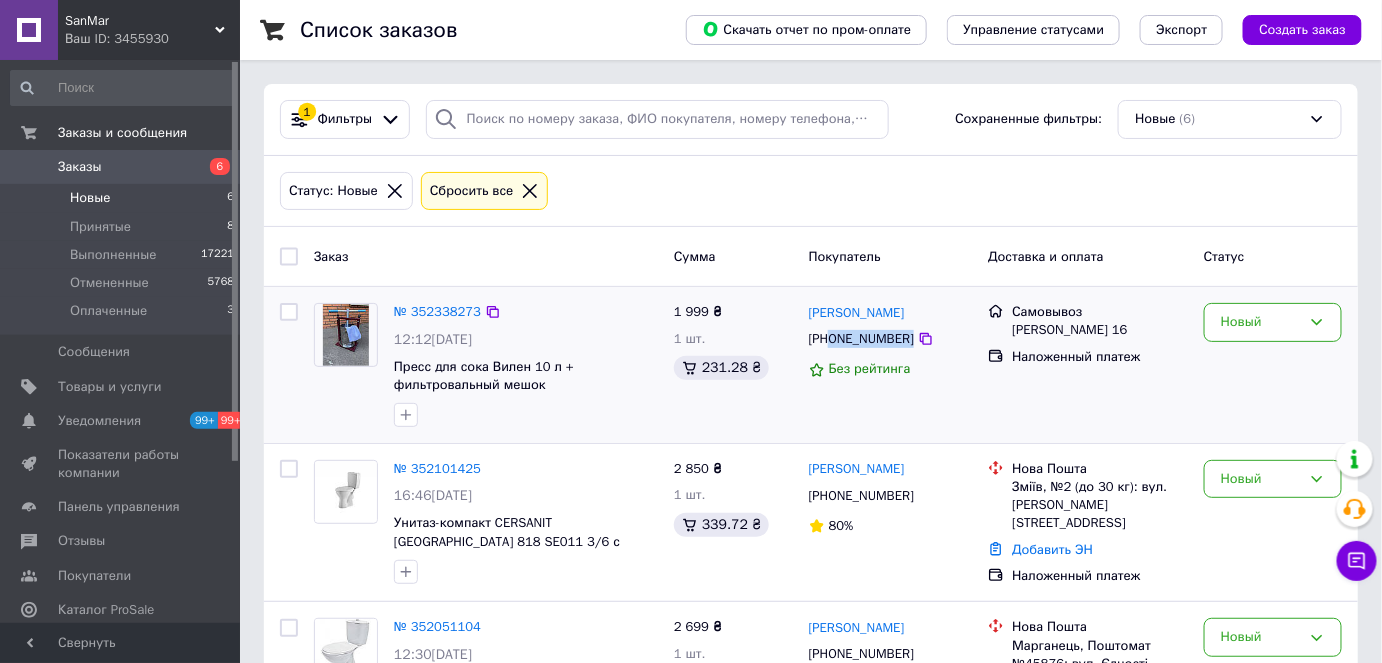 drag, startPoint x: 833, startPoint y: 339, endPoint x: 926, endPoint y: 344, distance: 93.13431 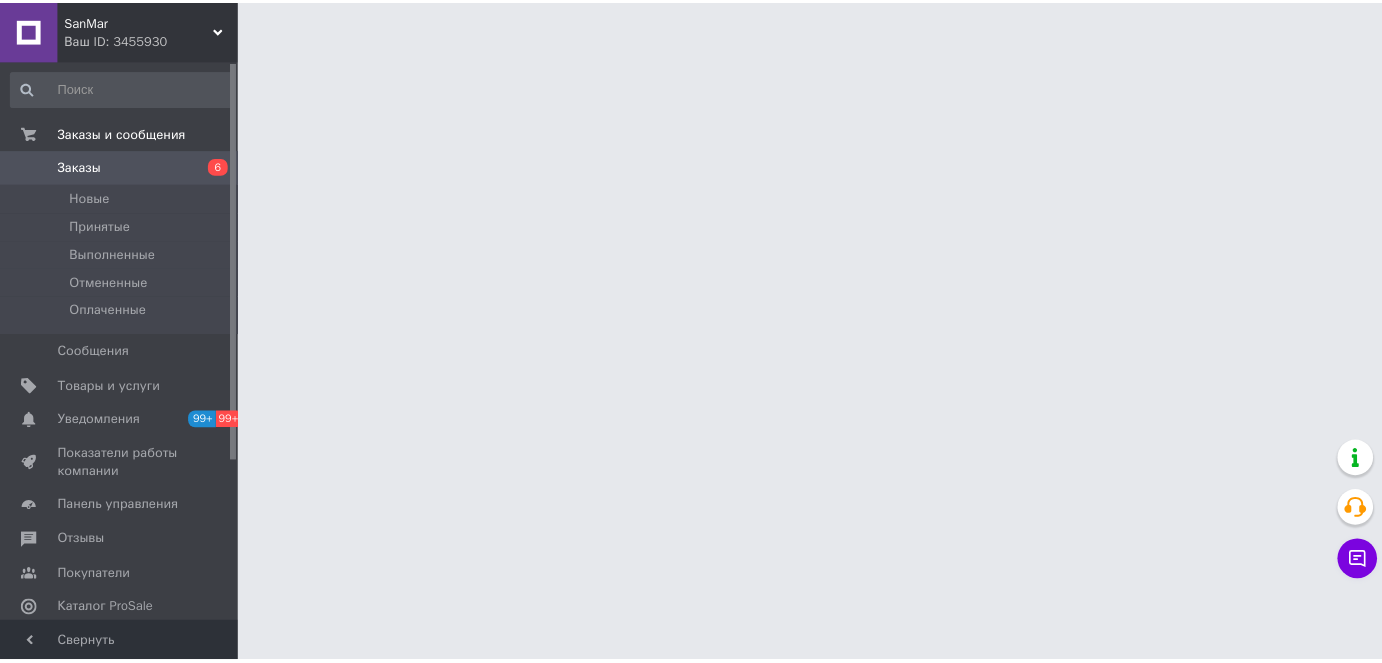 scroll, scrollTop: 0, scrollLeft: 0, axis: both 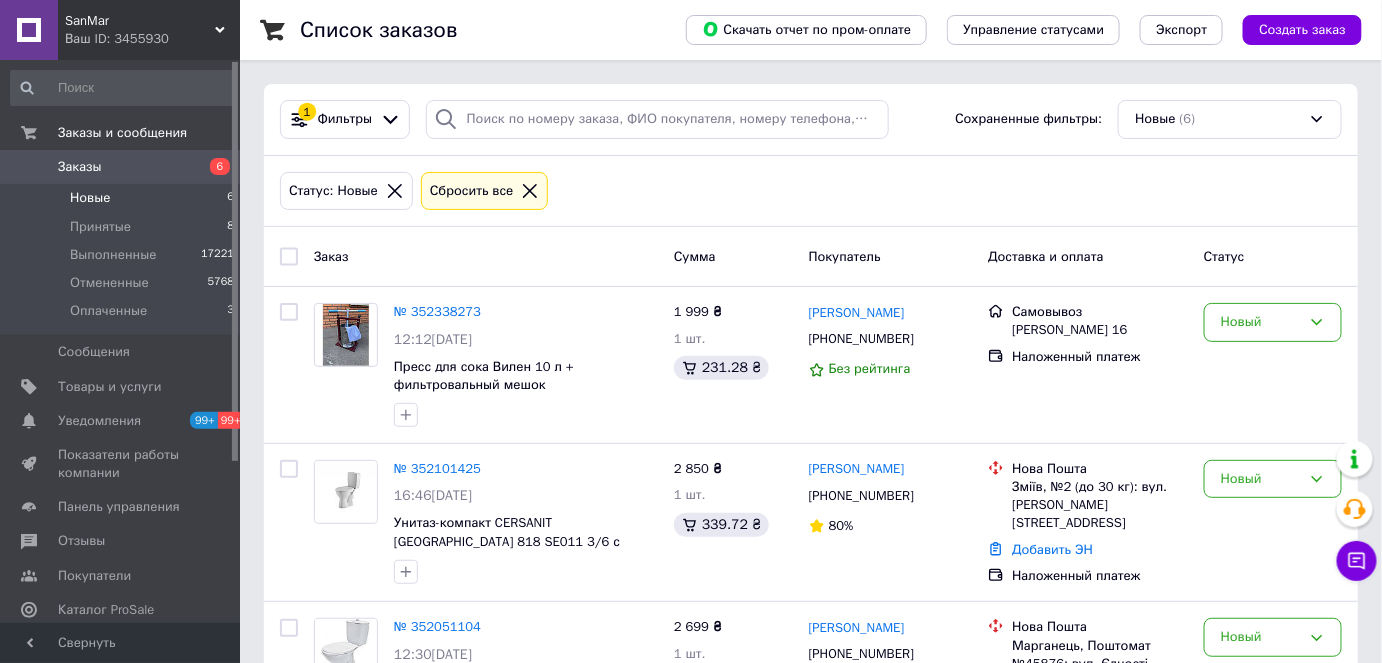 click on "Новые 6" at bounding box center [123, 198] 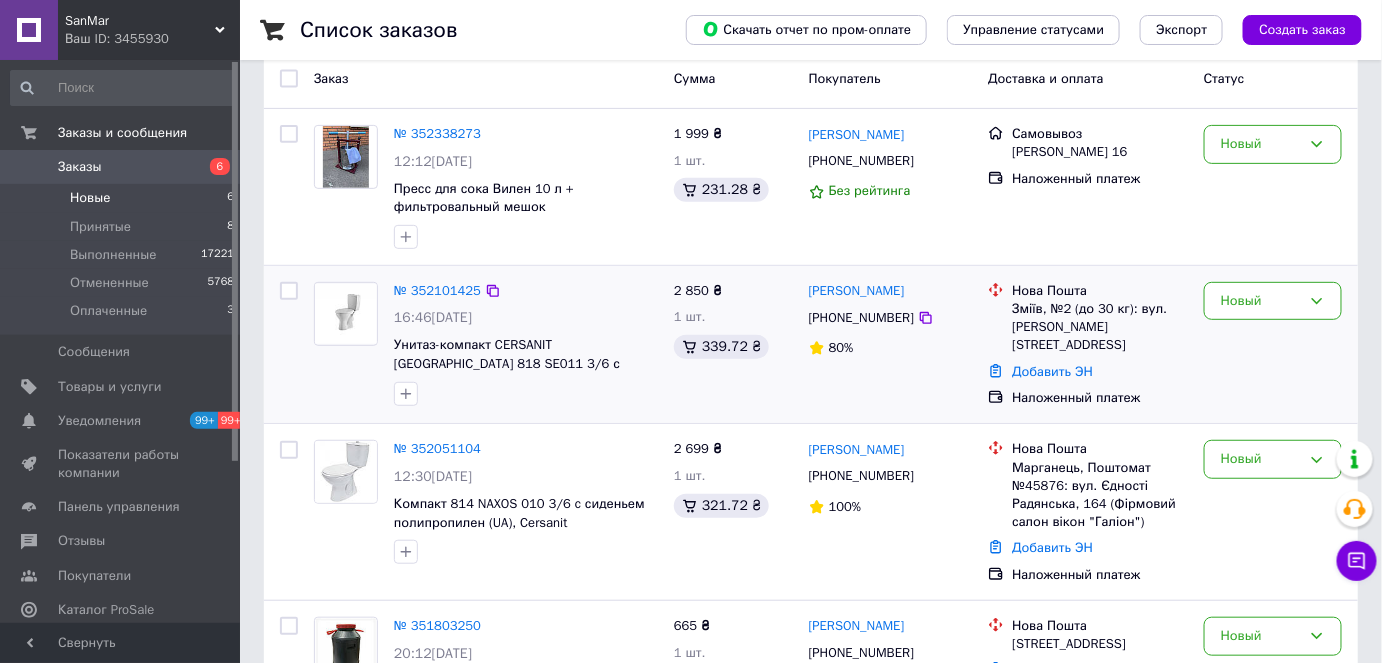 scroll, scrollTop: 181, scrollLeft: 0, axis: vertical 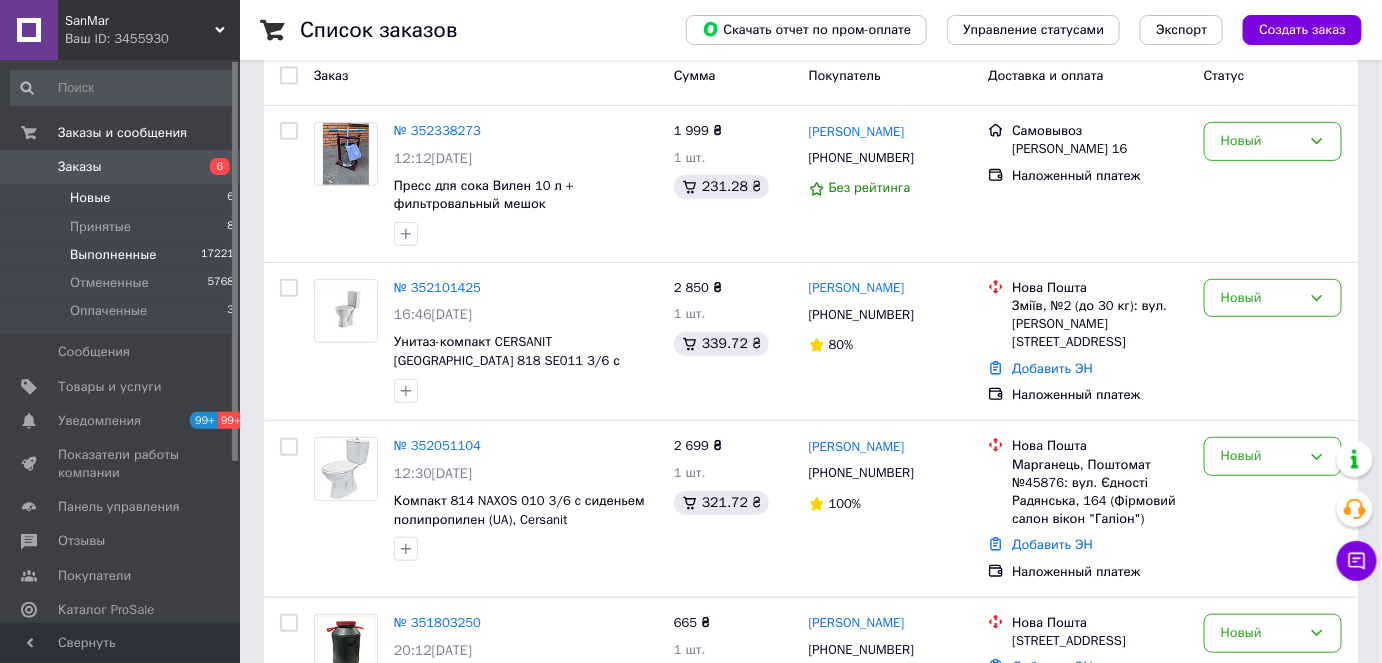 click on "Выполненные" at bounding box center [113, 255] 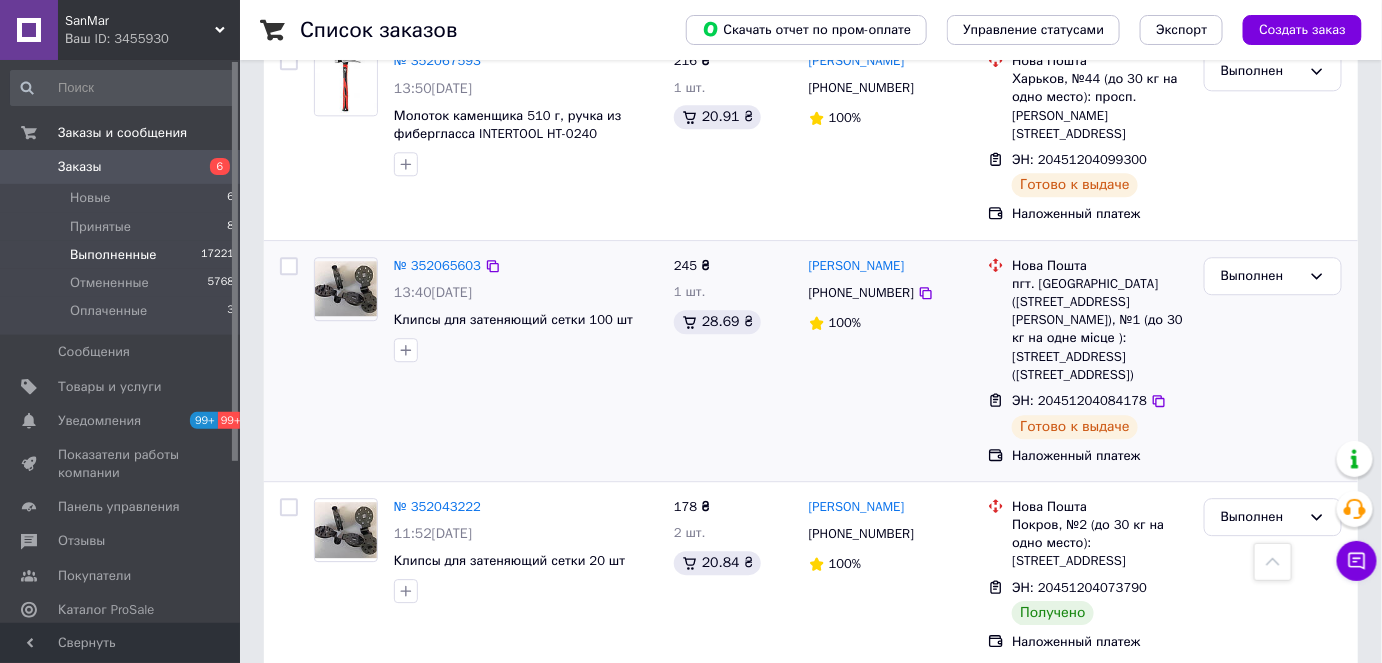 scroll, scrollTop: 1454, scrollLeft: 0, axis: vertical 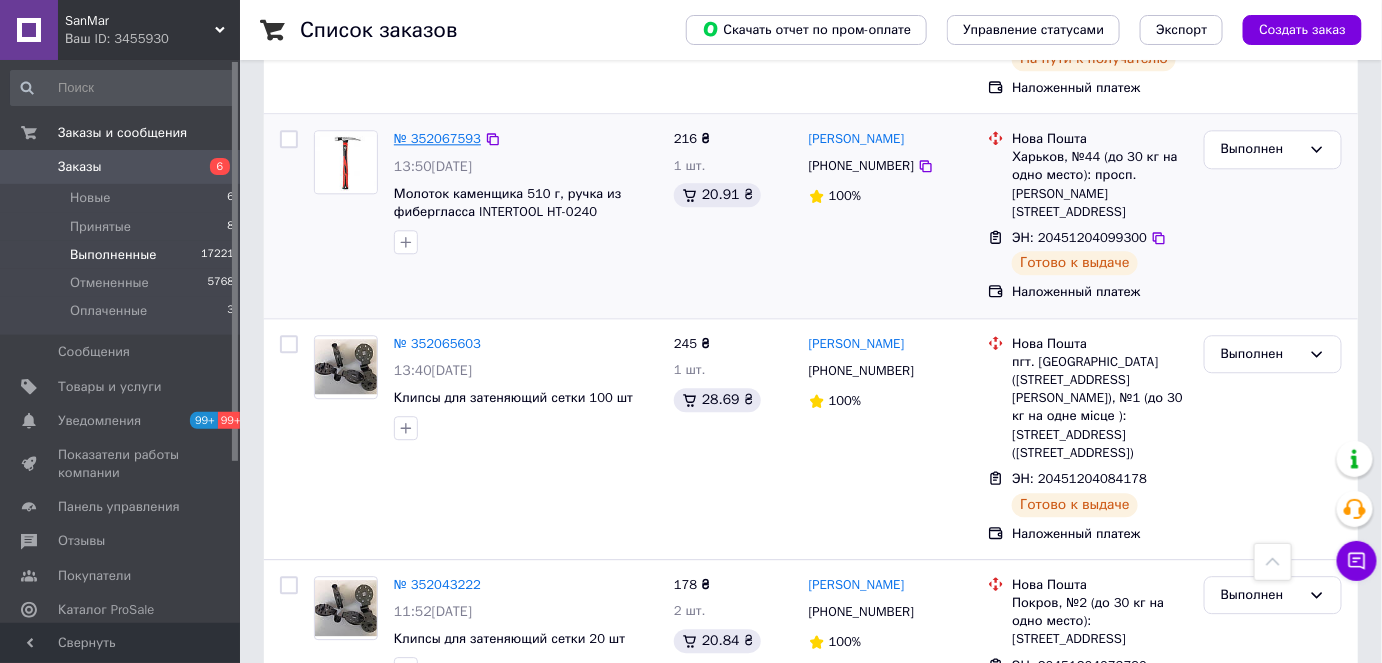 click on "№ 352067593" at bounding box center (437, 138) 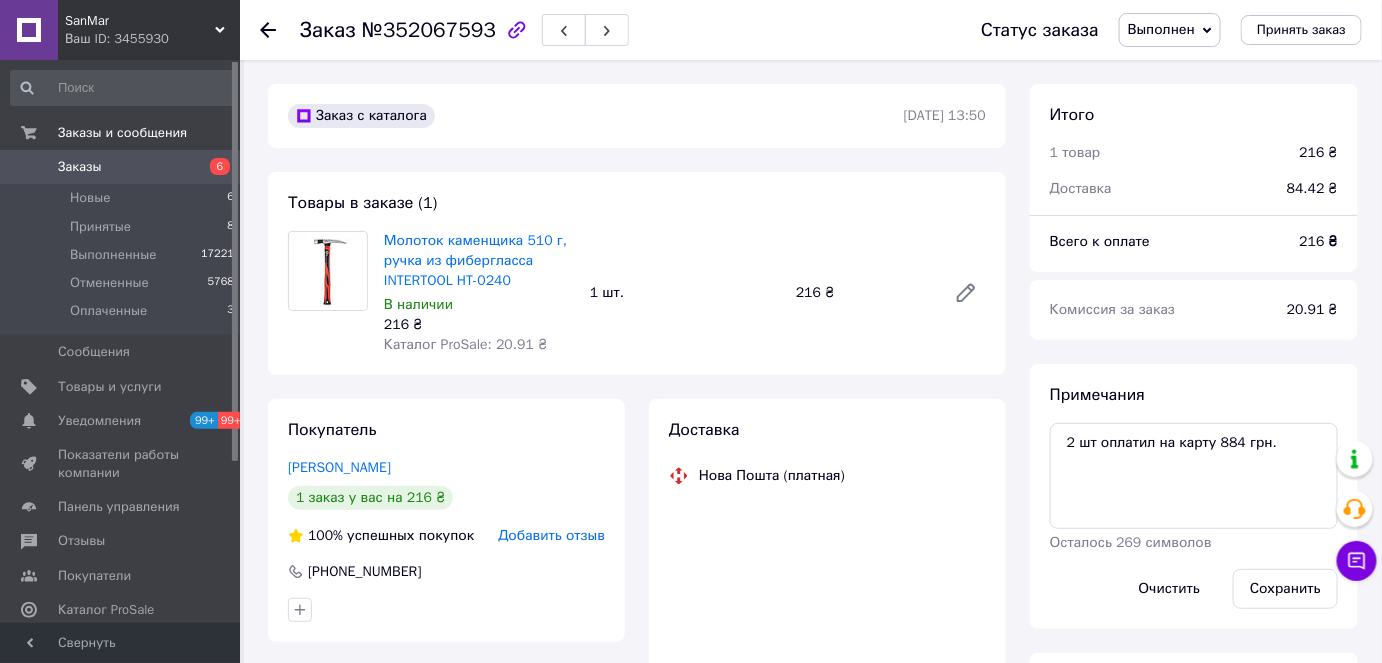 scroll, scrollTop: 240, scrollLeft: 0, axis: vertical 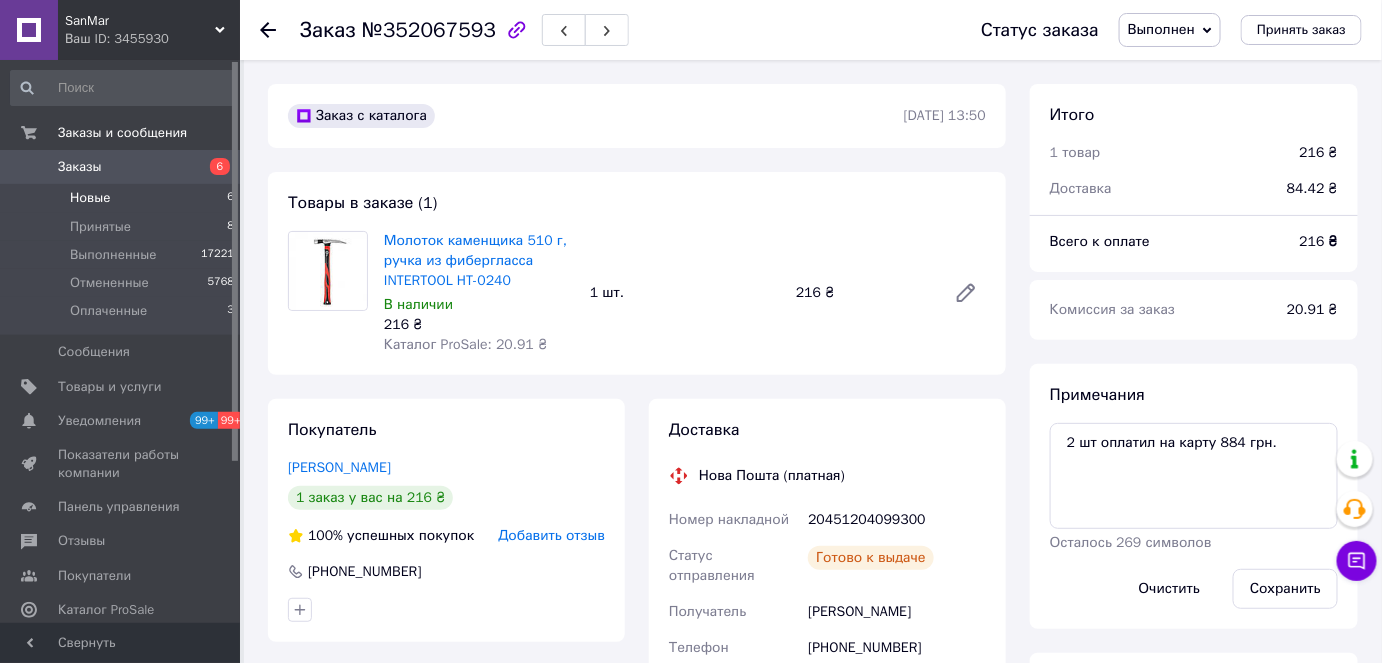 click on "Новые 6" at bounding box center (123, 198) 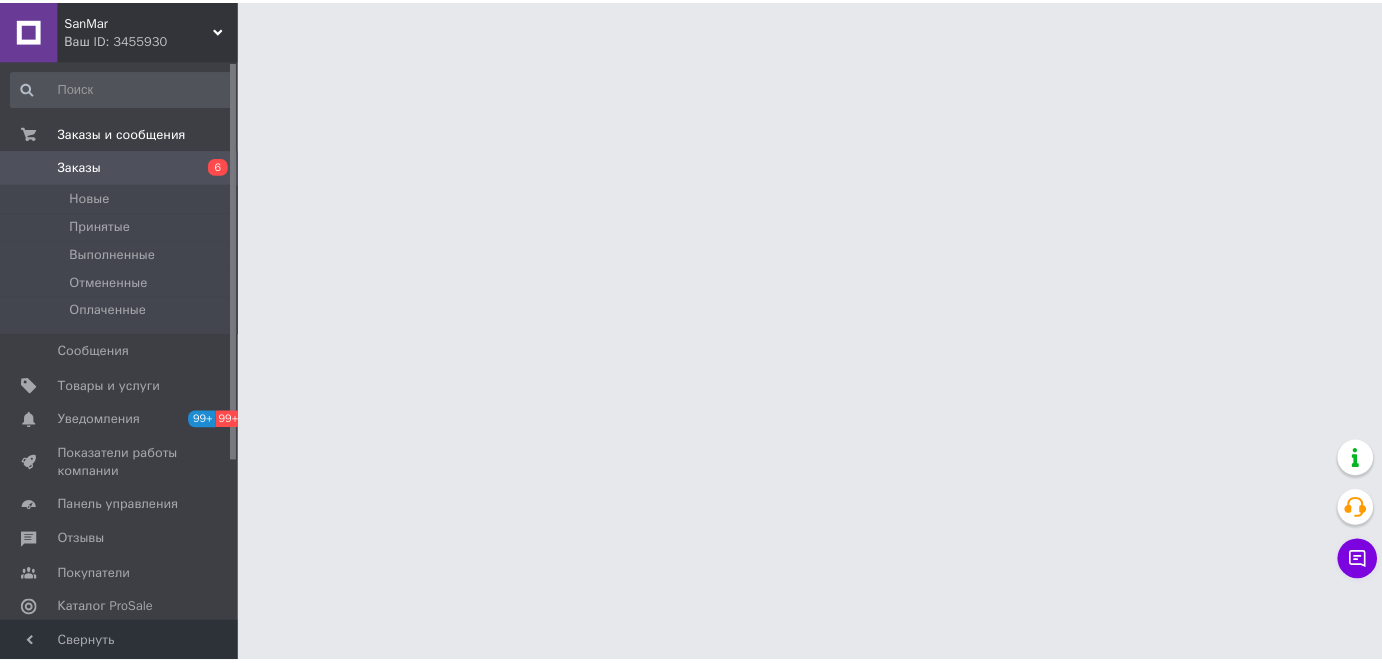 scroll, scrollTop: 0, scrollLeft: 0, axis: both 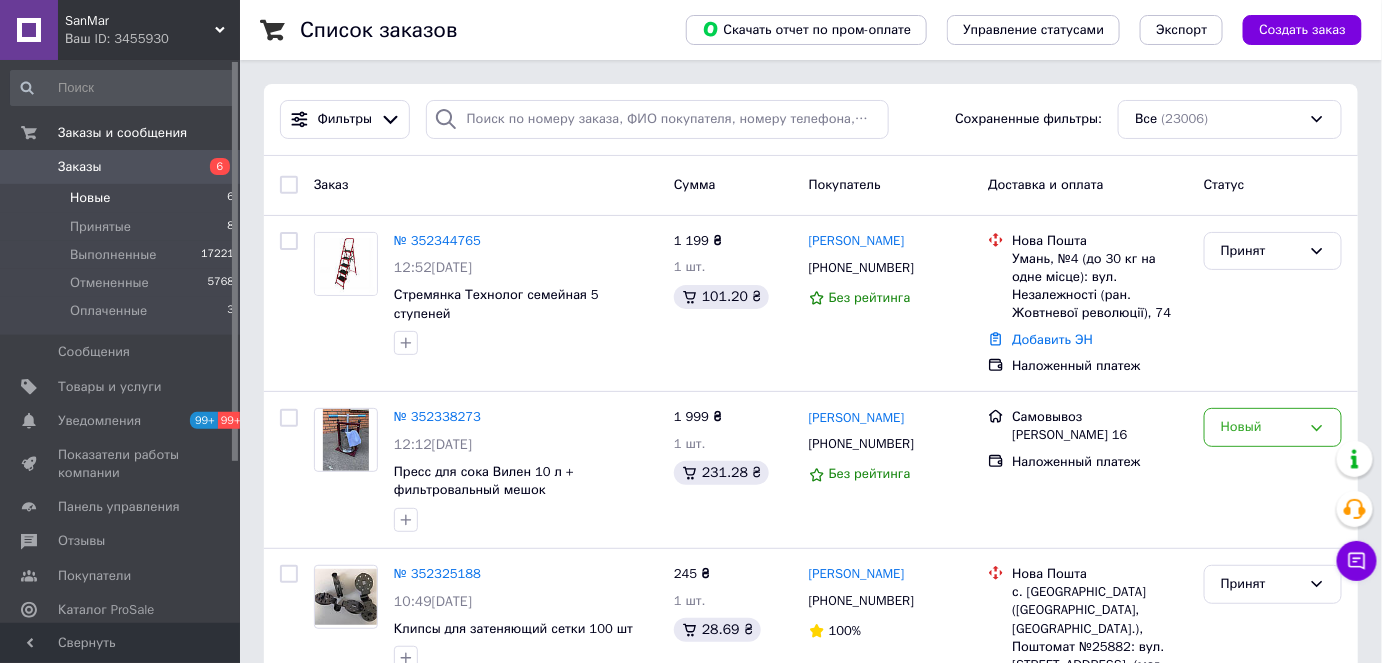 click on "Новые 6" at bounding box center [123, 198] 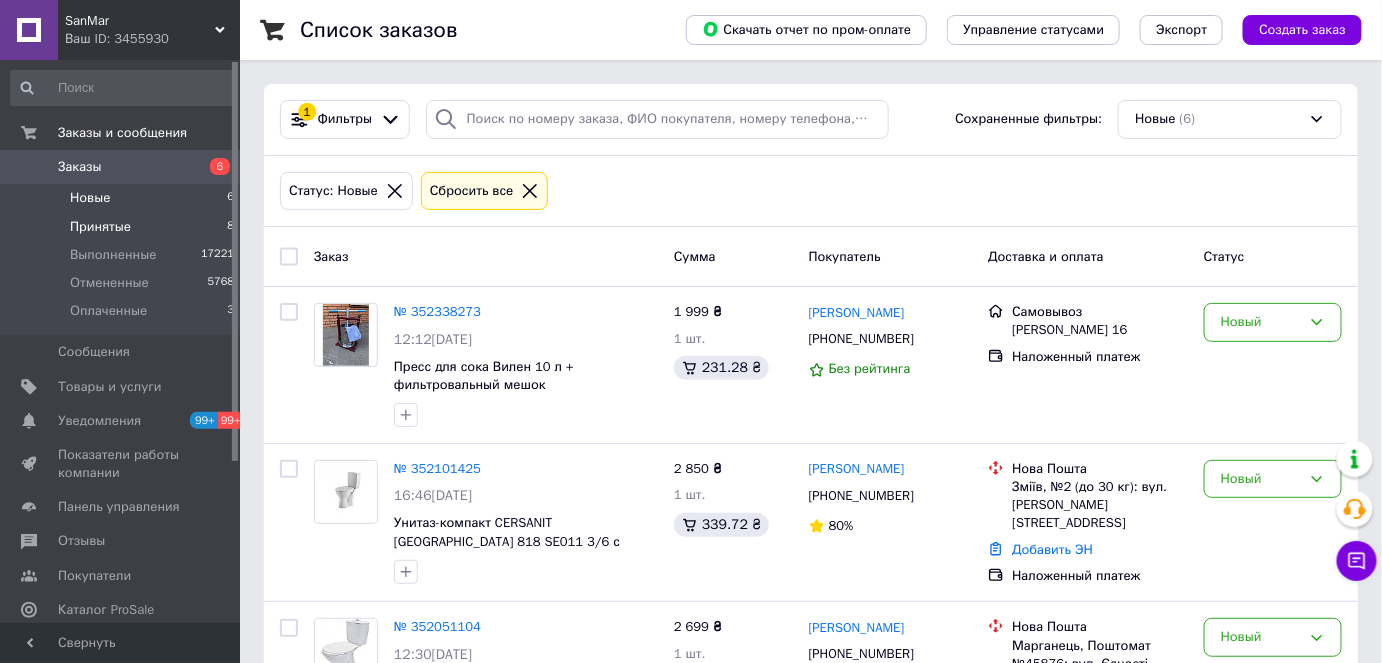 click on "Принятые 8" at bounding box center [123, 227] 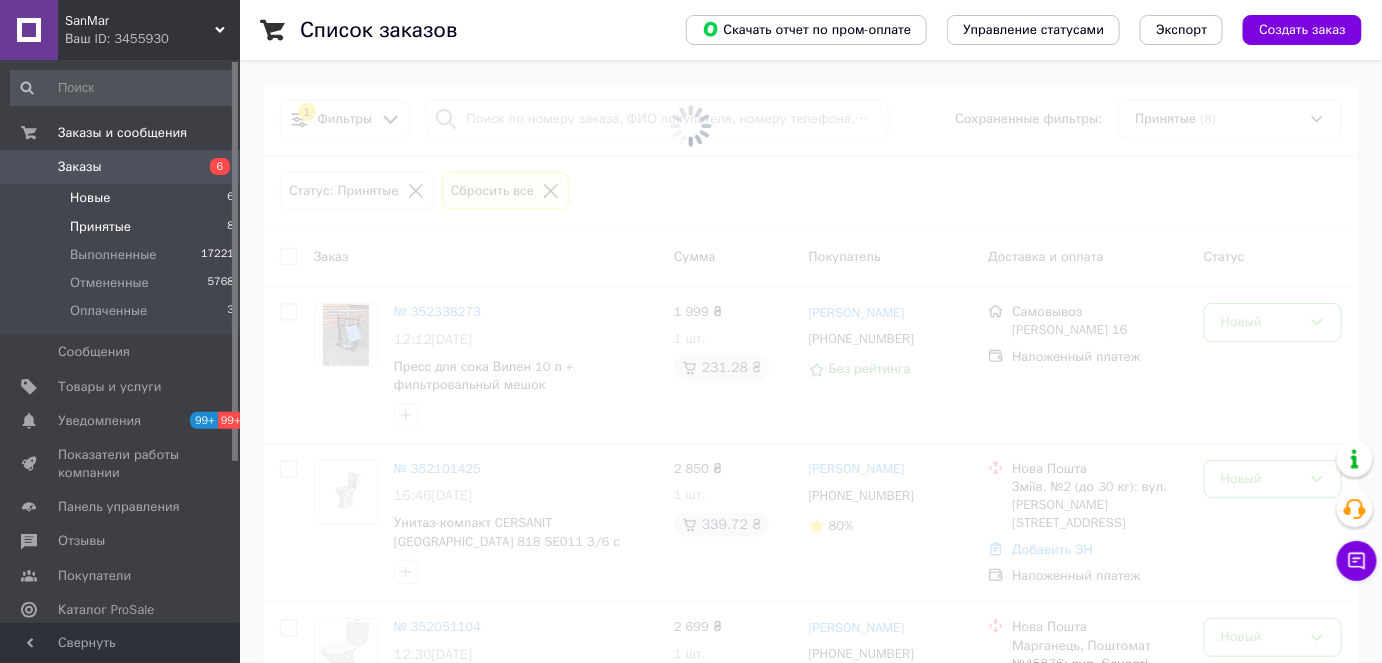 click on "Новые 6" at bounding box center (123, 198) 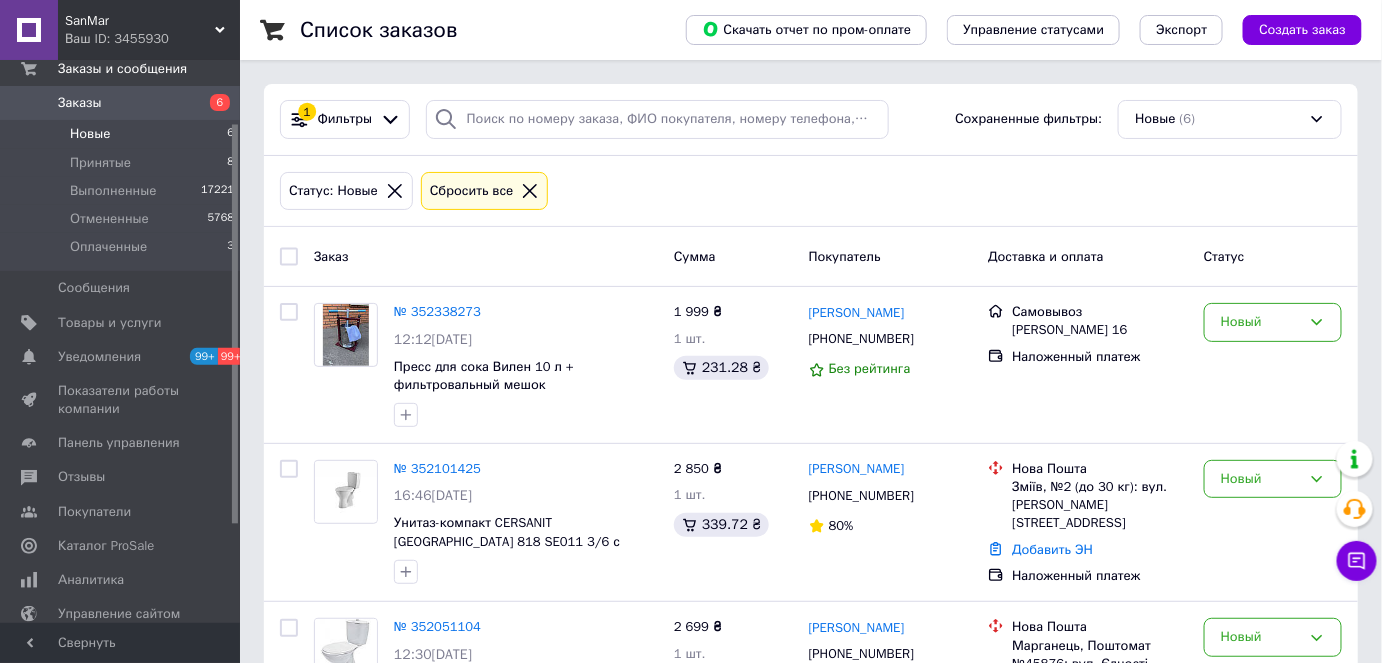 scroll, scrollTop: 90, scrollLeft: 0, axis: vertical 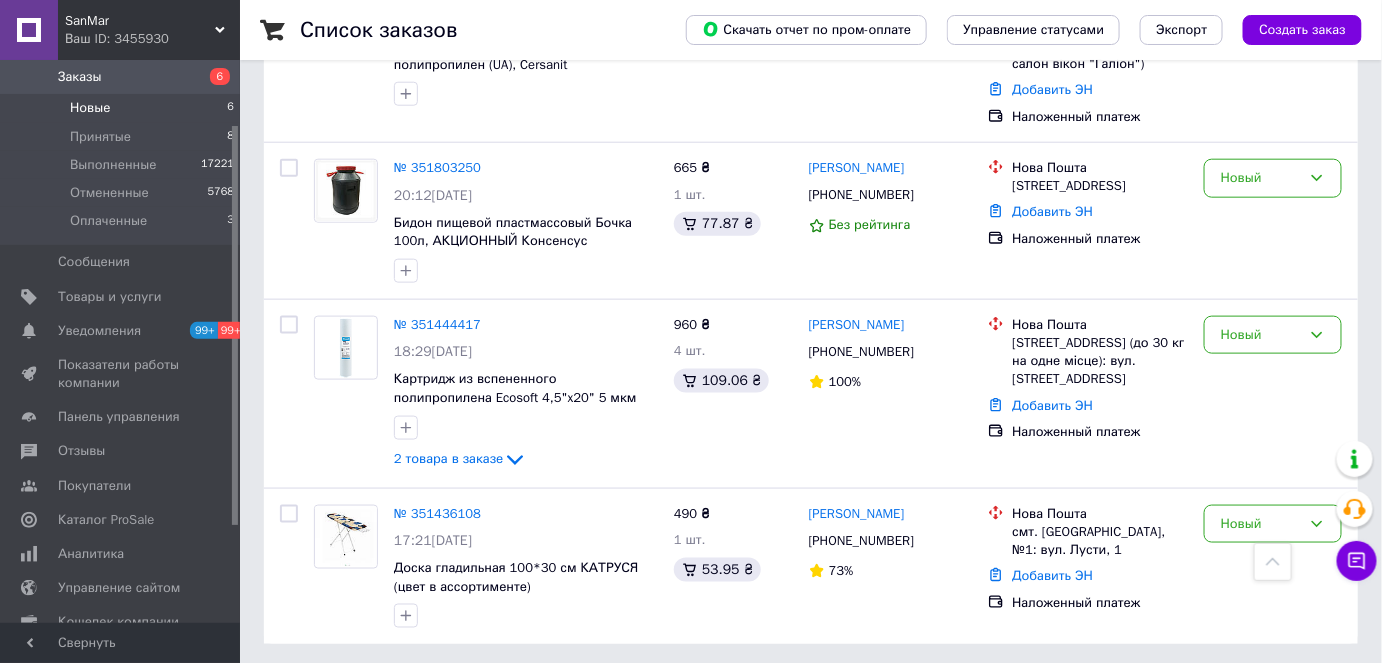 click on "Новые" at bounding box center [90, 108] 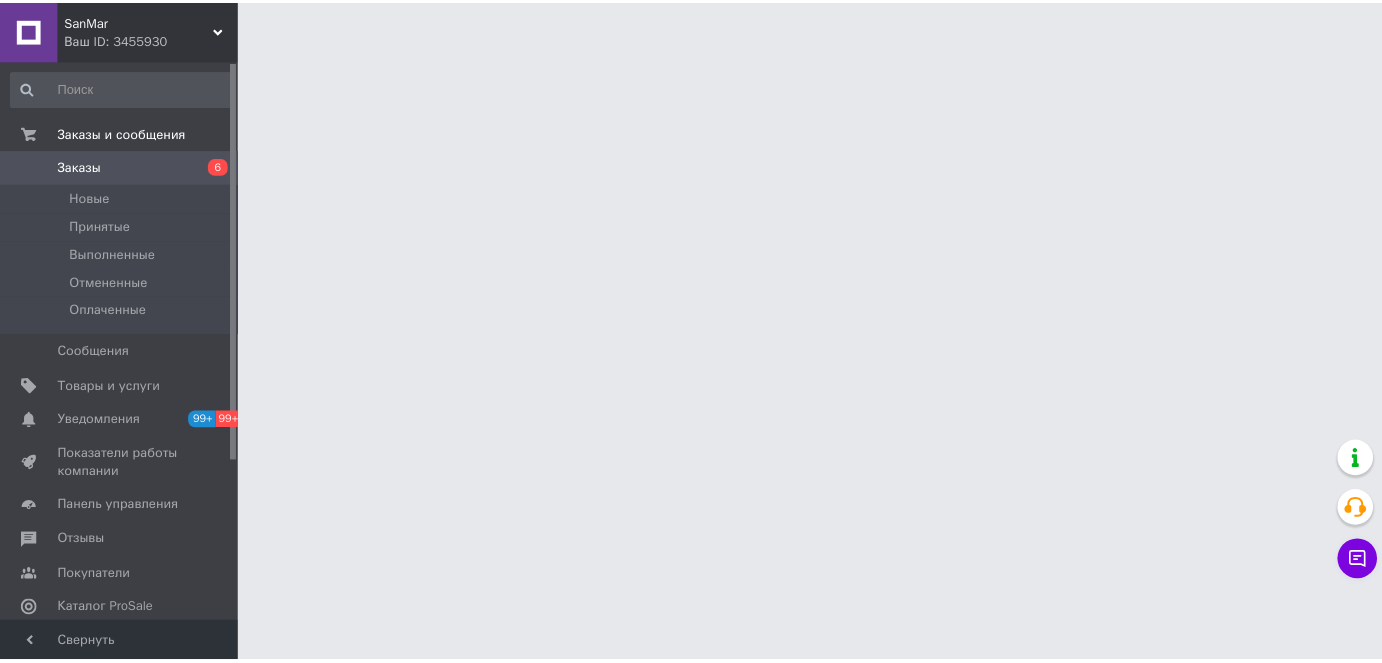 scroll, scrollTop: 0, scrollLeft: 0, axis: both 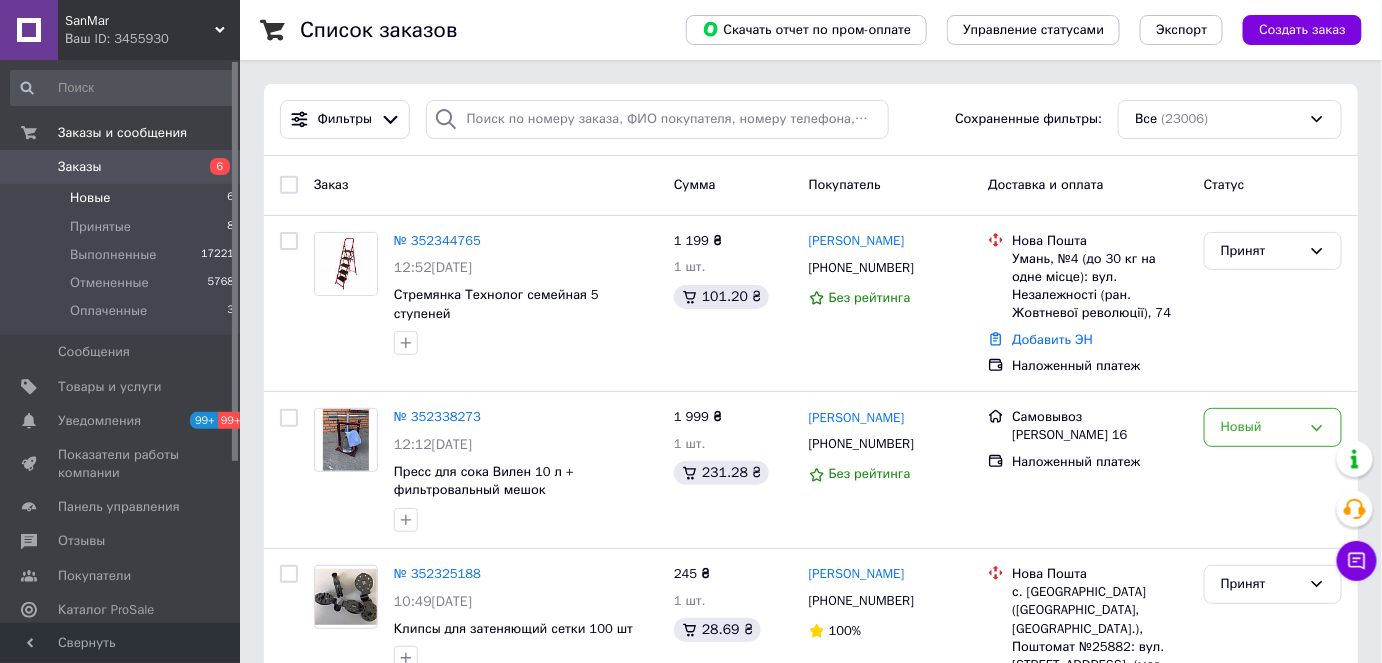 click on "Новые" at bounding box center (90, 198) 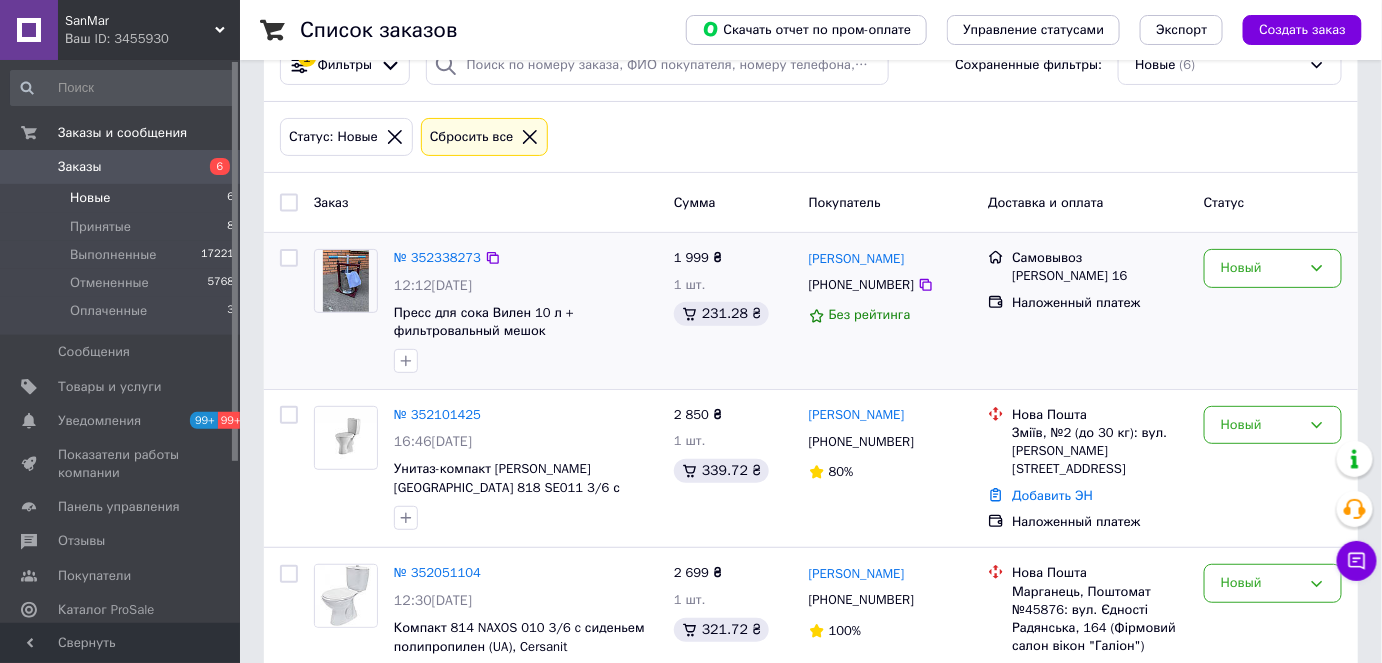 scroll, scrollTop: 0, scrollLeft: 0, axis: both 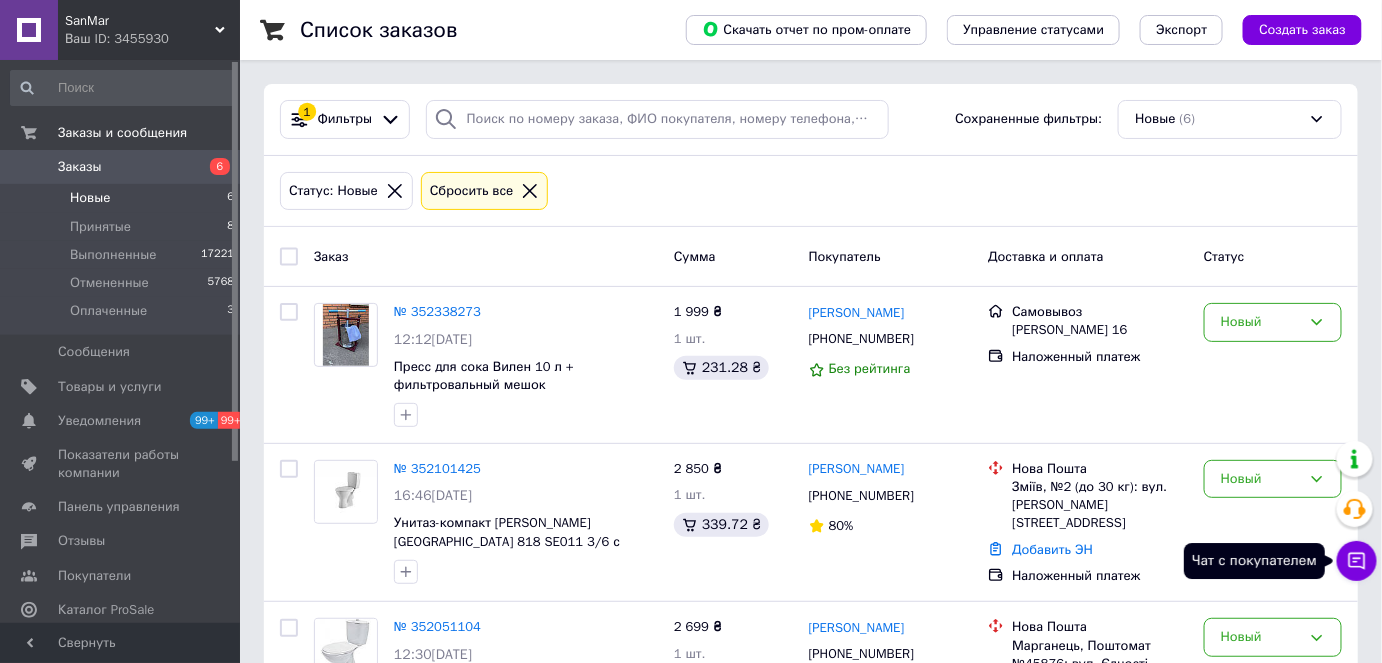 click 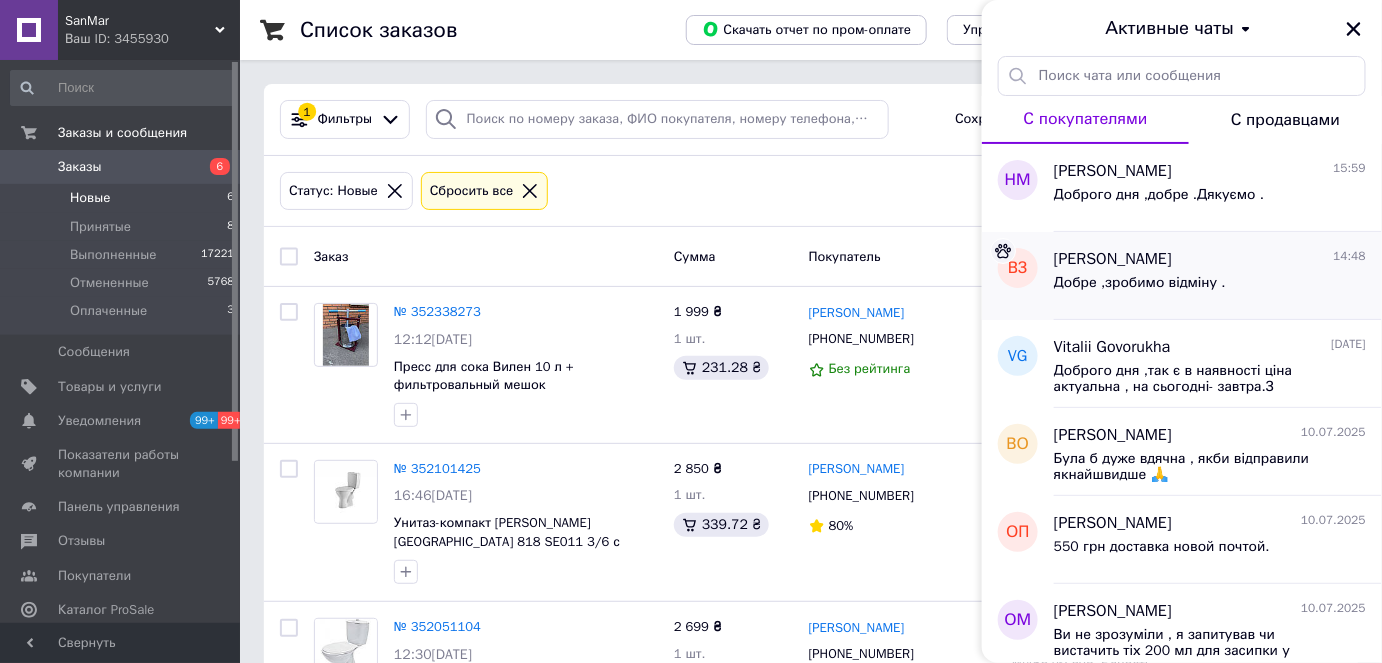 click on "Добре ,зробимо відміну ." at bounding box center [1210, 287] 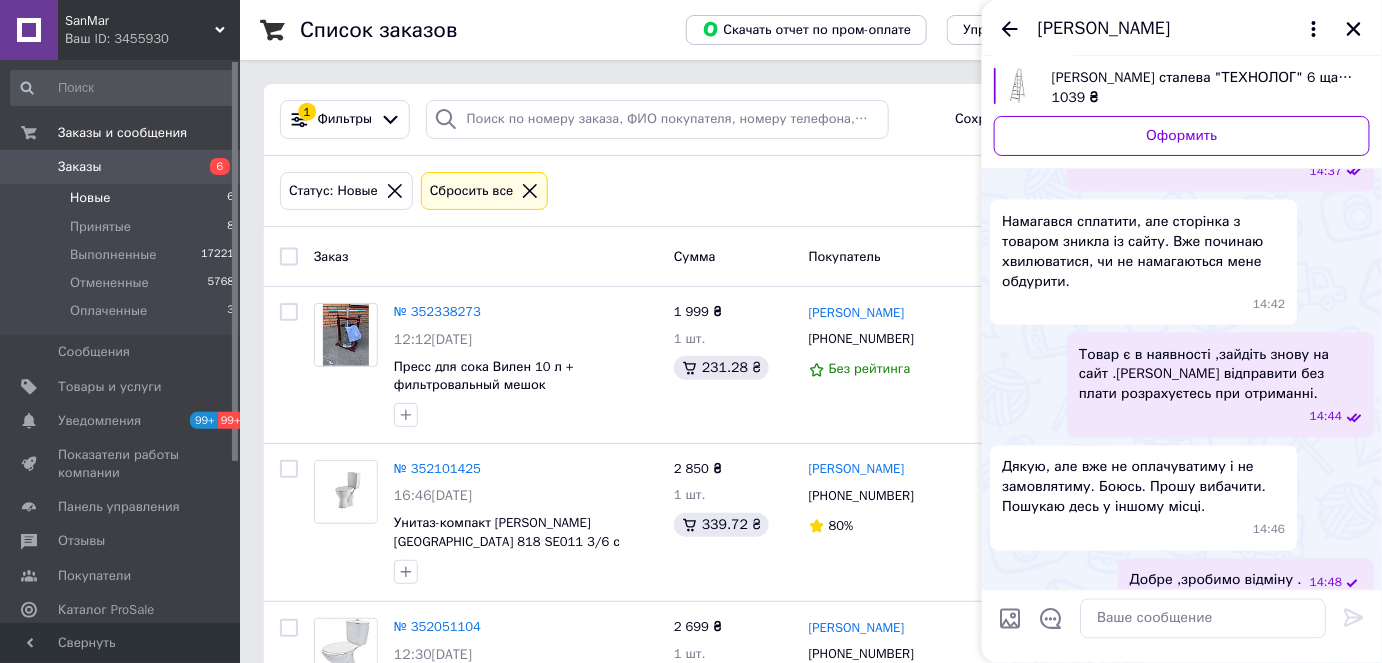 scroll, scrollTop: 968, scrollLeft: 0, axis: vertical 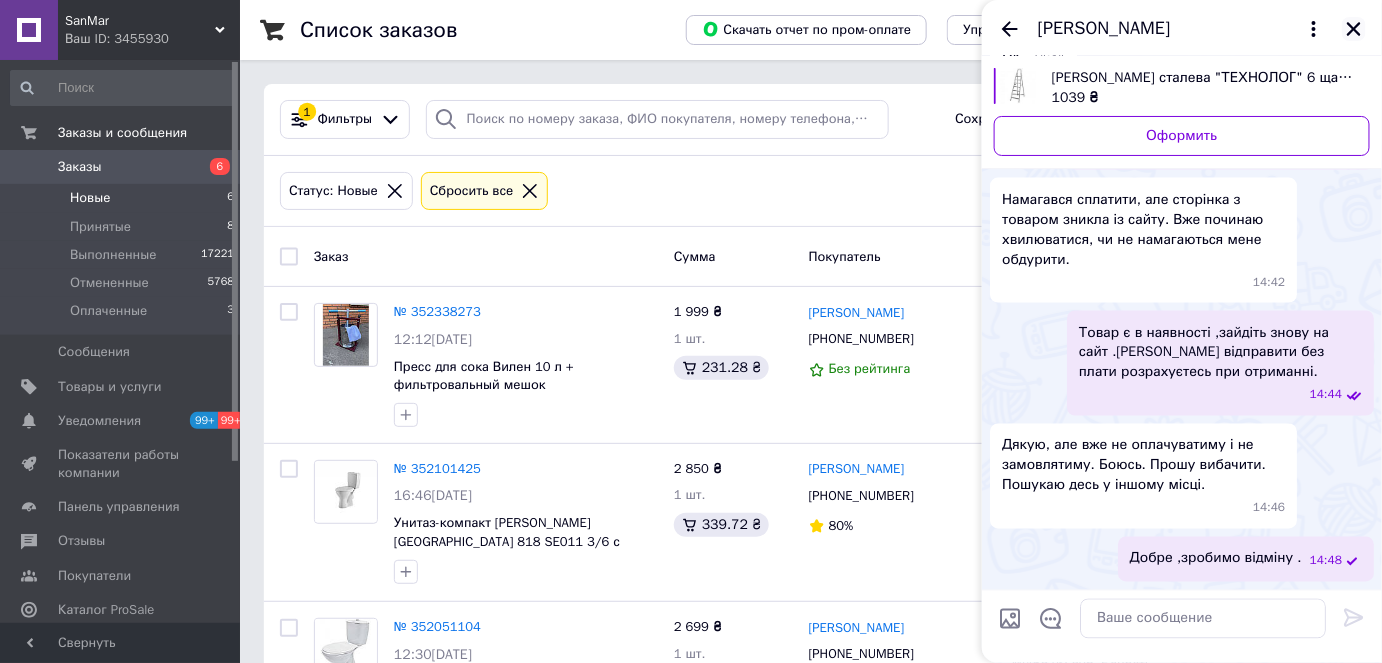click 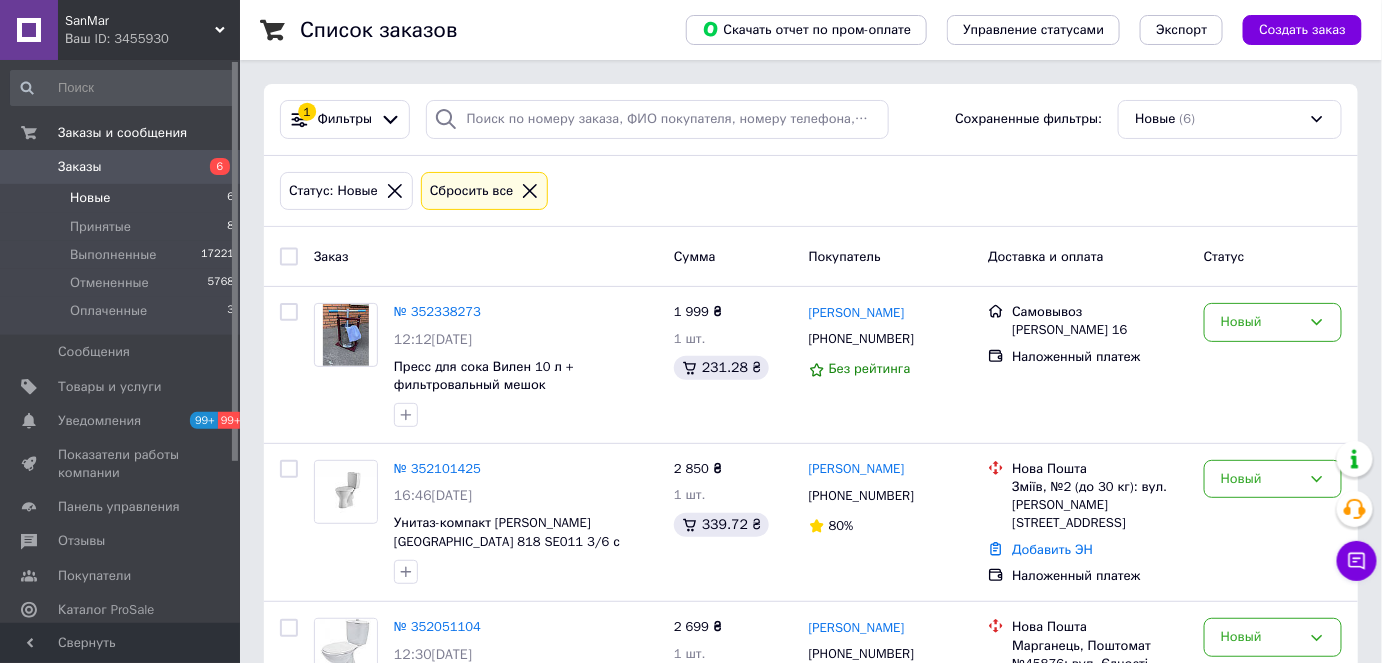 click on "Новые 6" at bounding box center (123, 198) 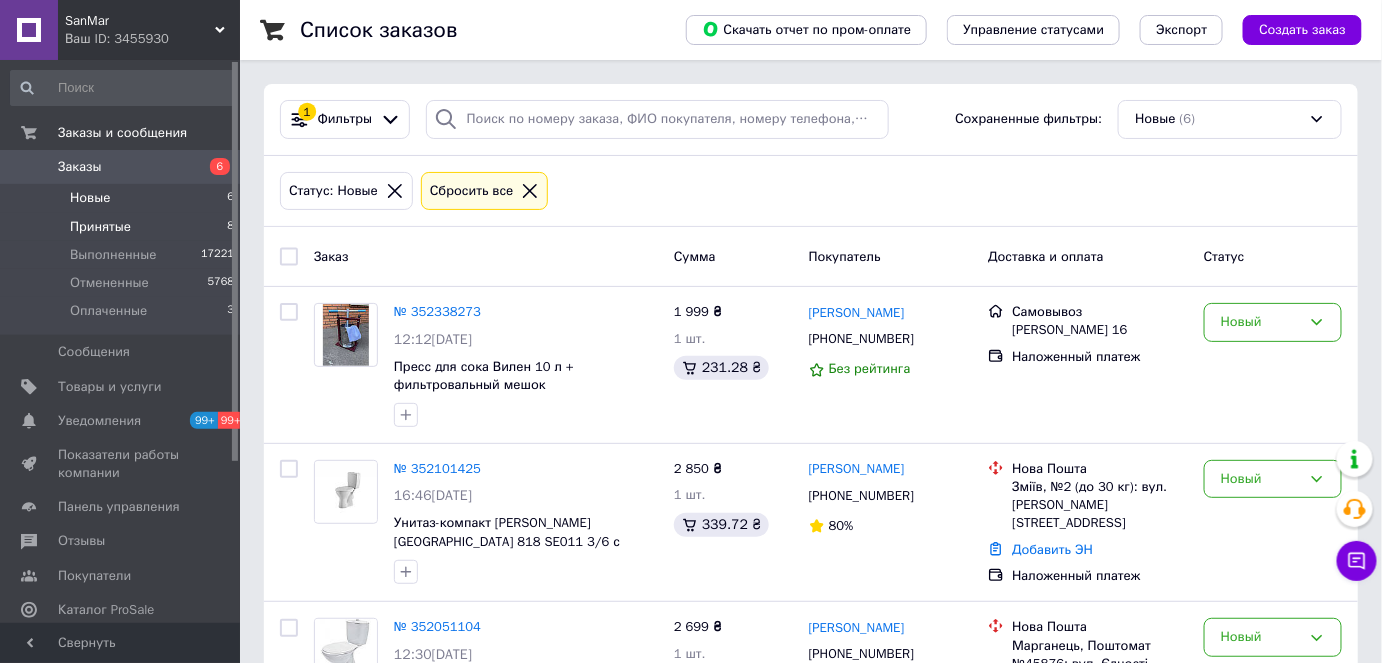 click on "Принятые 8" at bounding box center (123, 227) 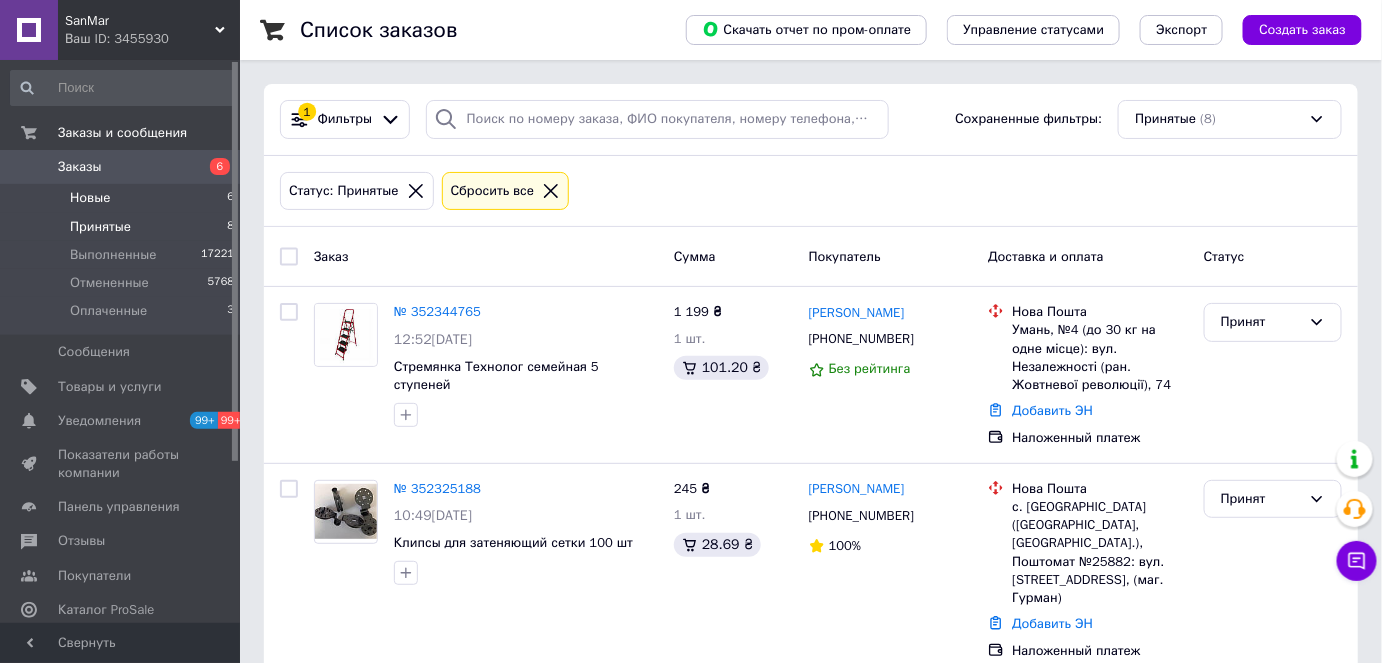 click on "Новые 6" at bounding box center (123, 198) 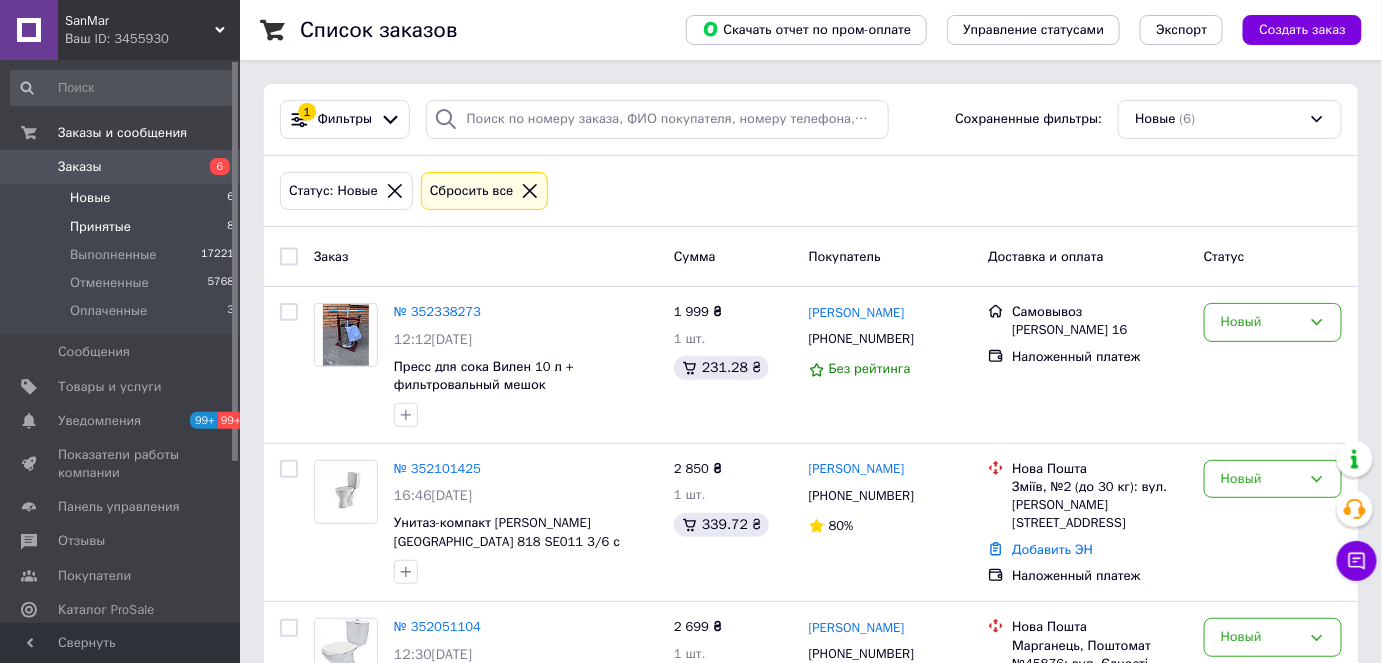 click on "Принятые 8" at bounding box center [123, 227] 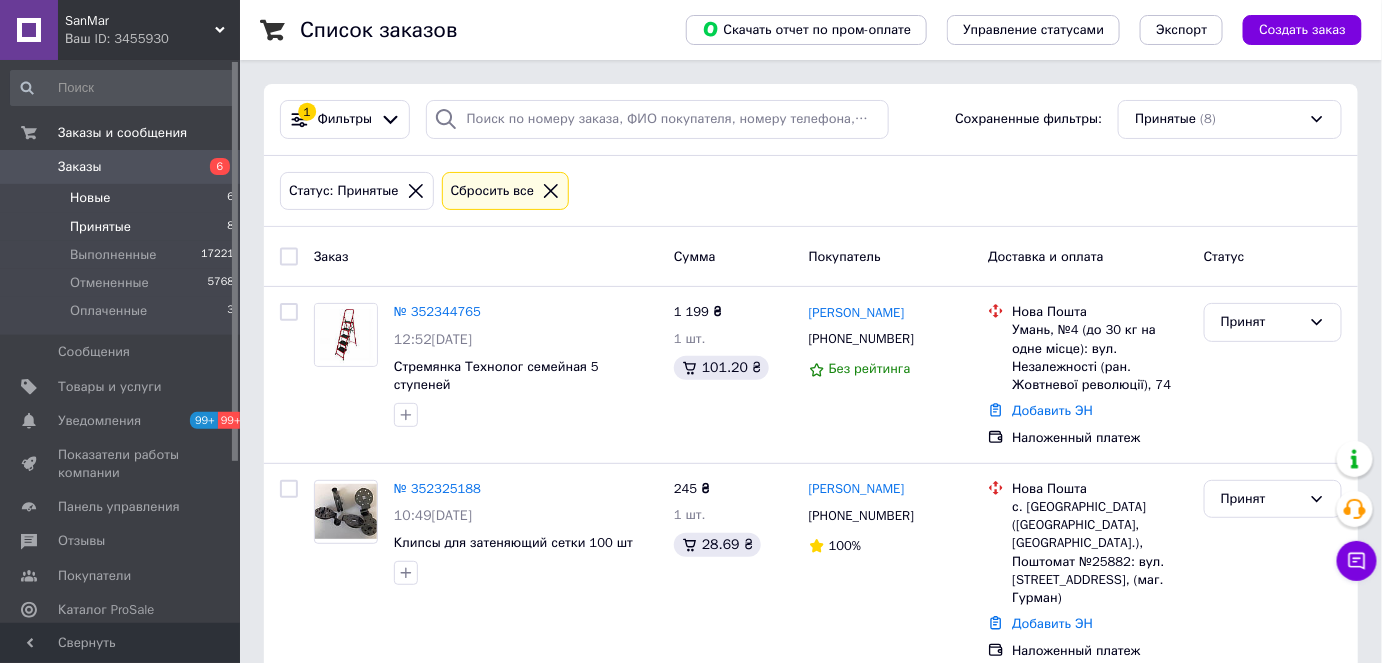 click on "Новые" at bounding box center (90, 198) 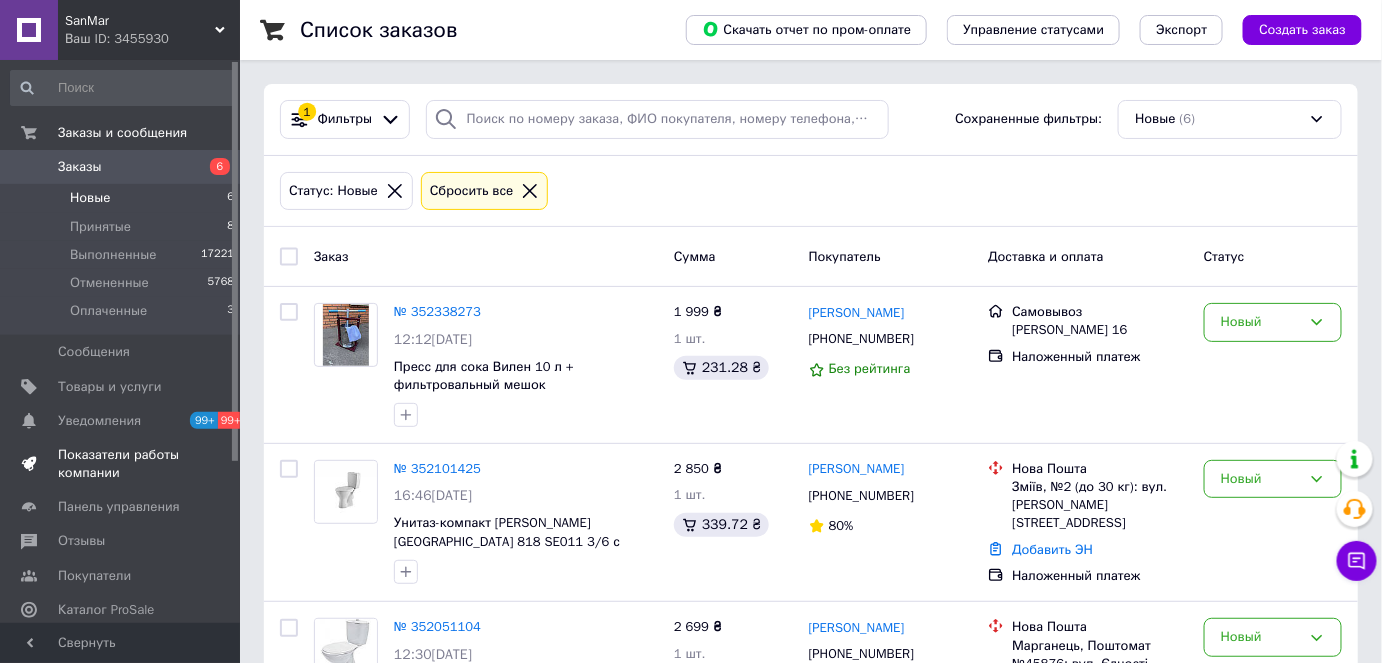 click on "Показатели работы компании" at bounding box center (121, 464) 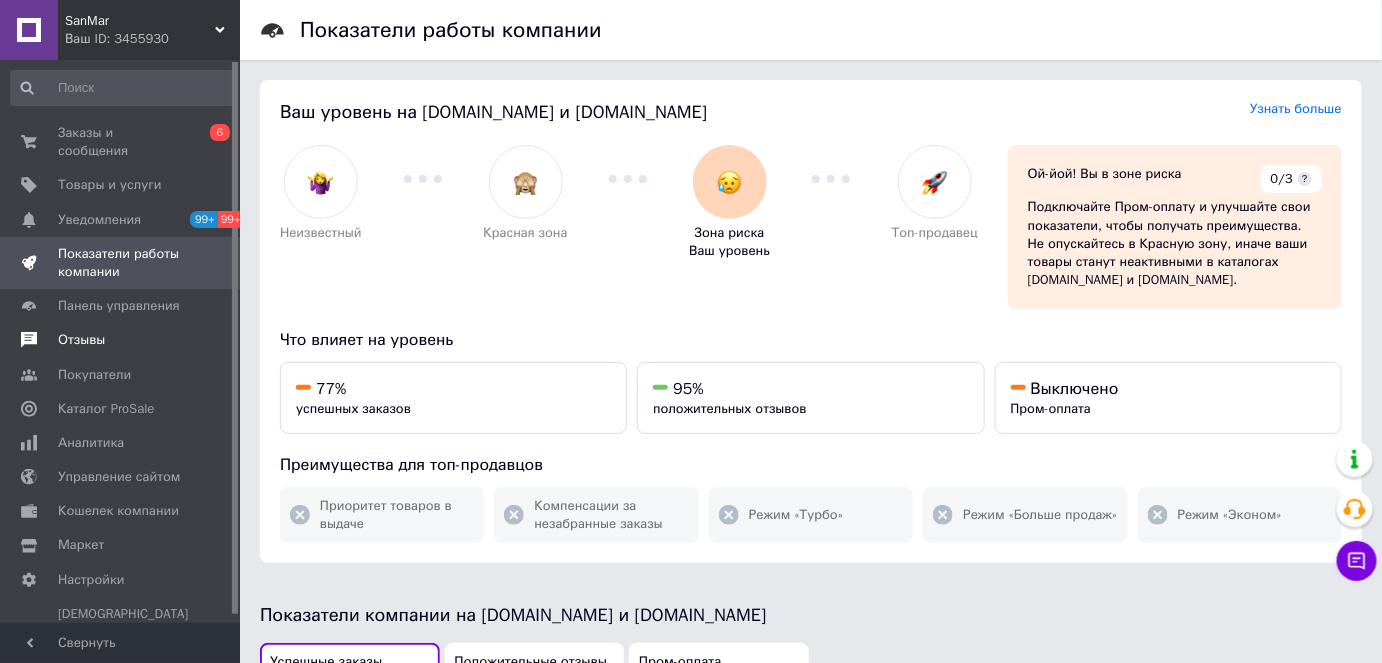 click on "Отзывы" at bounding box center [81, 340] 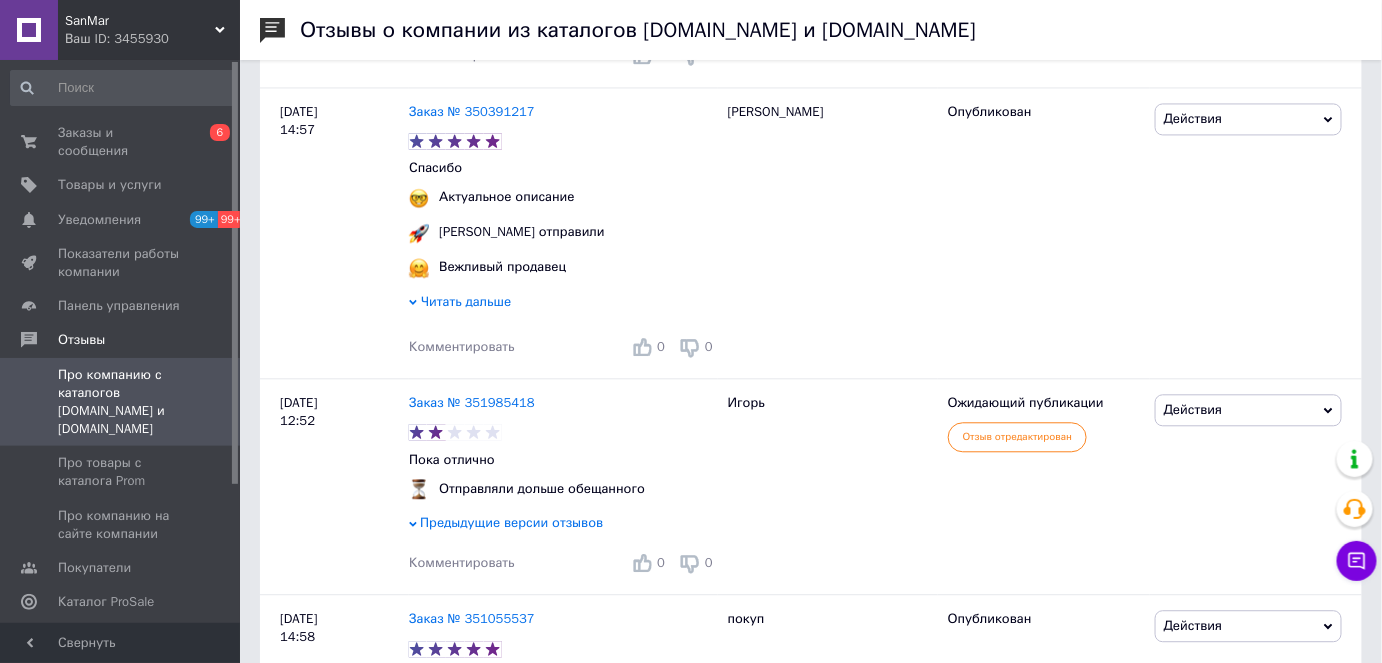 scroll, scrollTop: 1363, scrollLeft: 0, axis: vertical 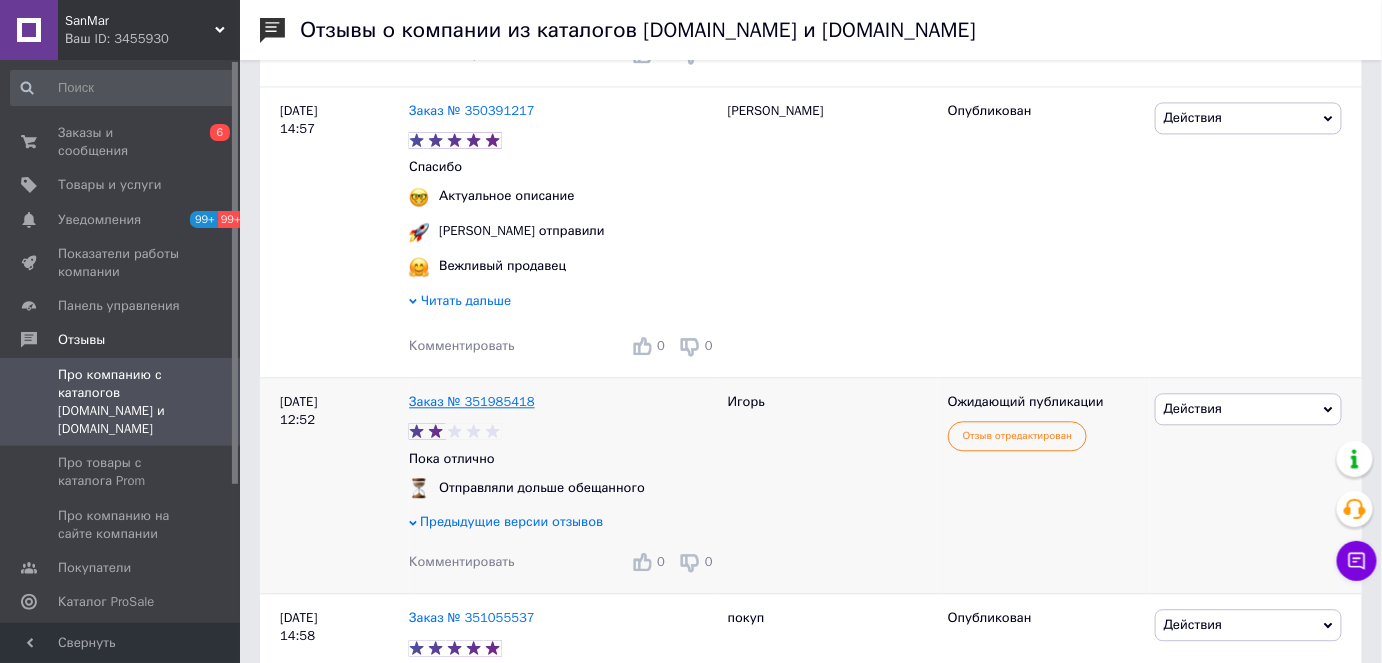 click on "Заказ № 351985418" at bounding box center (472, 401) 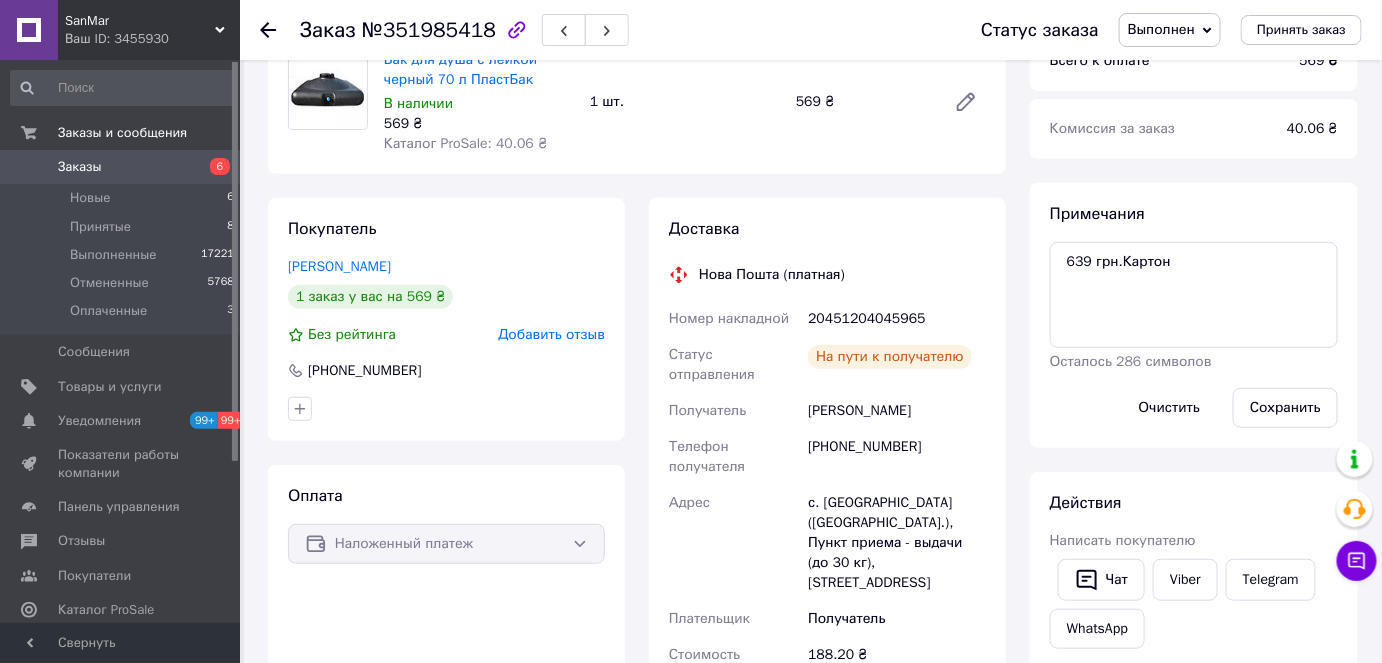 scroll, scrollTop: 0, scrollLeft: 0, axis: both 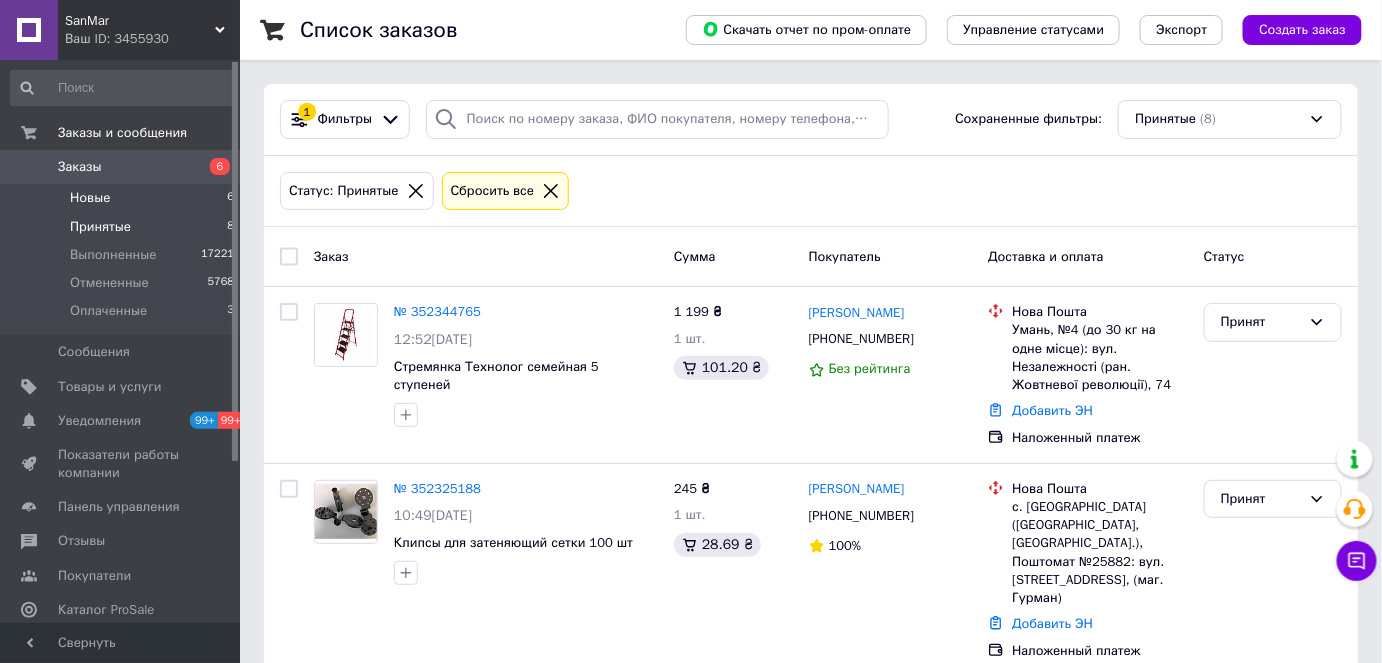 click on "Новые 6" at bounding box center (123, 198) 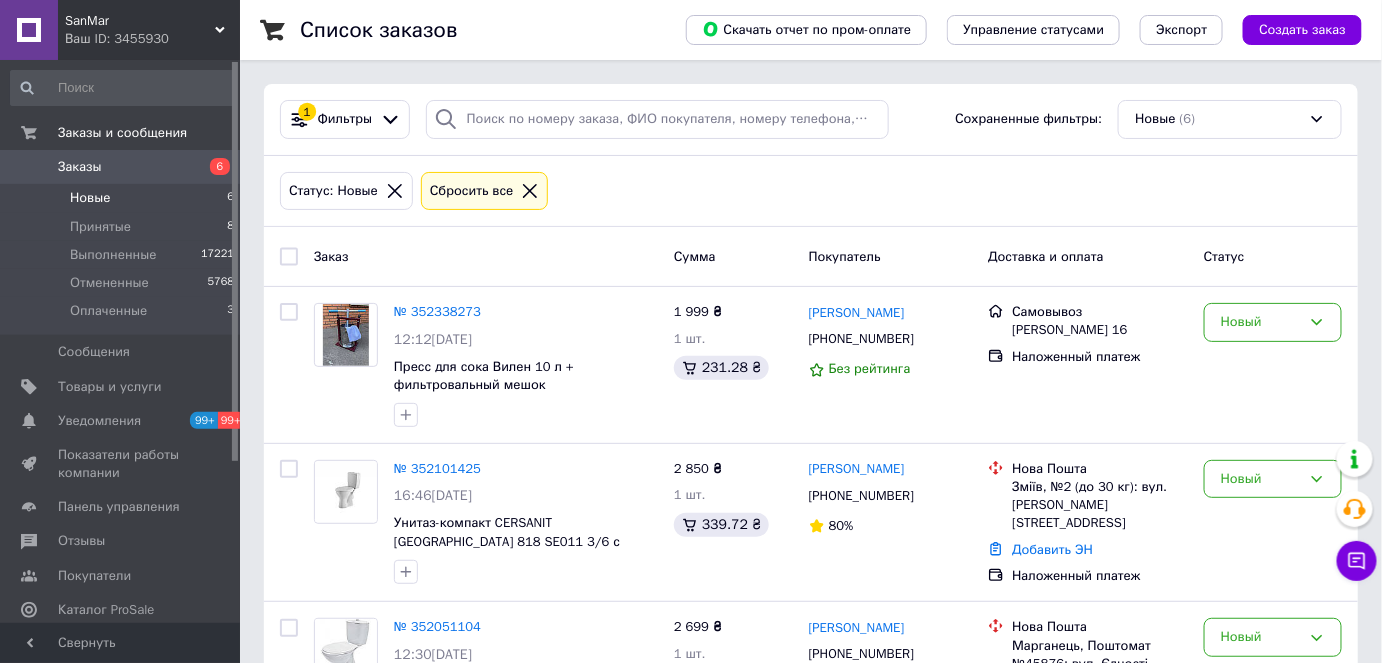 click on "Новые 6" at bounding box center [123, 198] 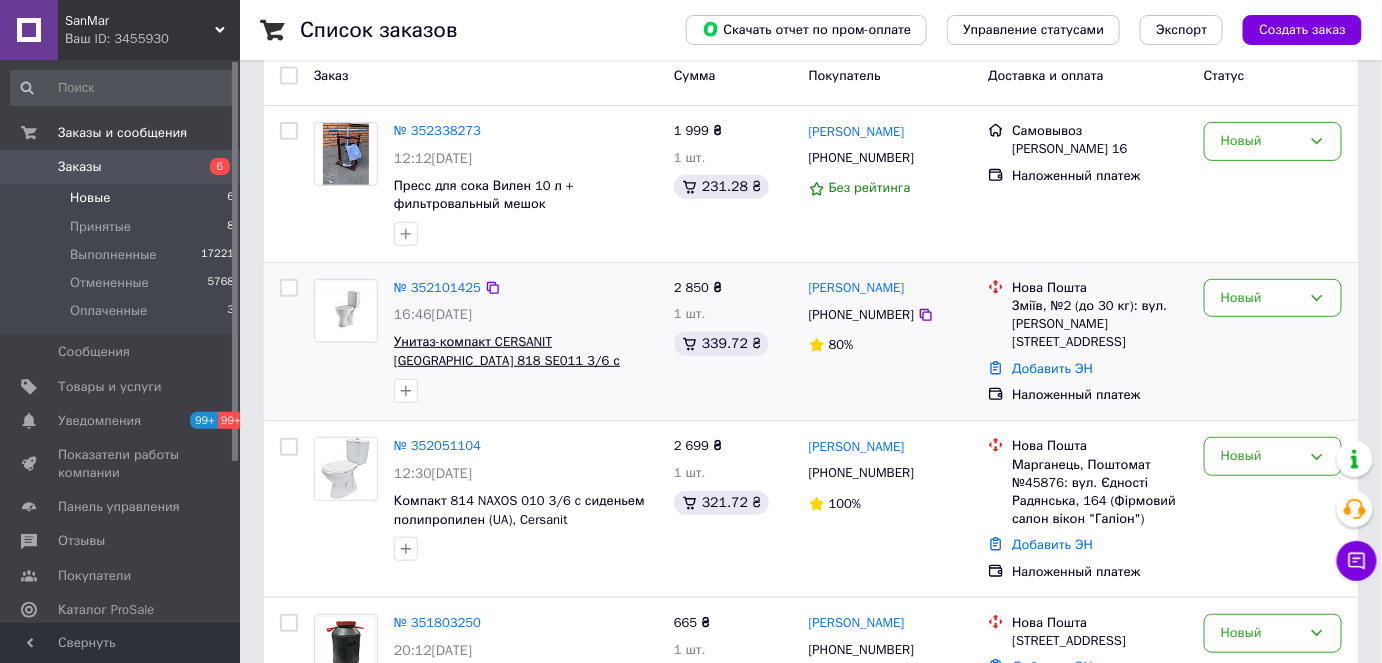 scroll, scrollTop: 0, scrollLeft: 0, axis: both 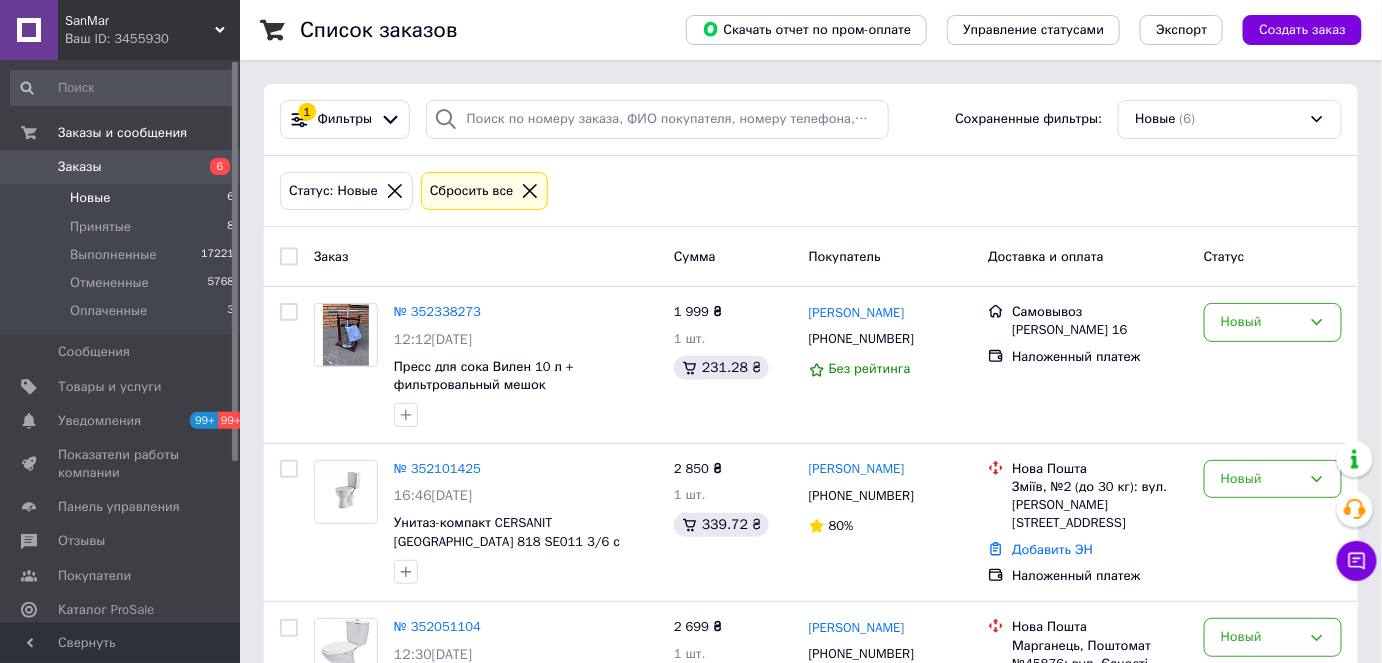 click on "Новые 6" at bounding box center (123, 198) 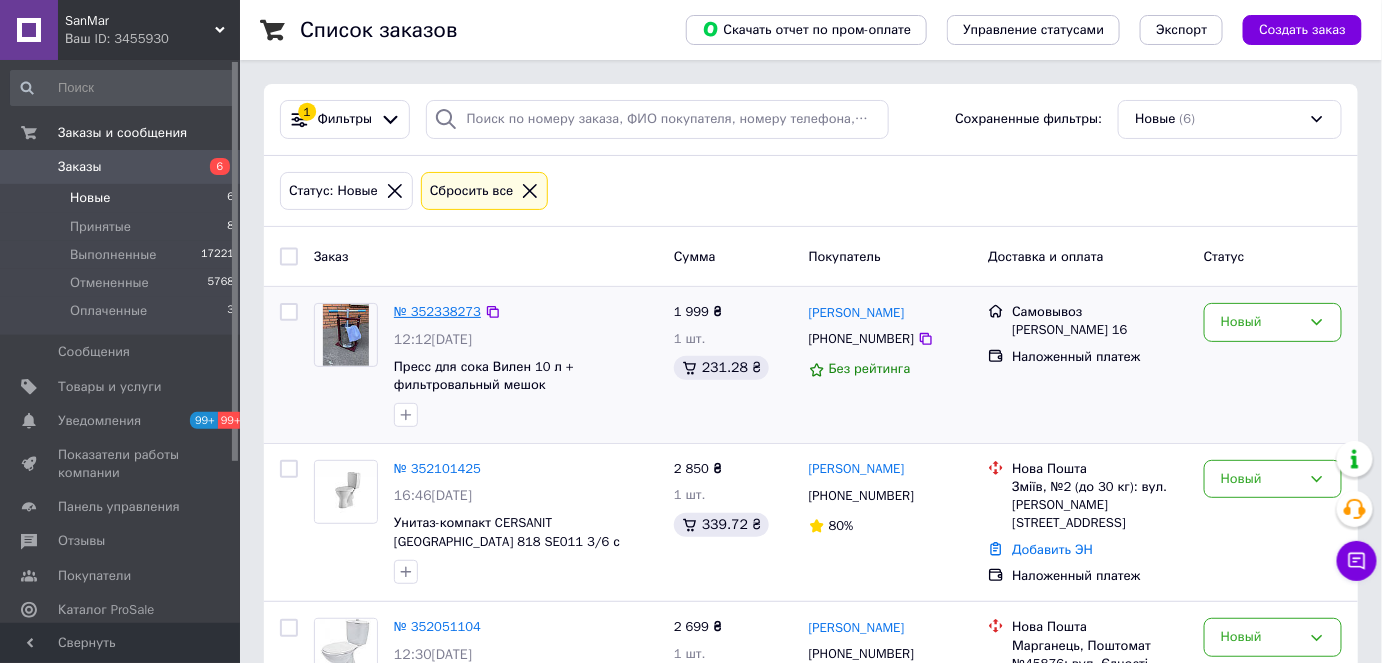 click on "№ 352338273" at bounding box center (437, 311) 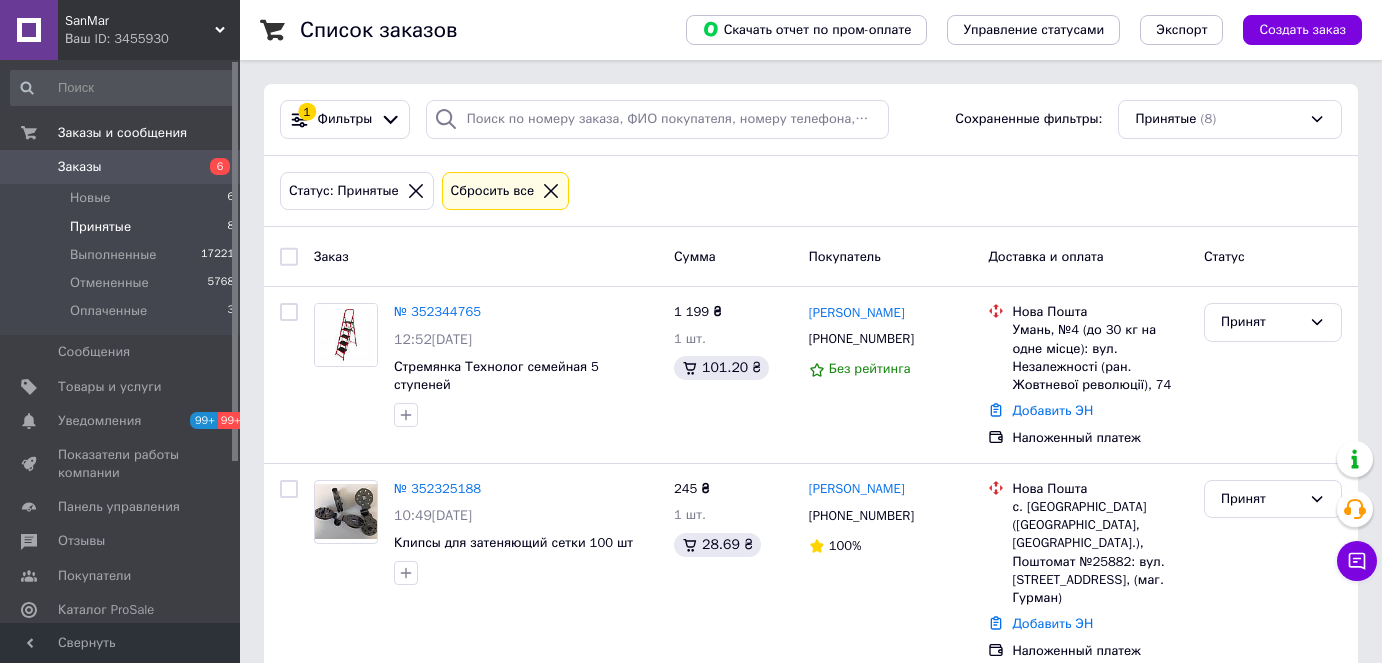 scroll, scrollTop: 0, scrollLeft: 0, axis: both 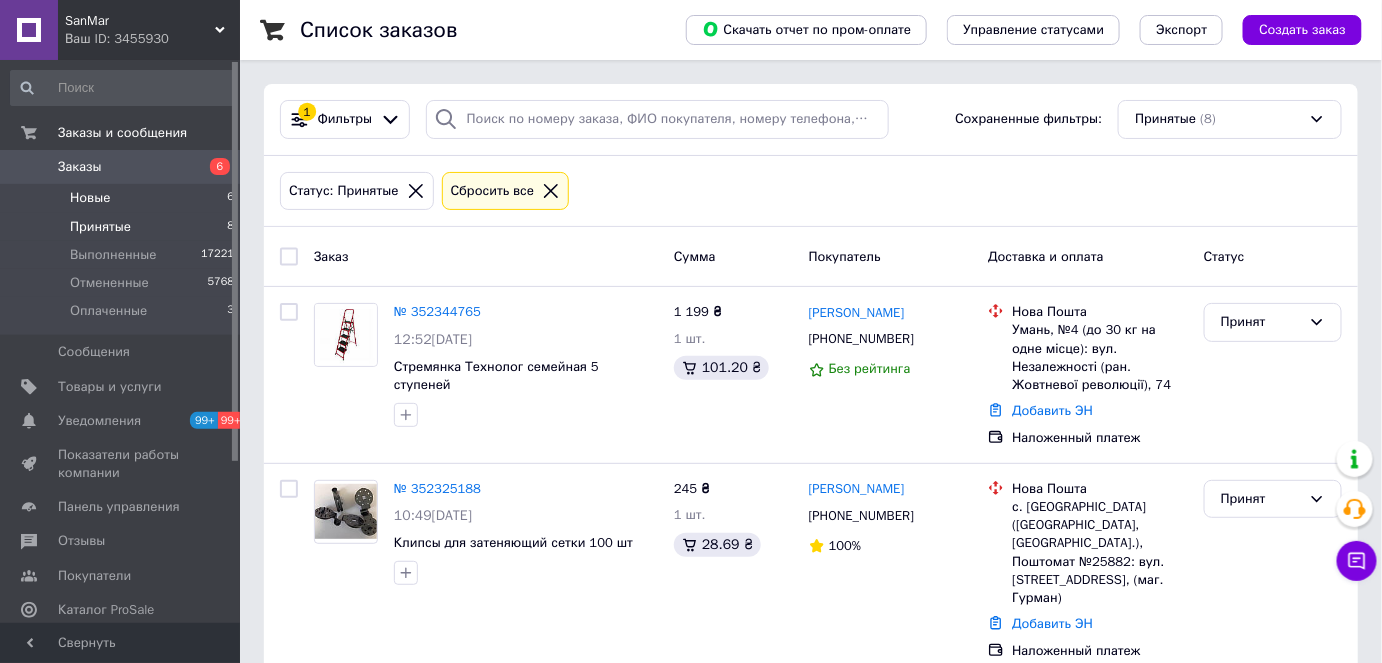 click on "Новые 6" at bounding box center (123, 198) 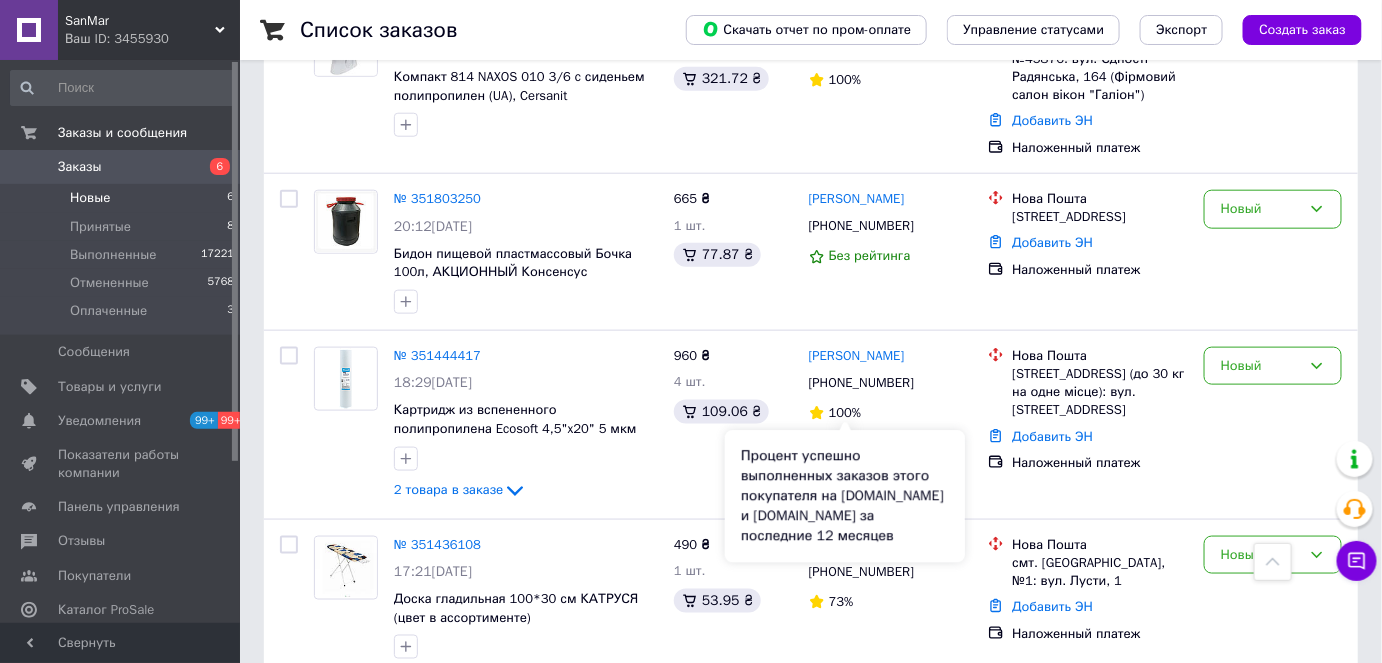 scroll, scrollTop: 636, scrollLeft: 0, axis: vertical 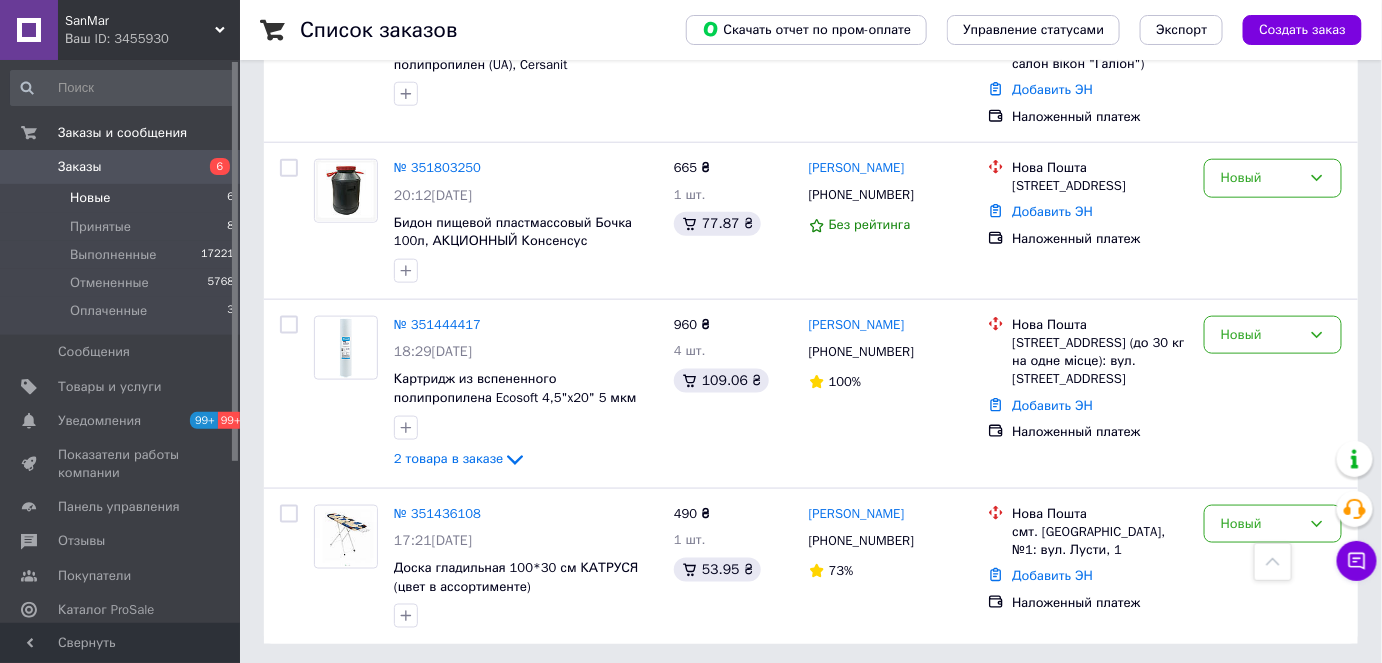 click on "Новые 6" at bounding box center [123, 198] 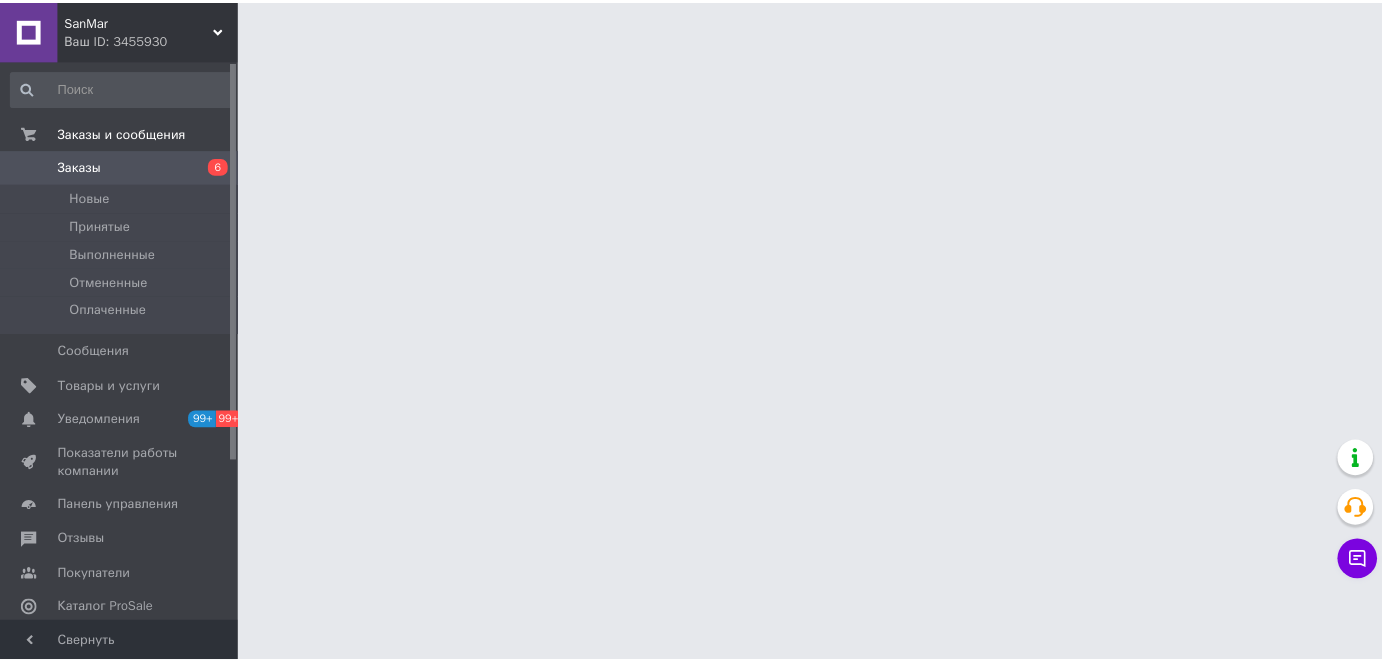 scroll, scrollTop: 0, scrollLeft: 0, axis: both 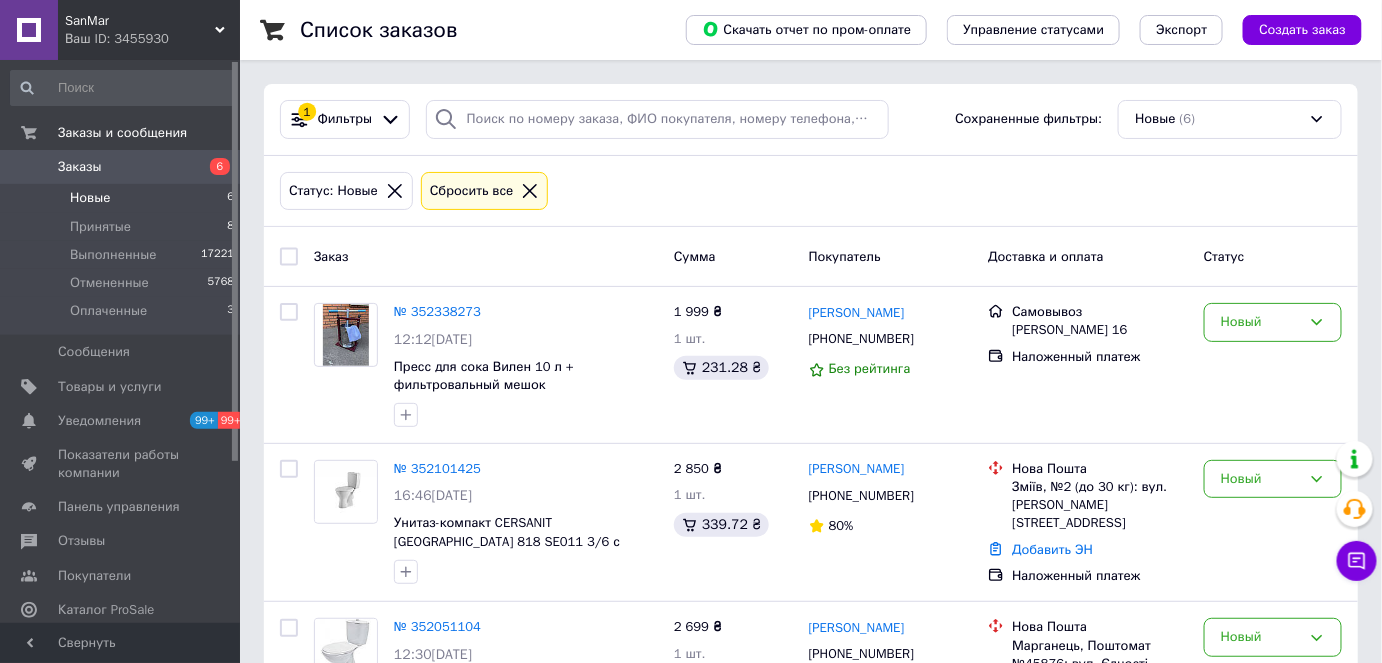 click on "Новые" at bounding box center (90, 198) 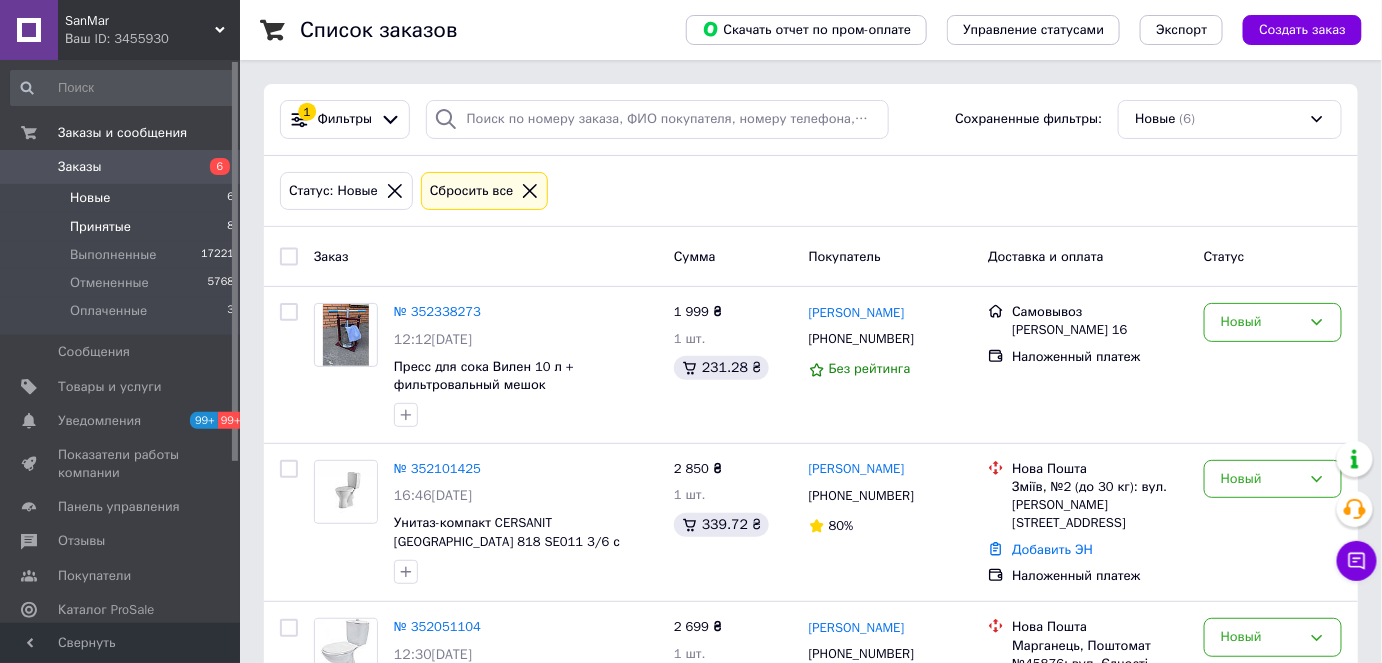 click on "Принятые" at bounding box center (100, 227) 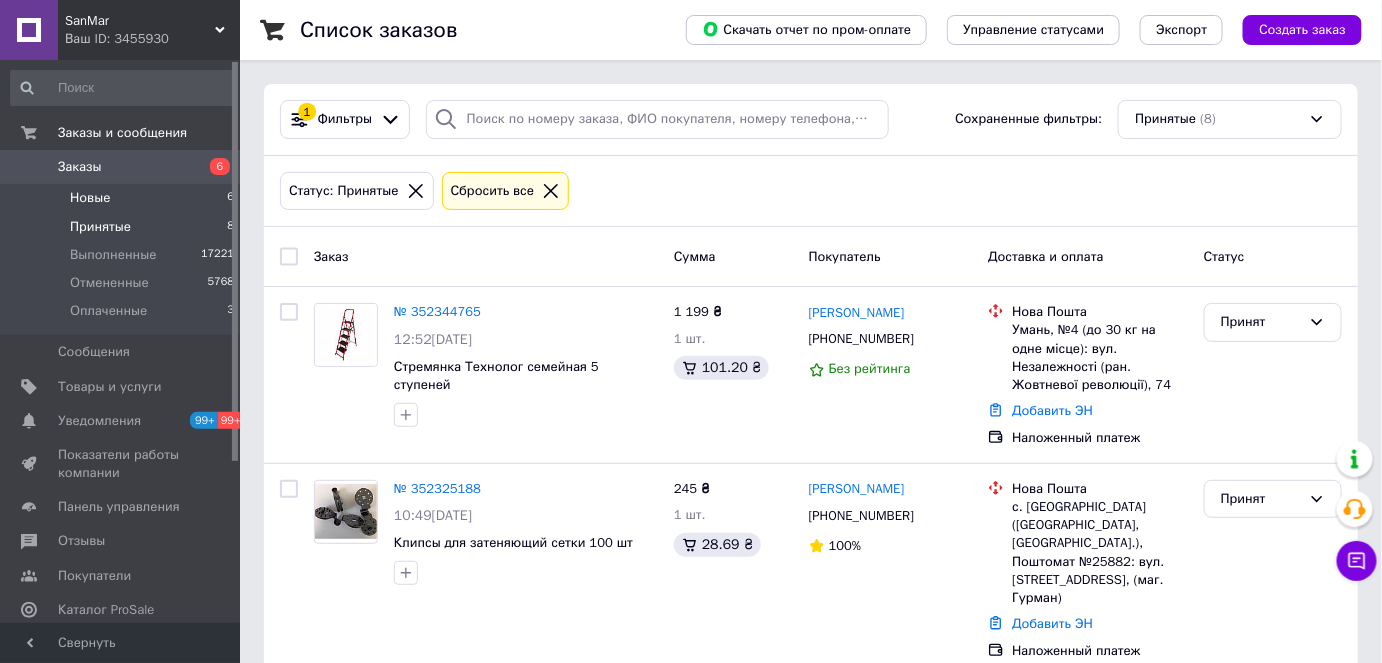 click on "Новые 6" at bounding box center [123, 198] 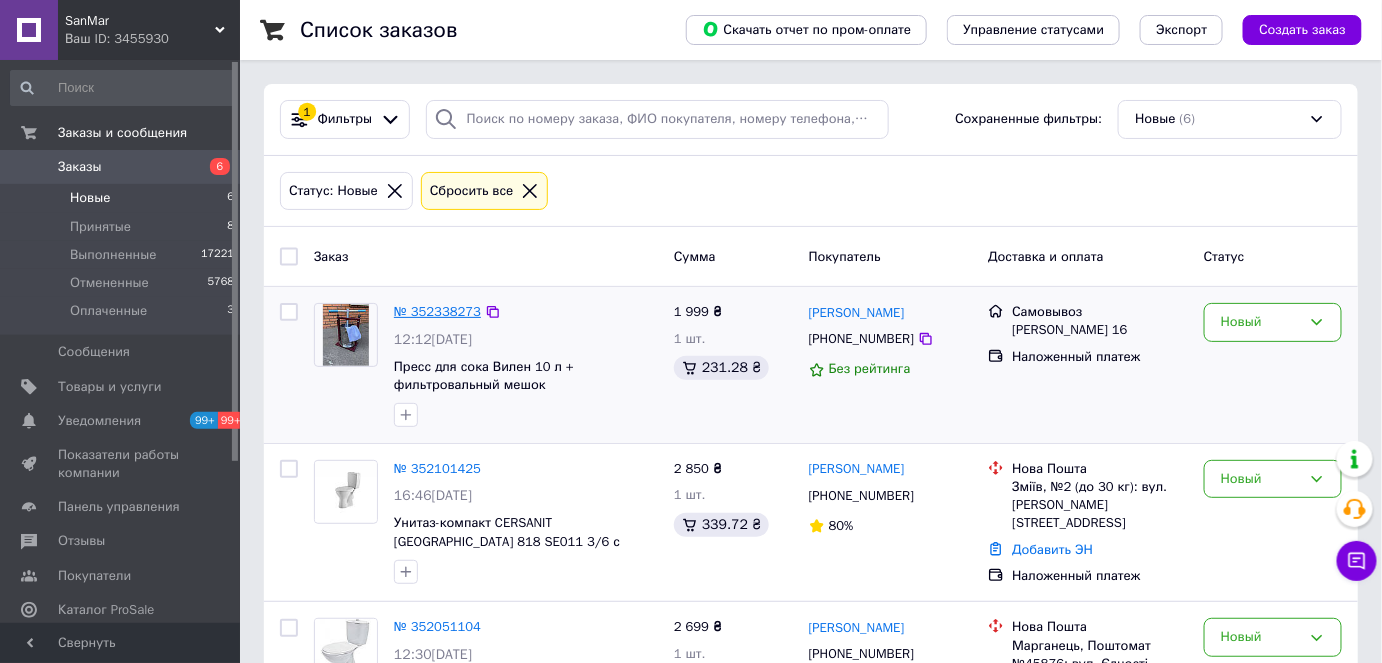 click on "№ 352338273" at bounding box center (437, 311) 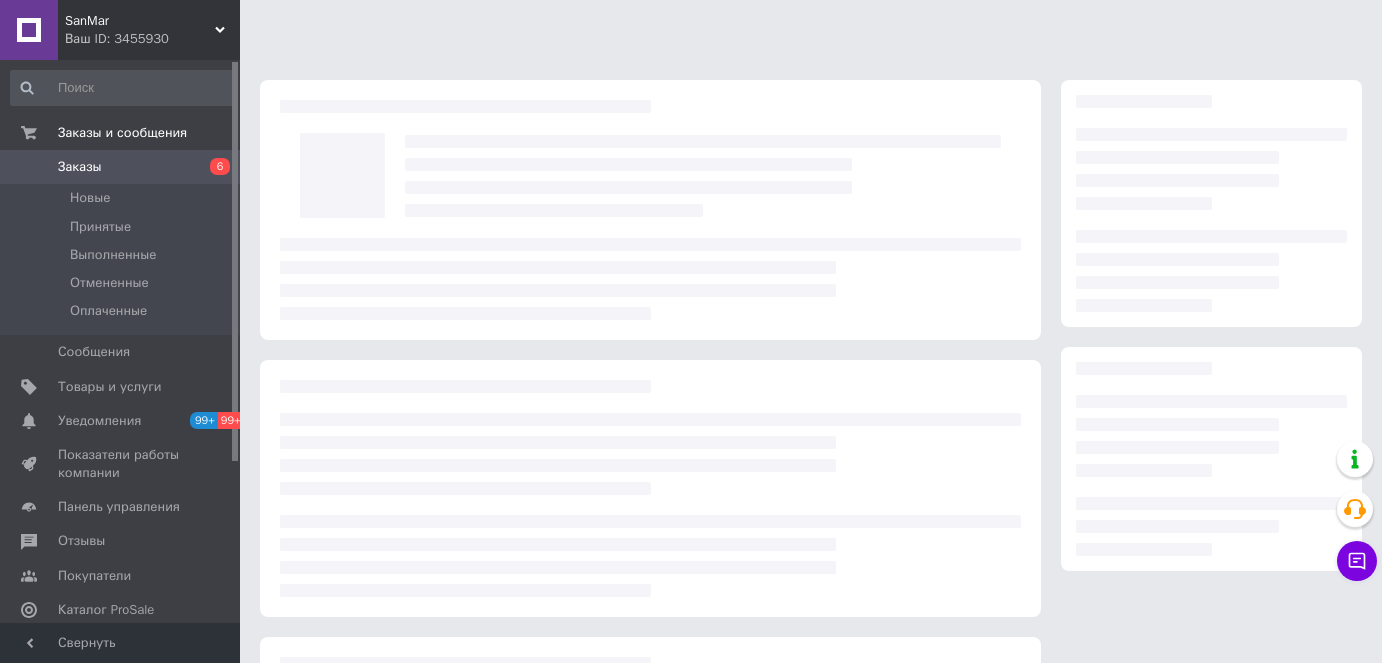 scroll, scrollTop: 0, scrollLeft: 0, axis: both 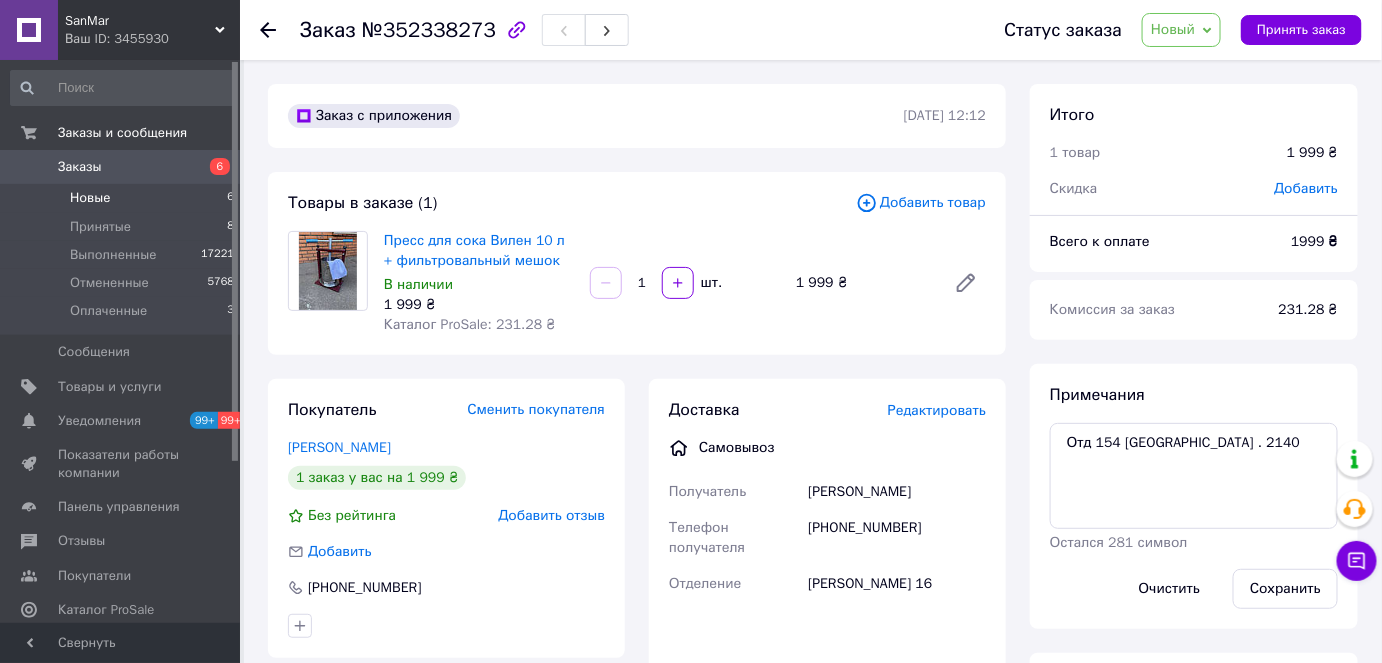 click on "Новые 6" at bounding box center (123, 198) 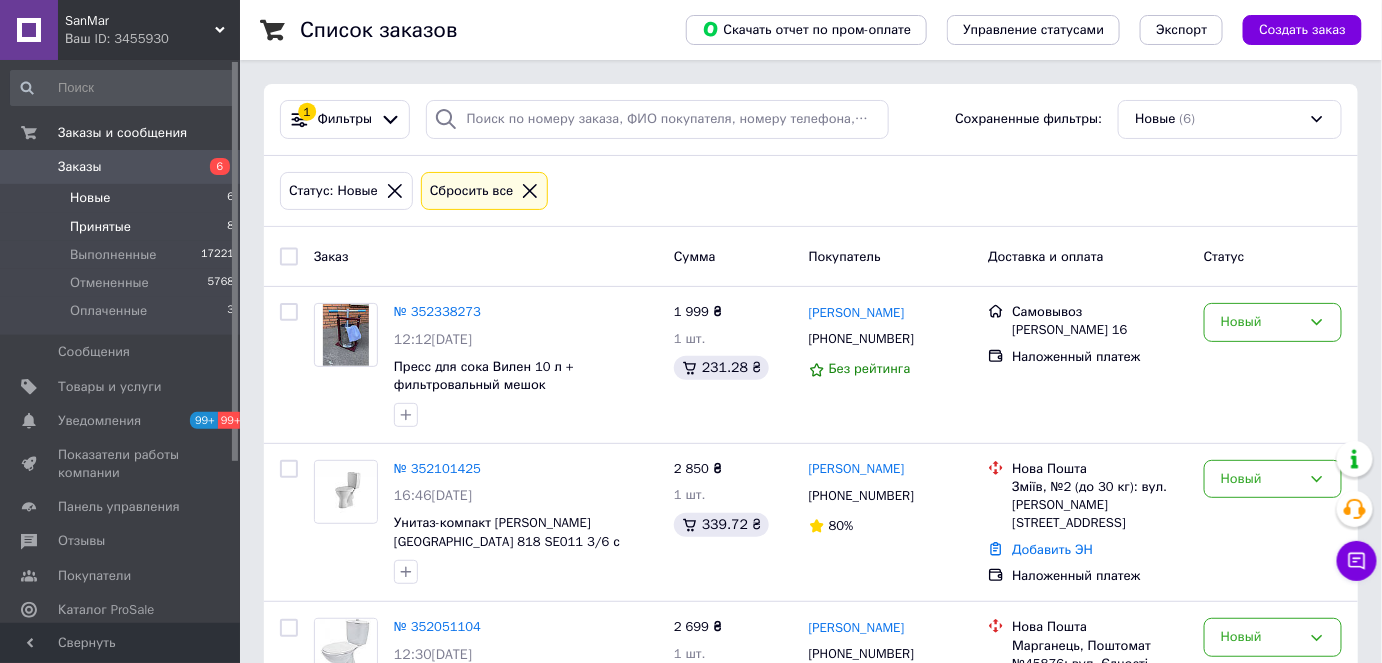 click on "Принятые 8" at bounding box center [123, 227] 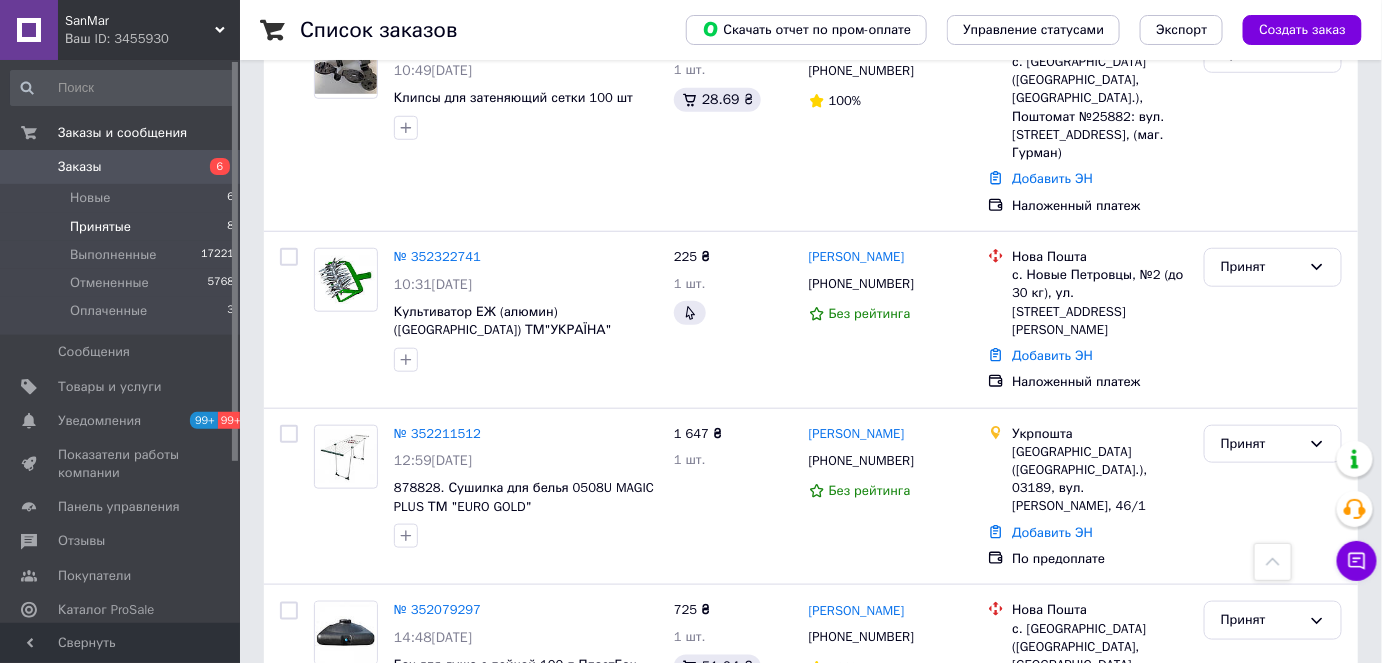 scroll, scrollTop: 0, scrollLeft: 0, axis: both 